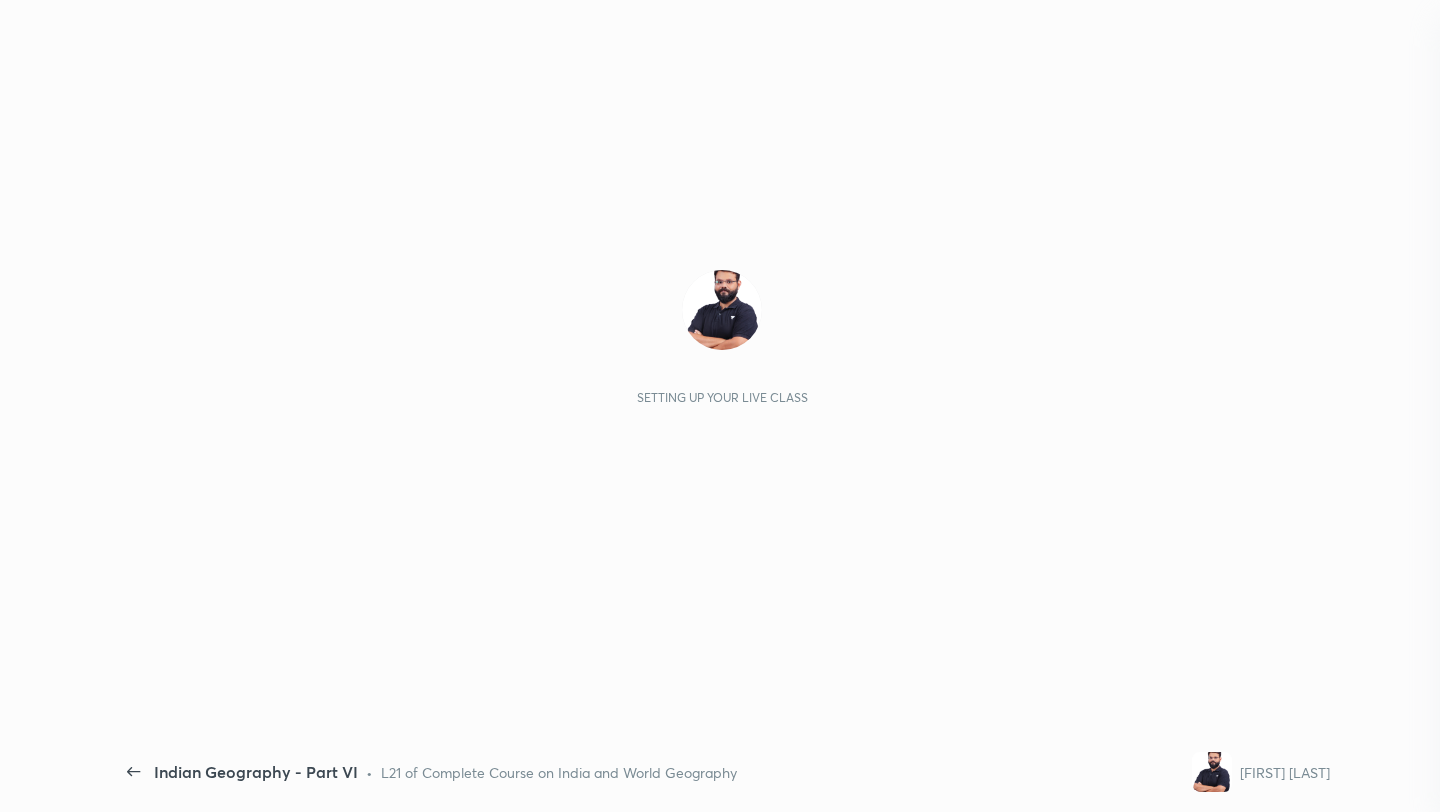scroll, scrollTop: 0, scrollLeft: 0, axis: both 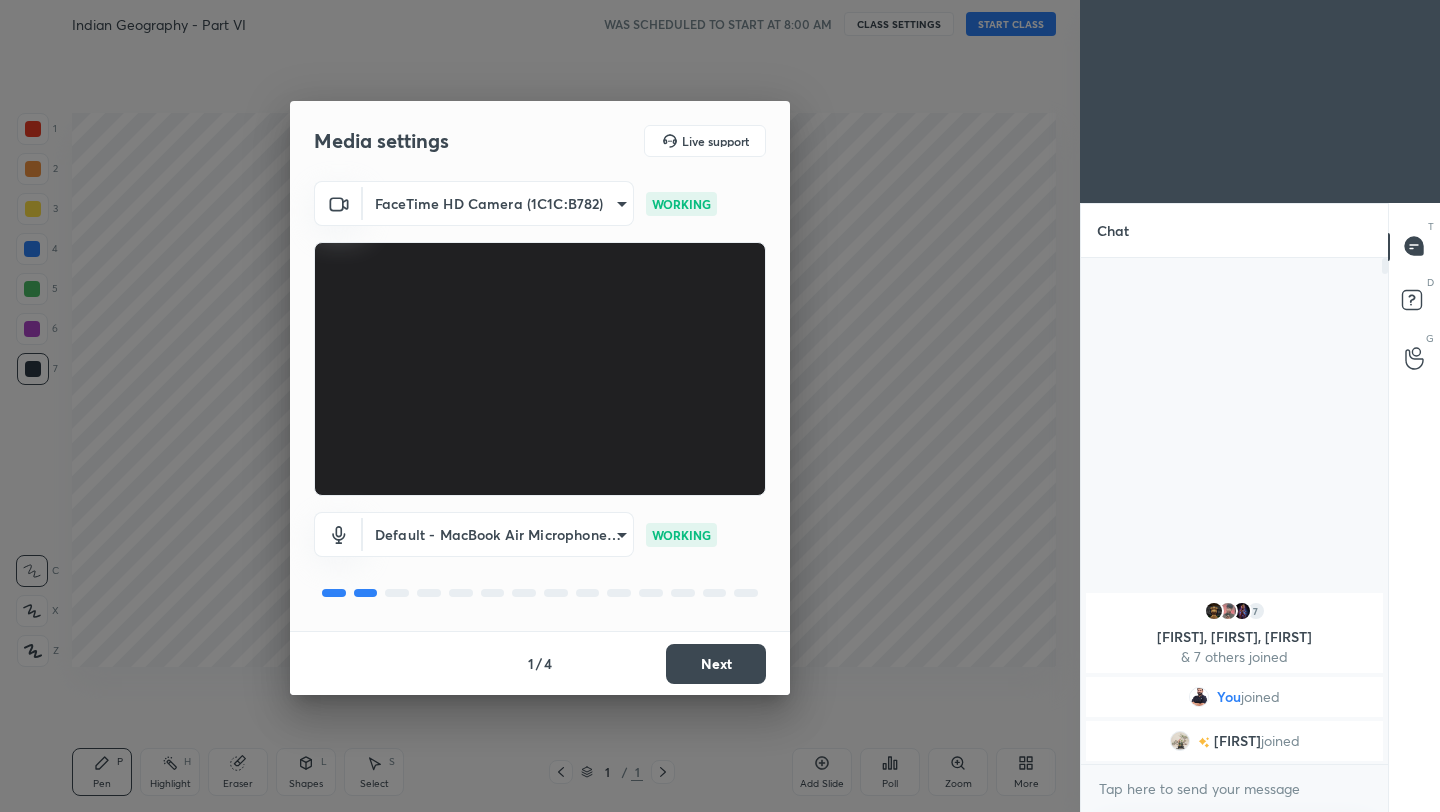 click on "Next" at bounding box center (716, 664) 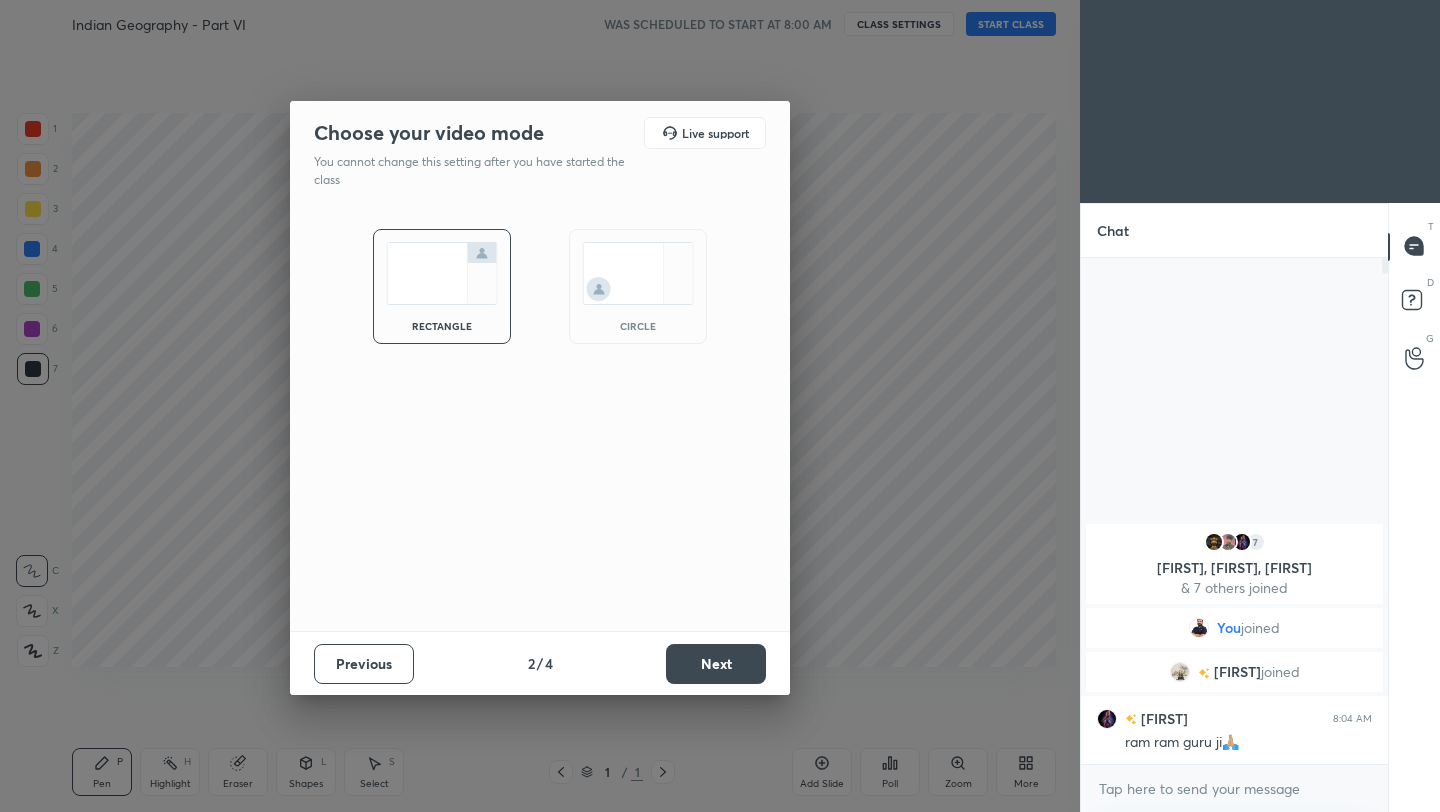 click on "Next" at bounding box center [716, 664] 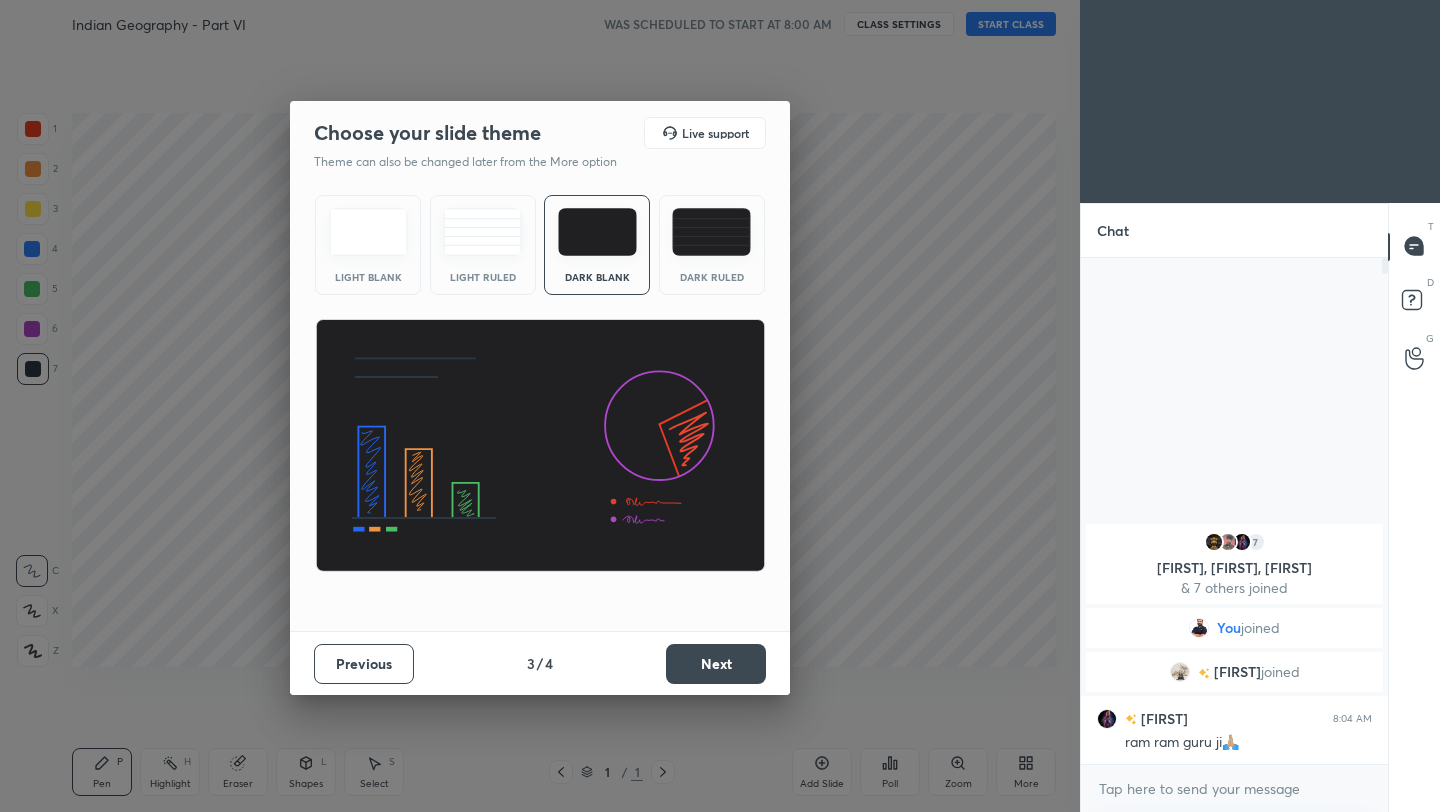 click on "Next" at bounding box center (716, 664) 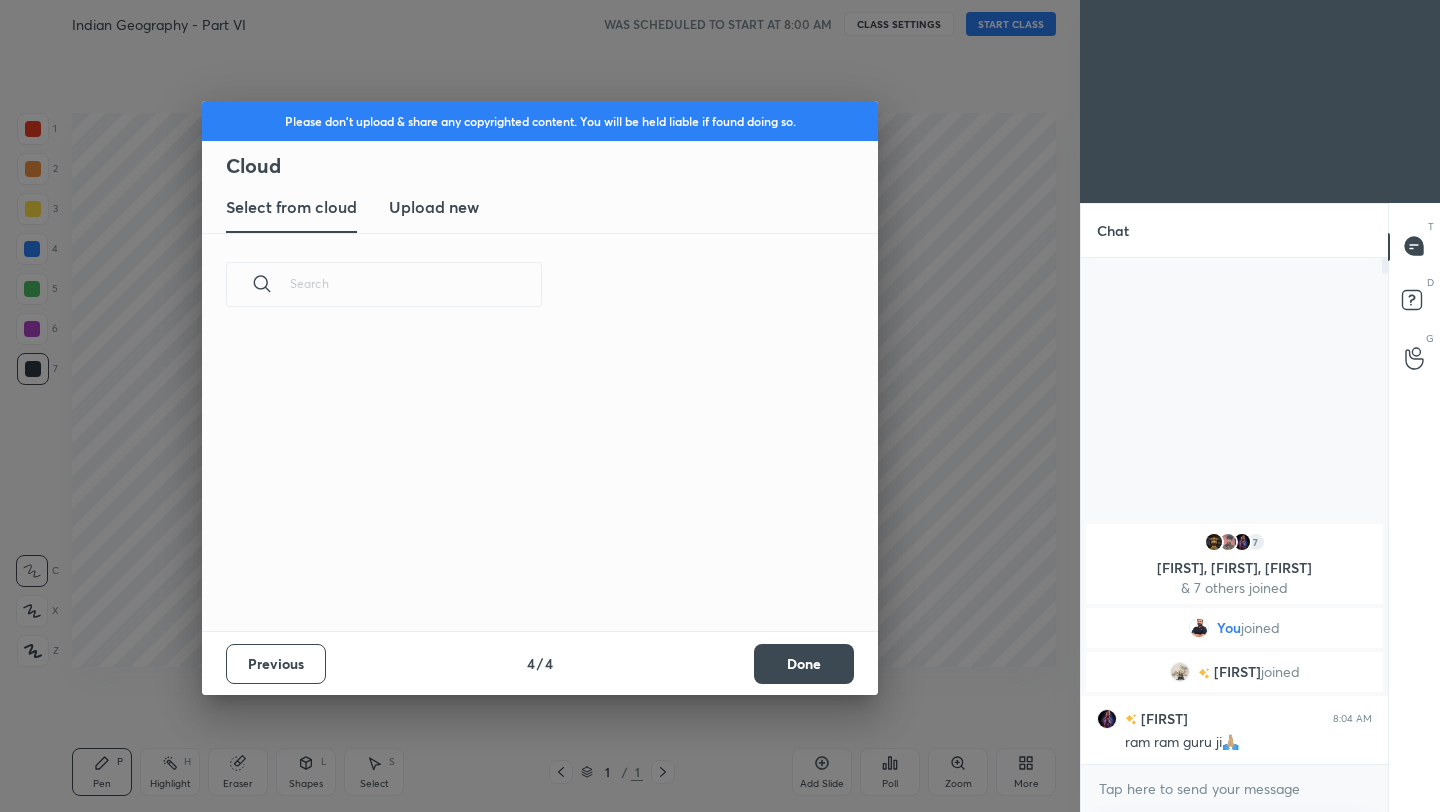 scroll, scrollTop: 7, scrollLeft: 11, axis: both 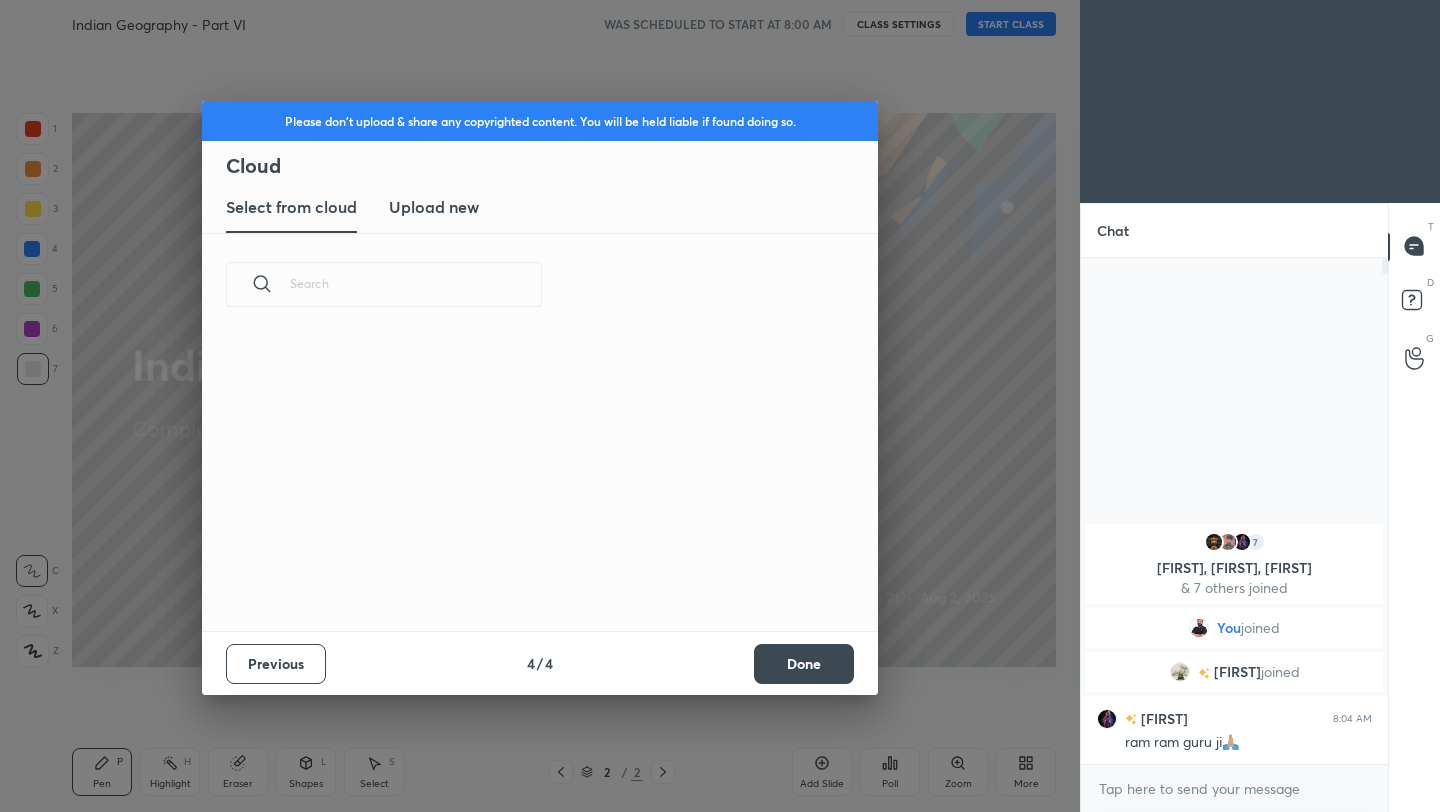 click on "Done" at bounding box center [804, 664] 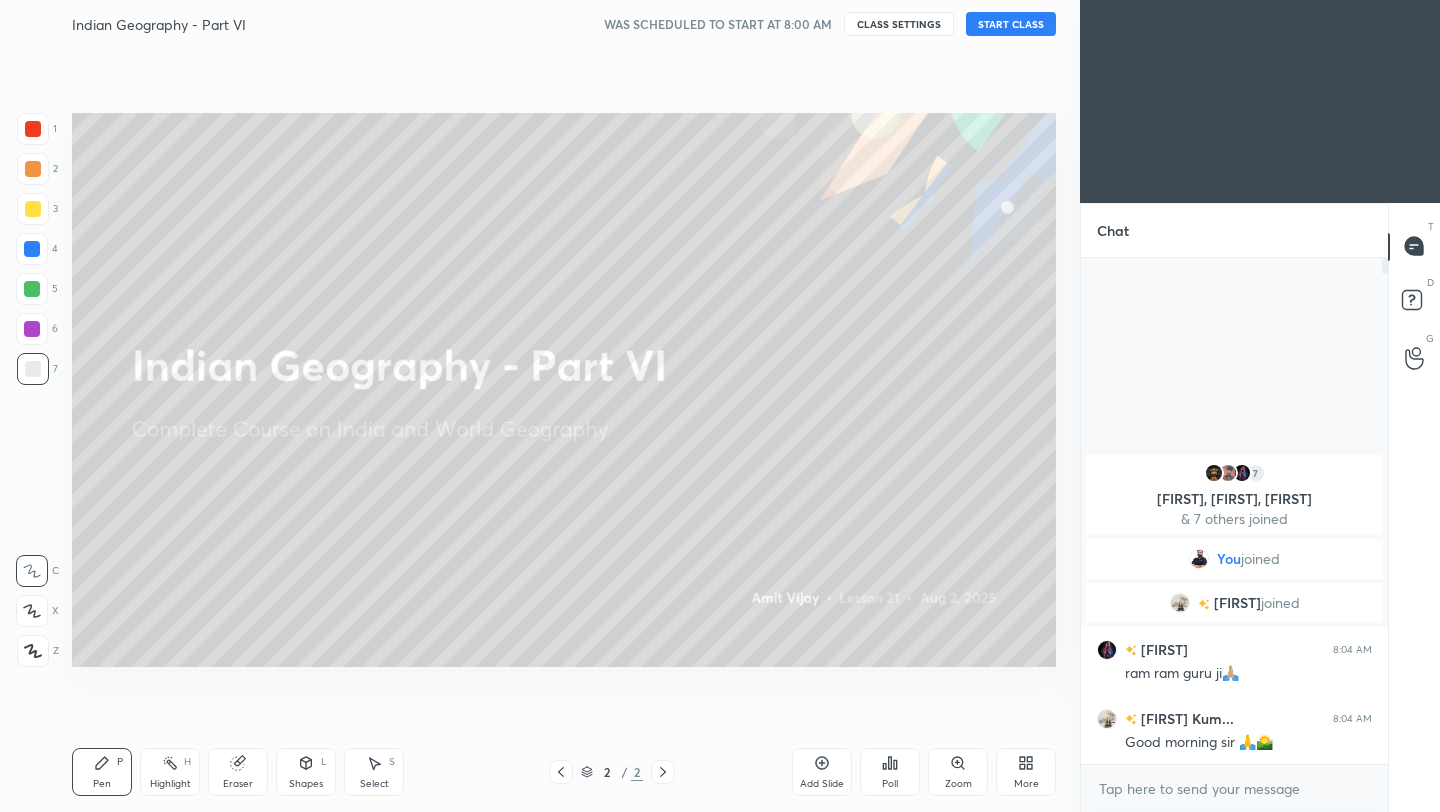 click on "START CLASS" at bounding box center (1011, 24) 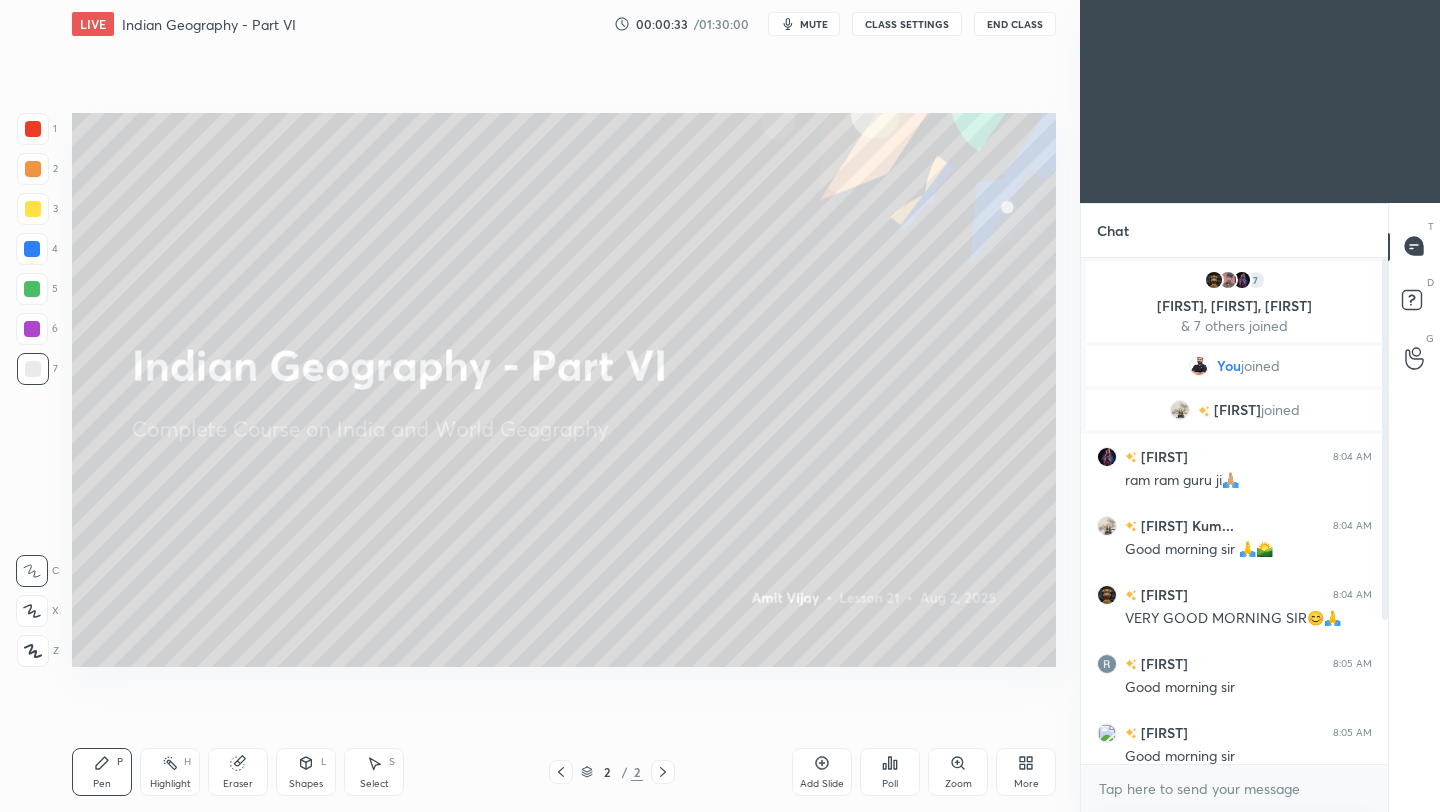 scroll, scrollTop: 459, scrollLeft: 301, axis: both 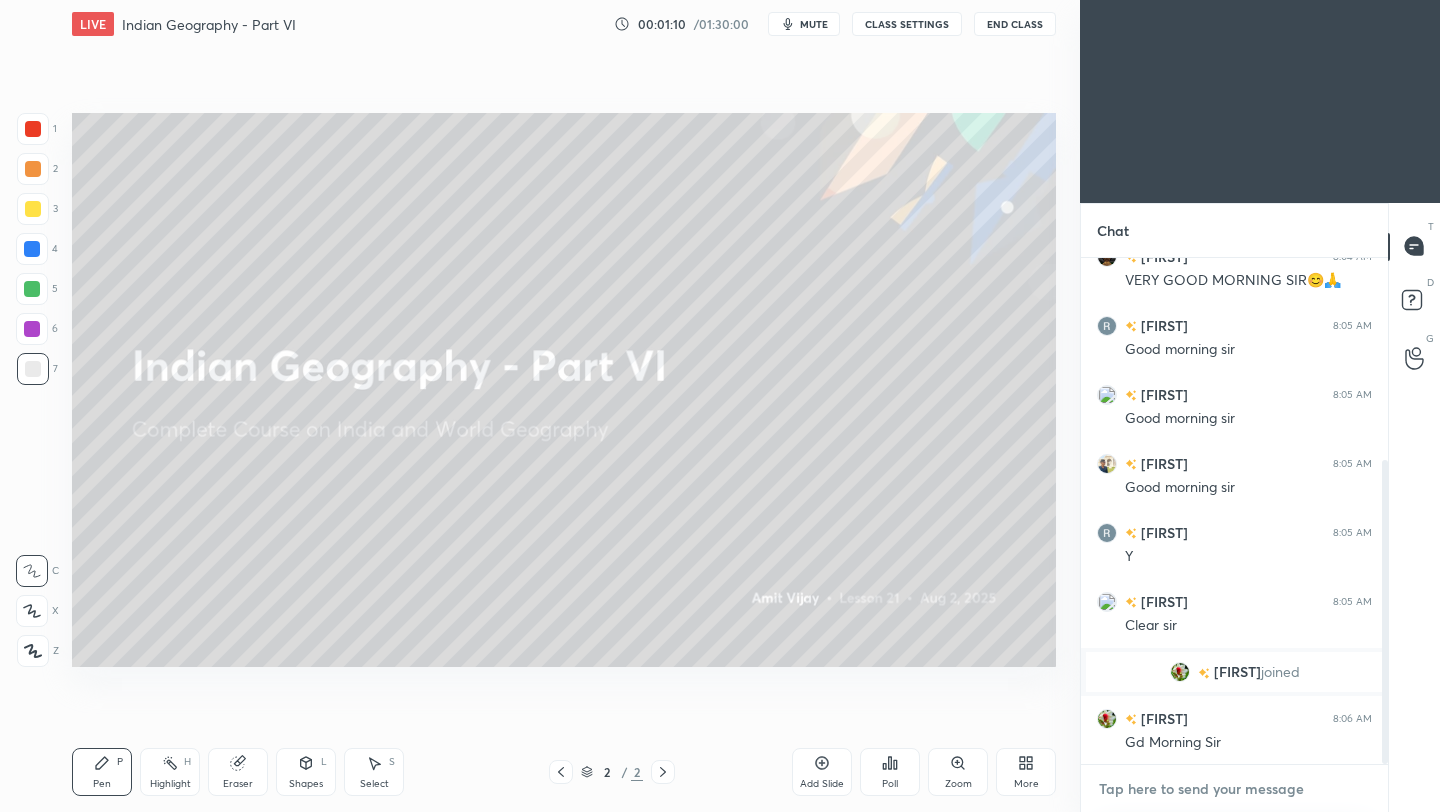 type on "x" 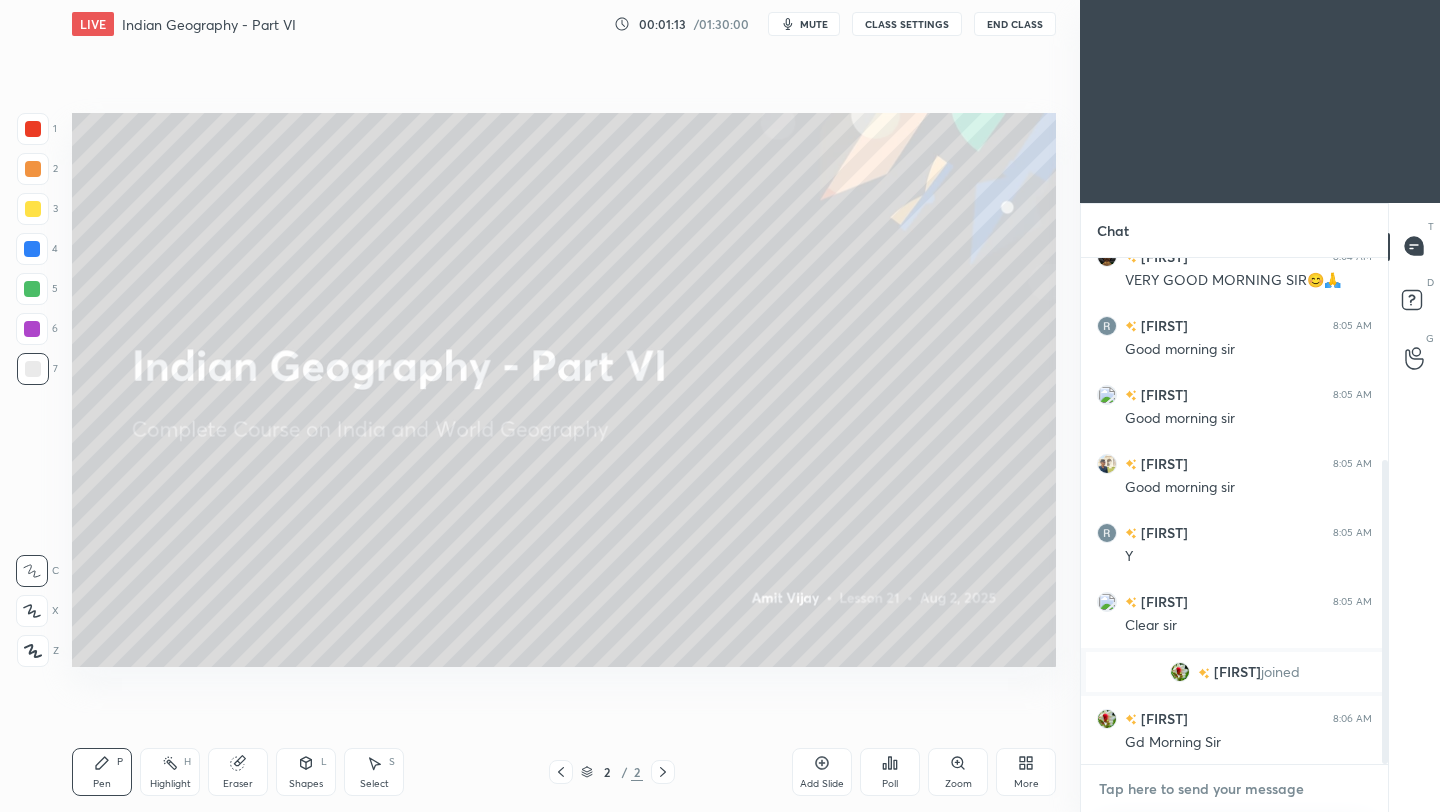 paste on "https://t.me/[FIRST][LAST]007" 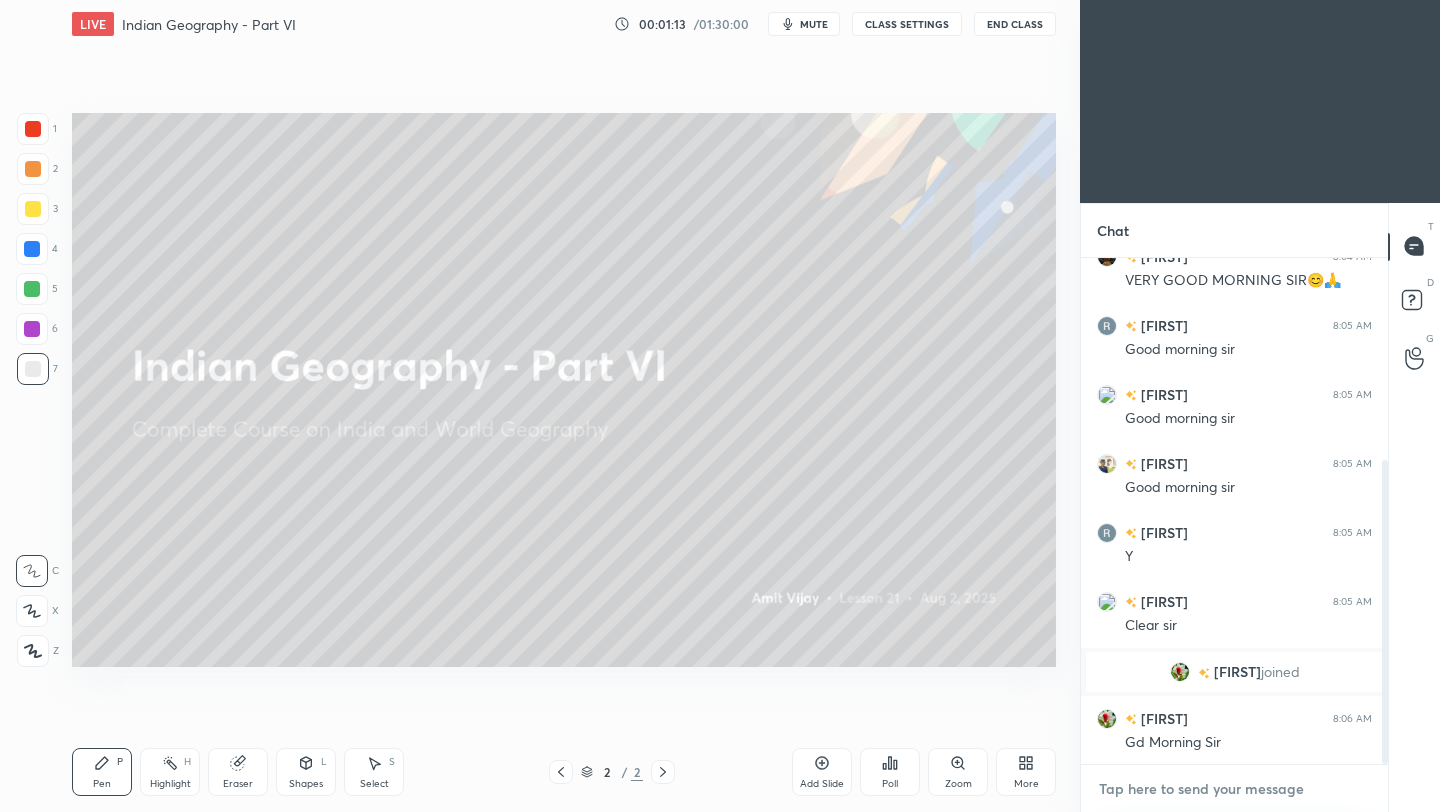 type on "https://t.me/[FIRST][LAST]007" 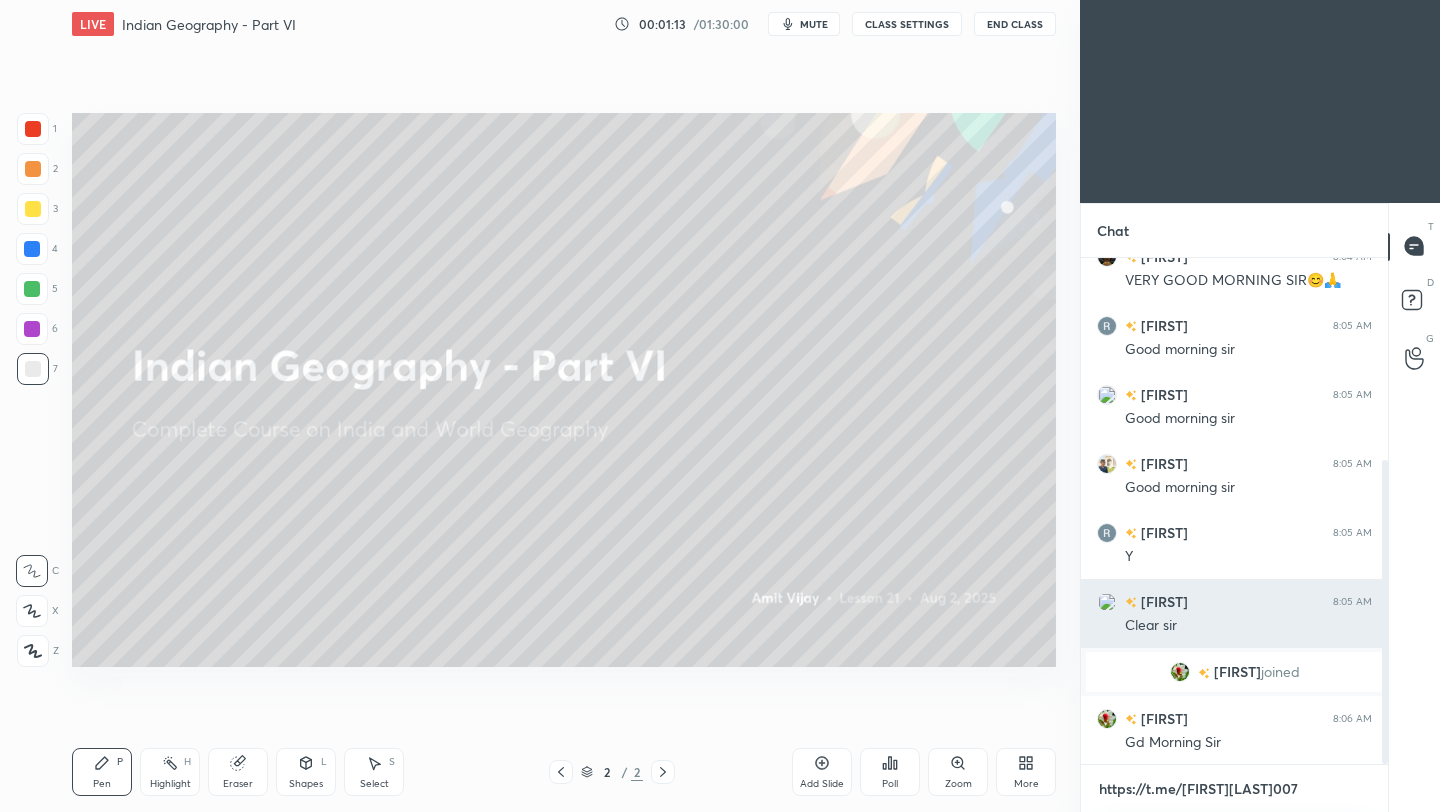 scroll, scrollTop: 494, scrollLeft: 301, axis: both 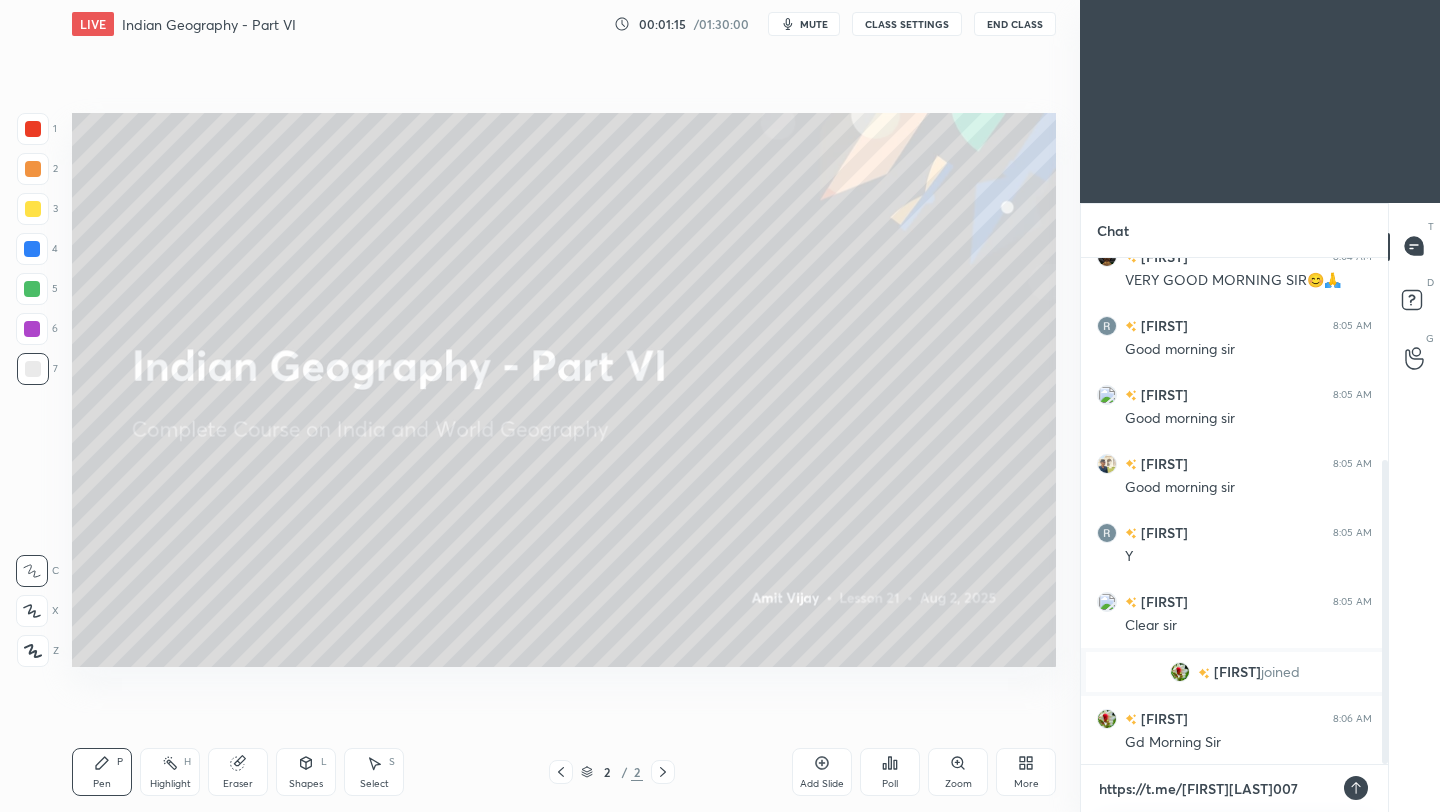 type on "https://t.me/[FIRST][LAST]007" 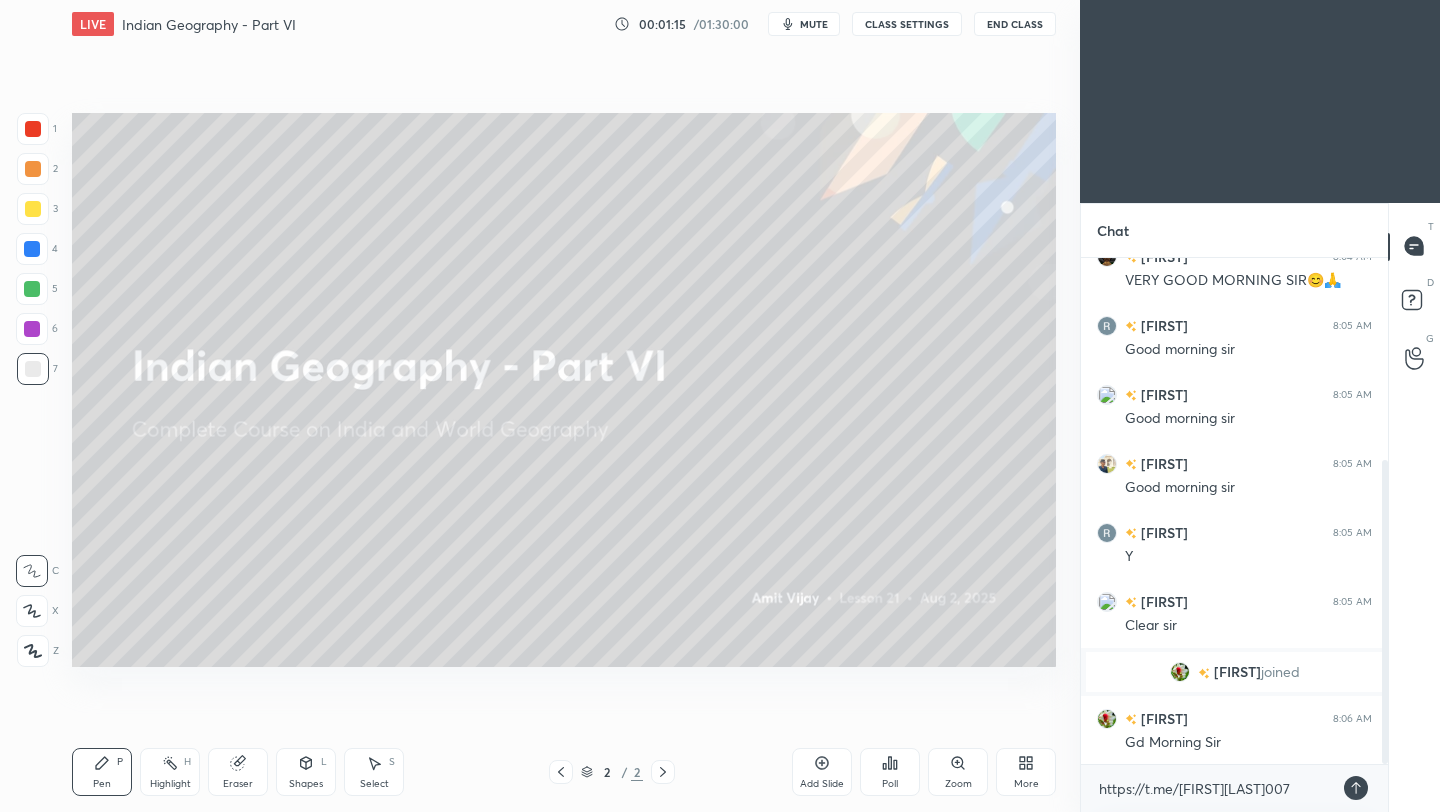type on "x" 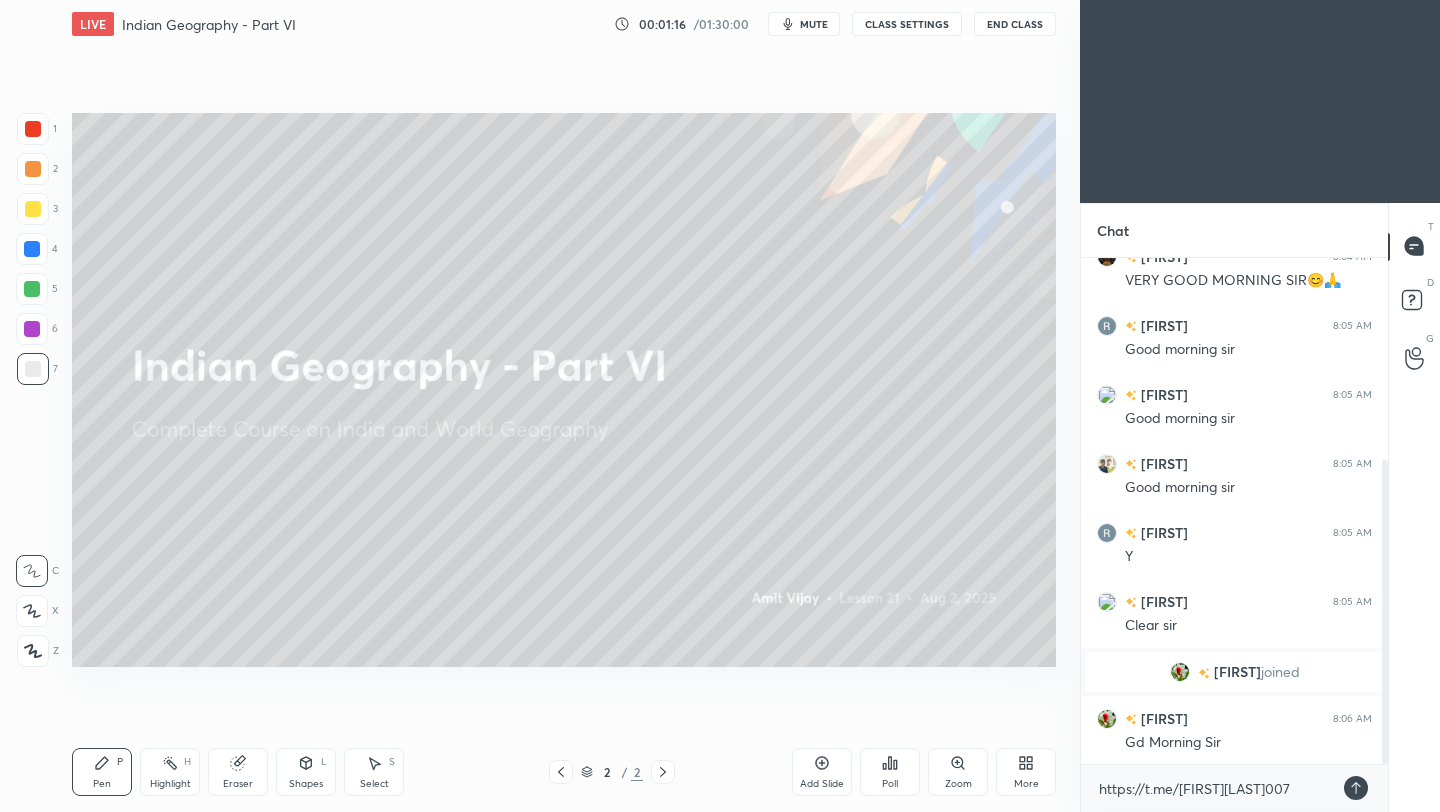 click 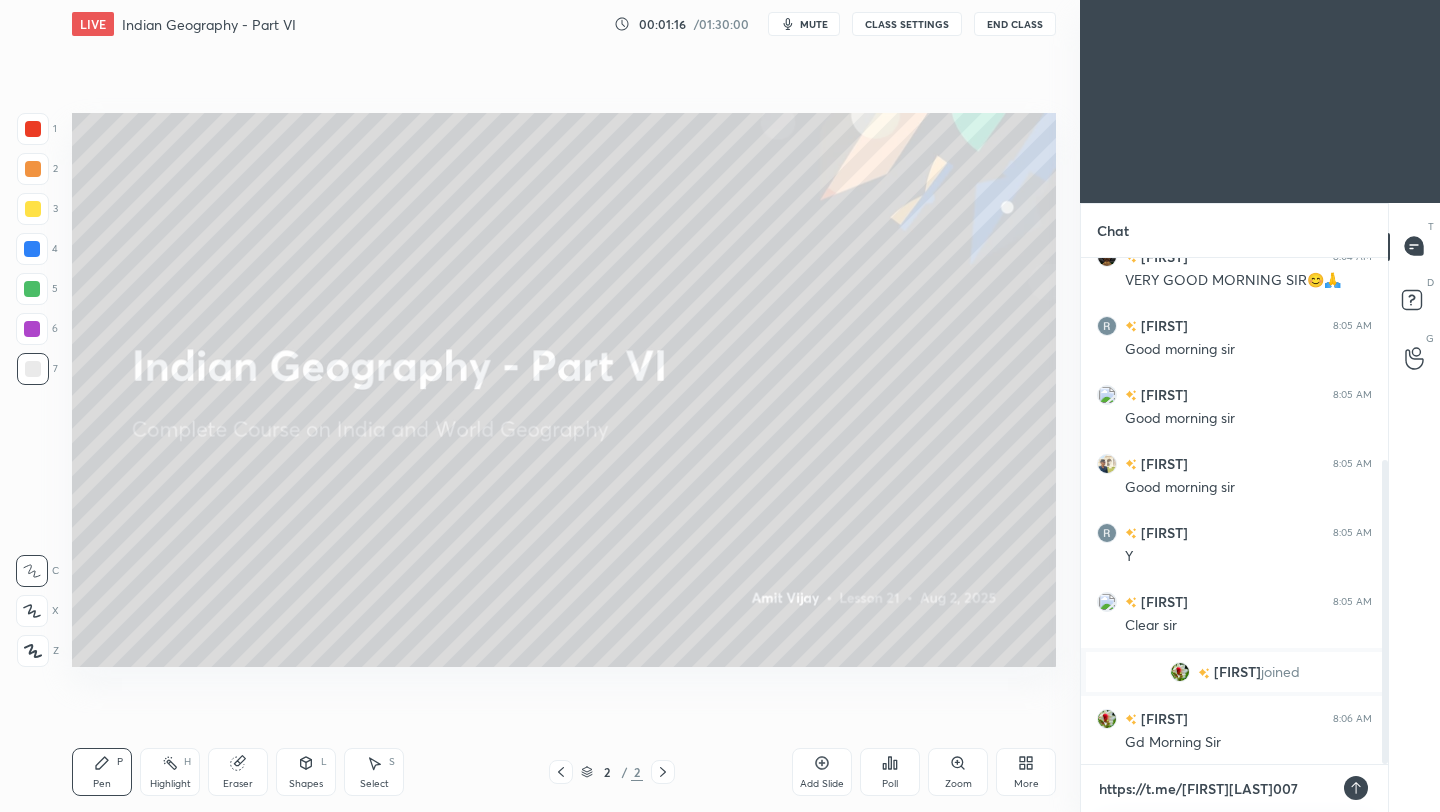 type 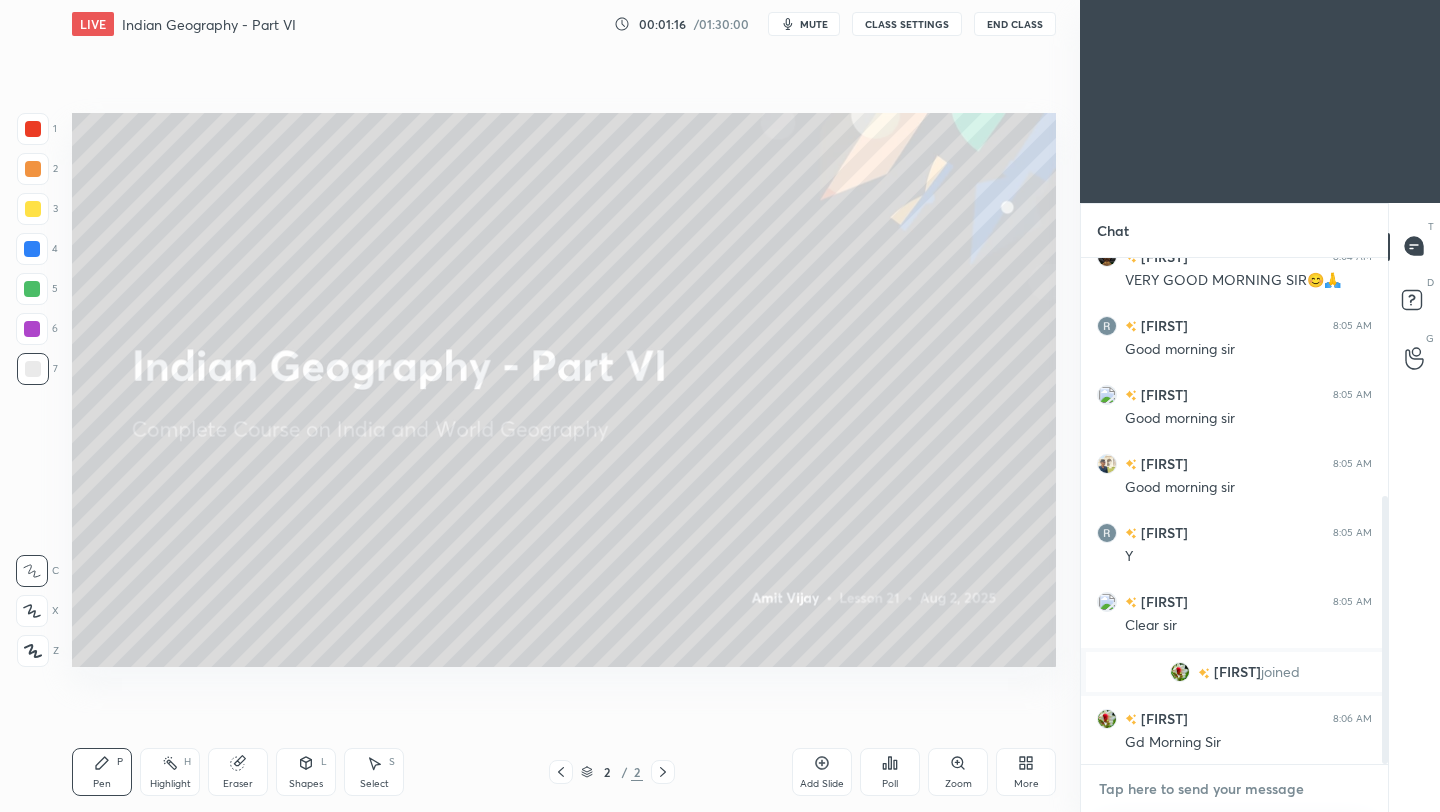 scroll, scrollTop: 450, scrollLeft: 0, axis: vertical 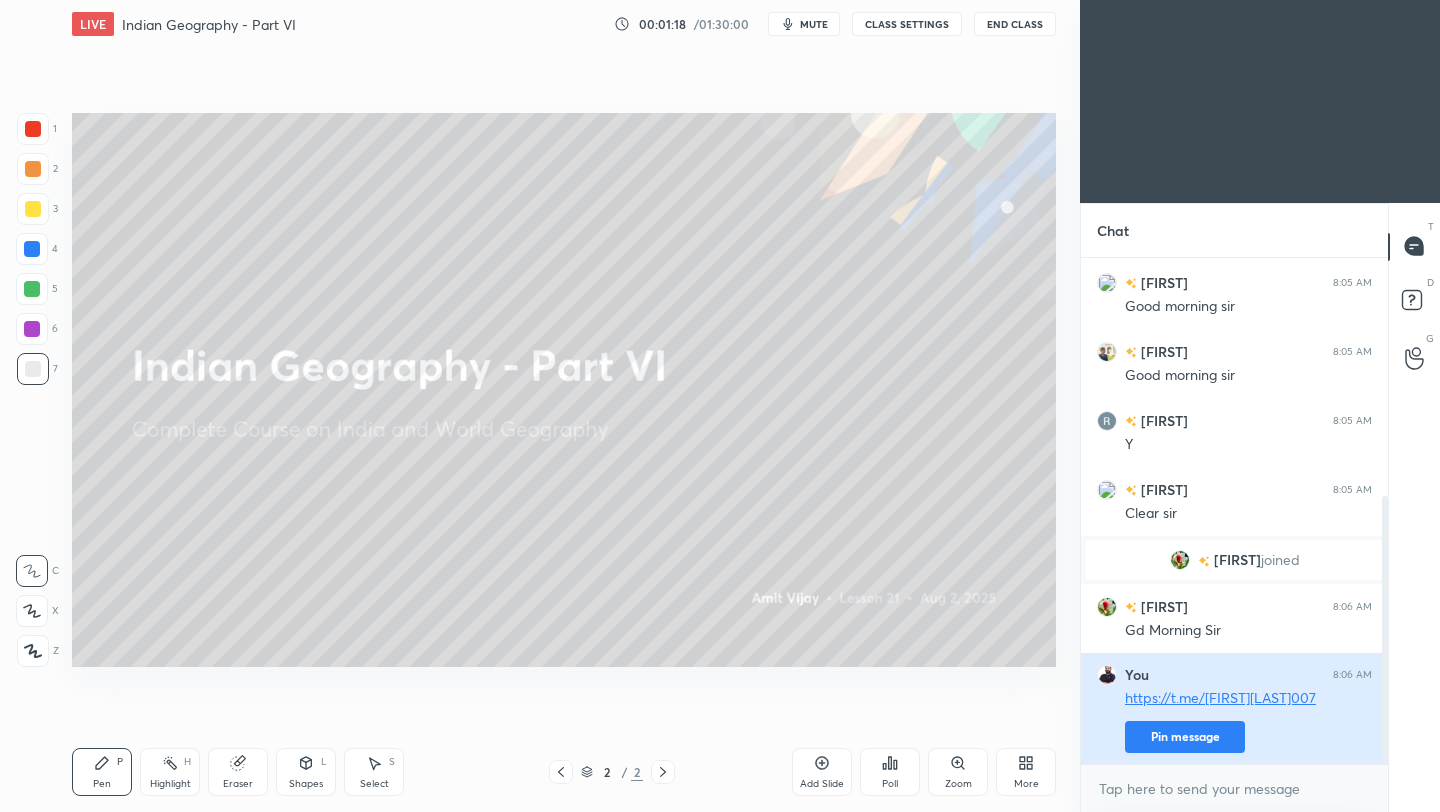 click on "Pin message" at bounding box center (1185, 737) 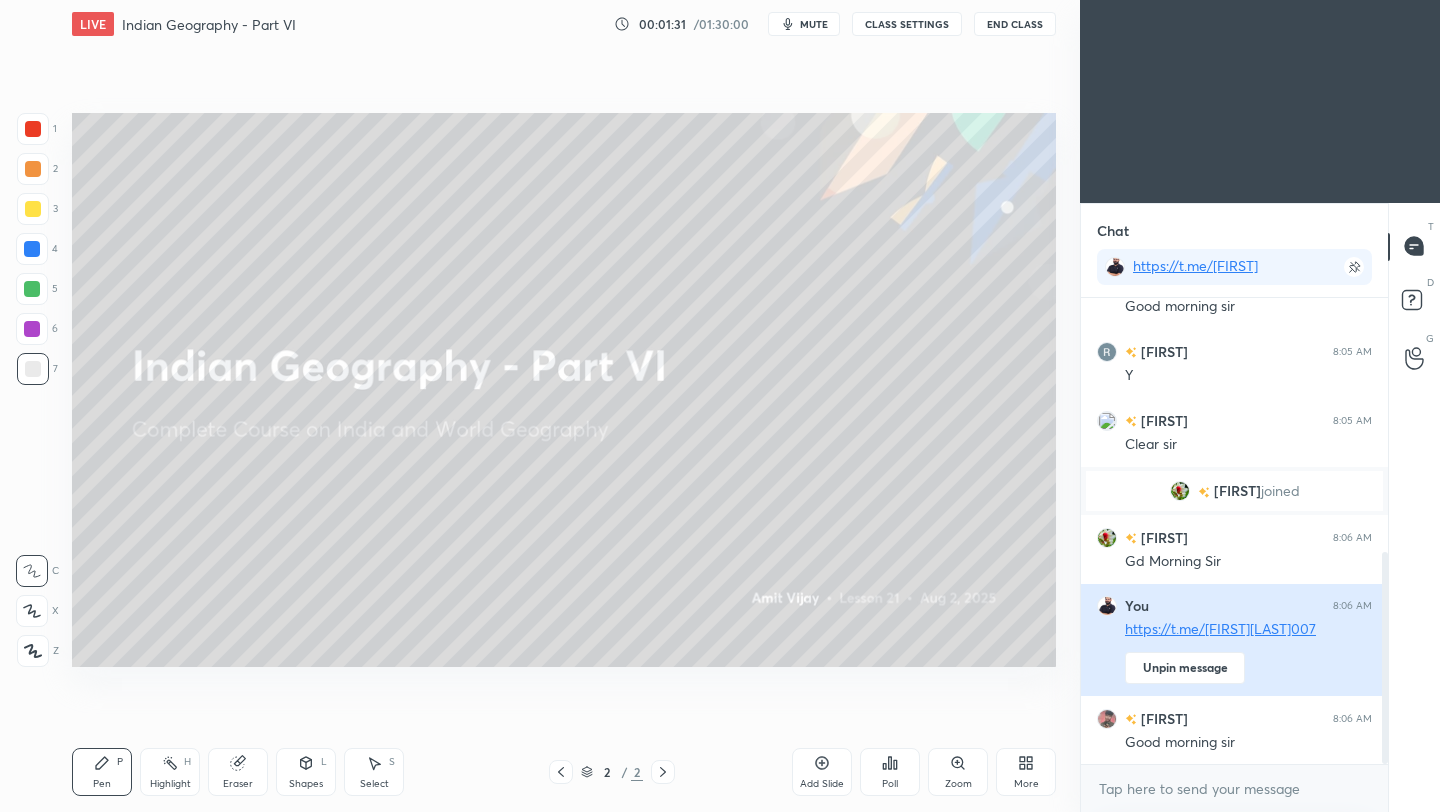 scroll, scrollTop: 628, scrollLeft: 0, axis: vertical 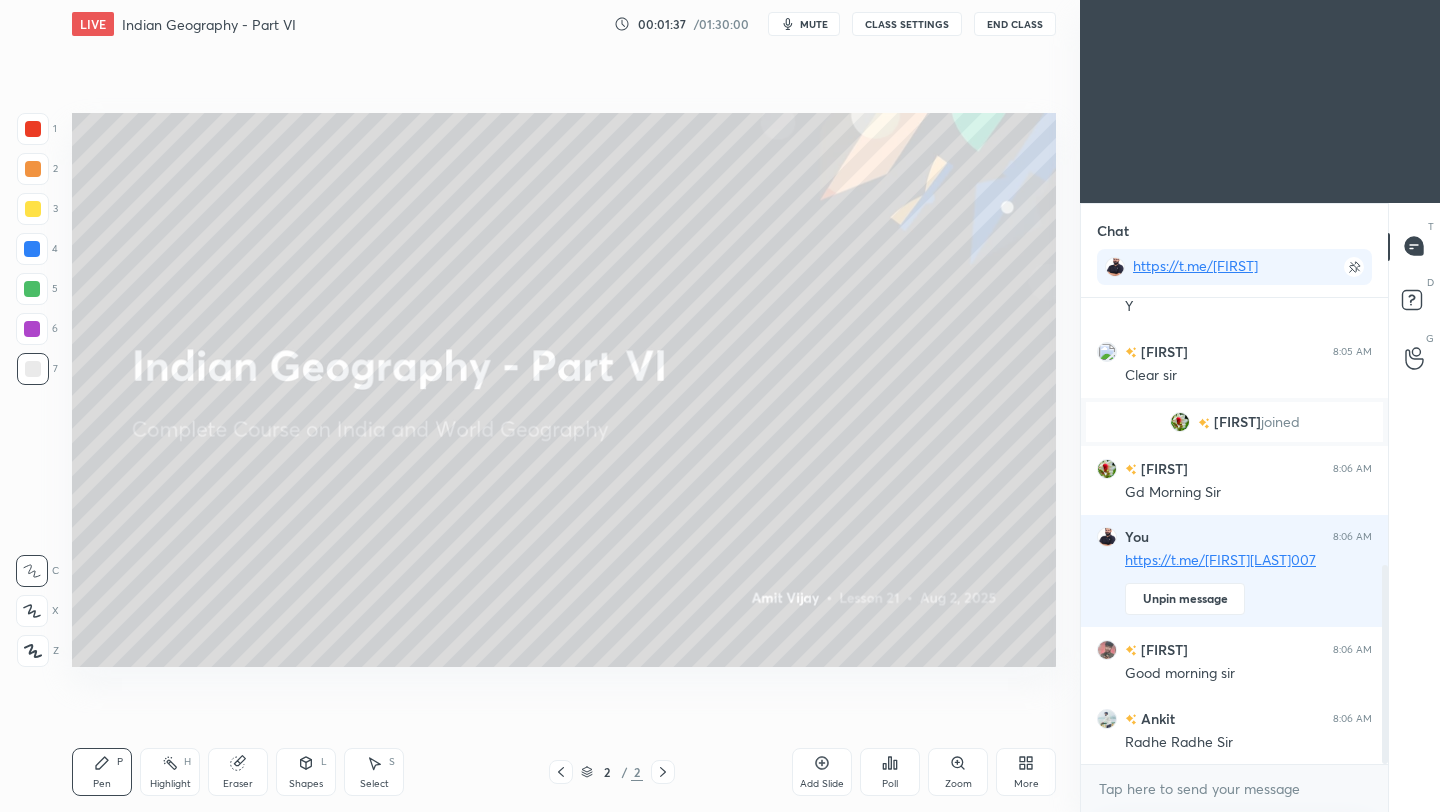 click on "Add Slide" at bounding box center [822, 772] 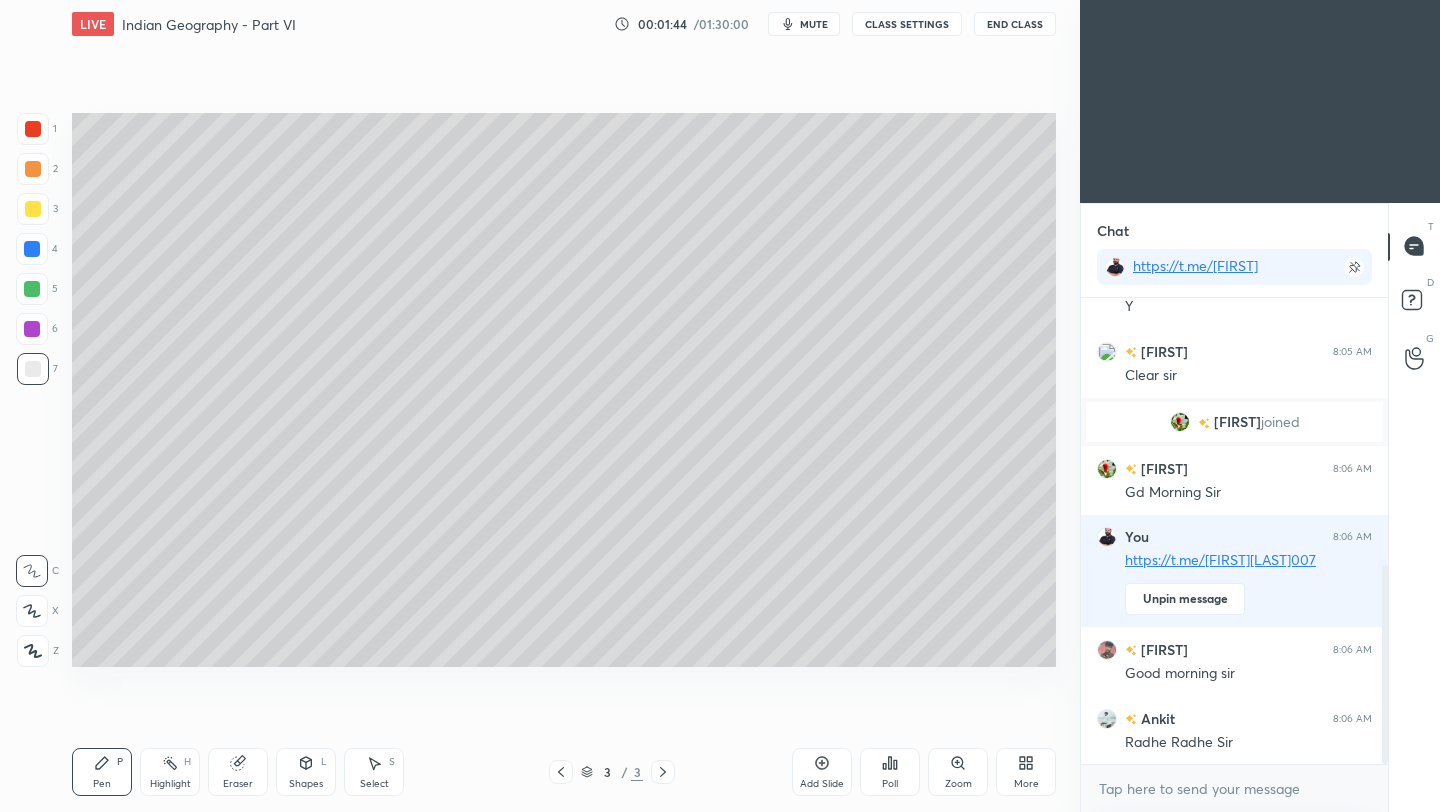 click at bounding box center (33, 209) 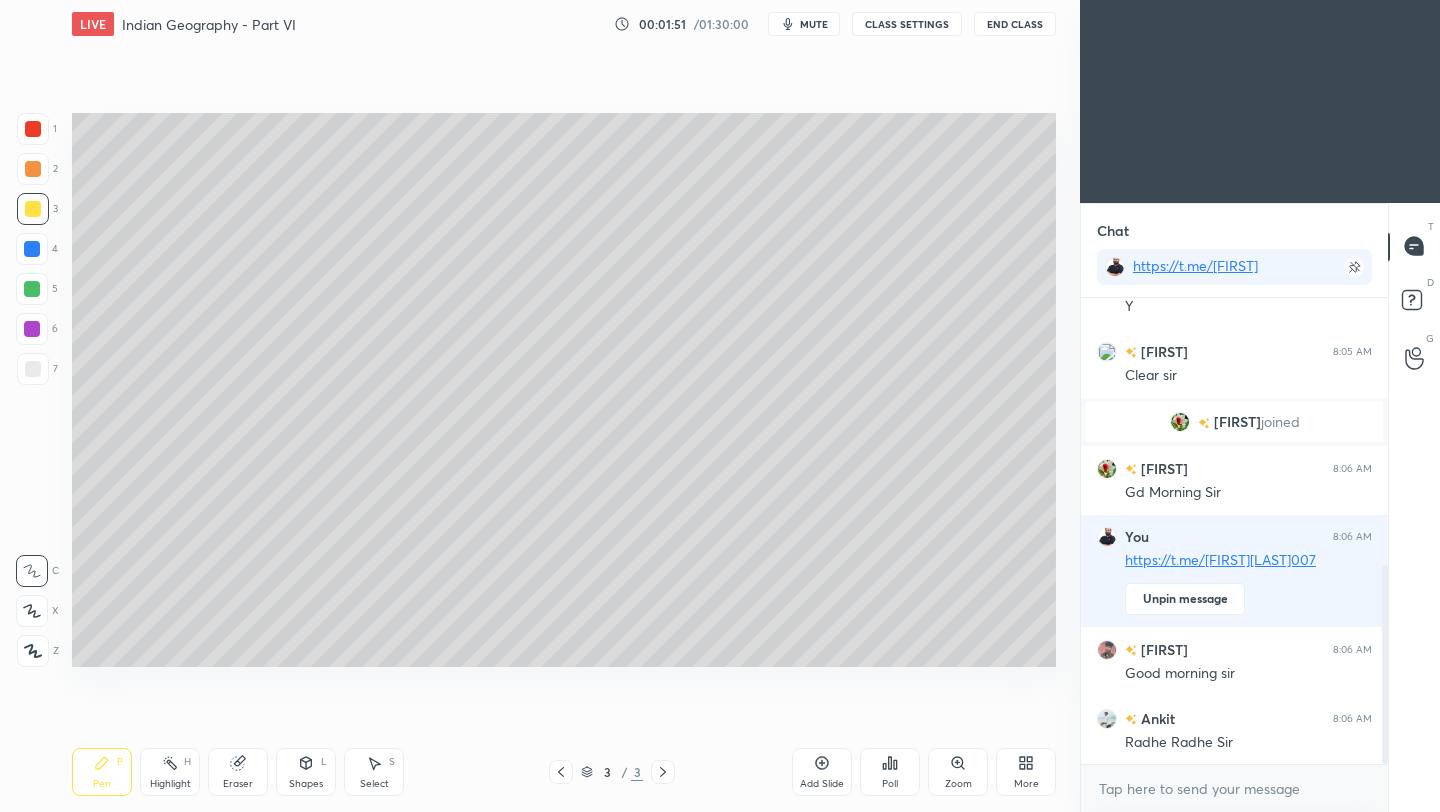 click 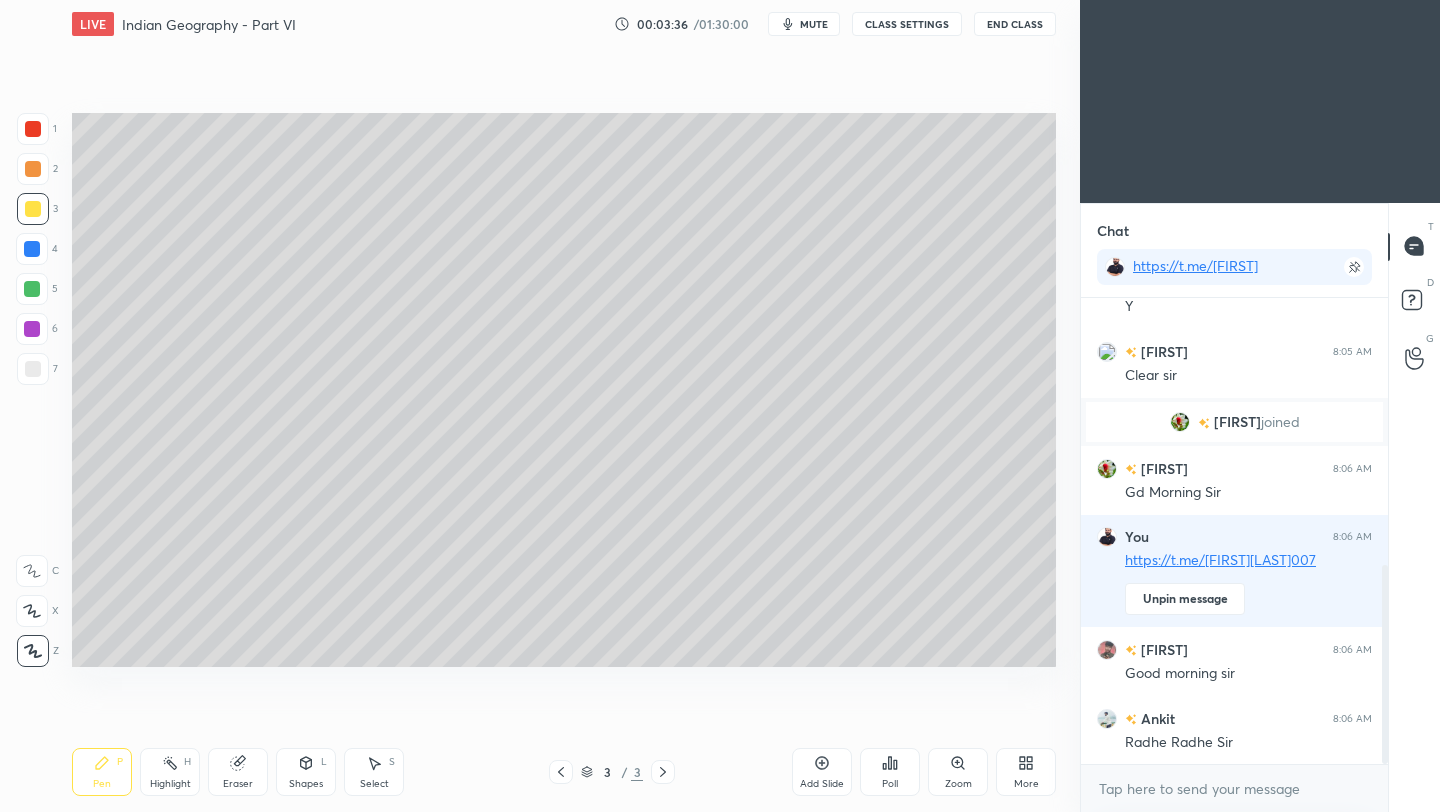 scroll, scrollTop: 697, scrollLeft: 0, axis: vertical 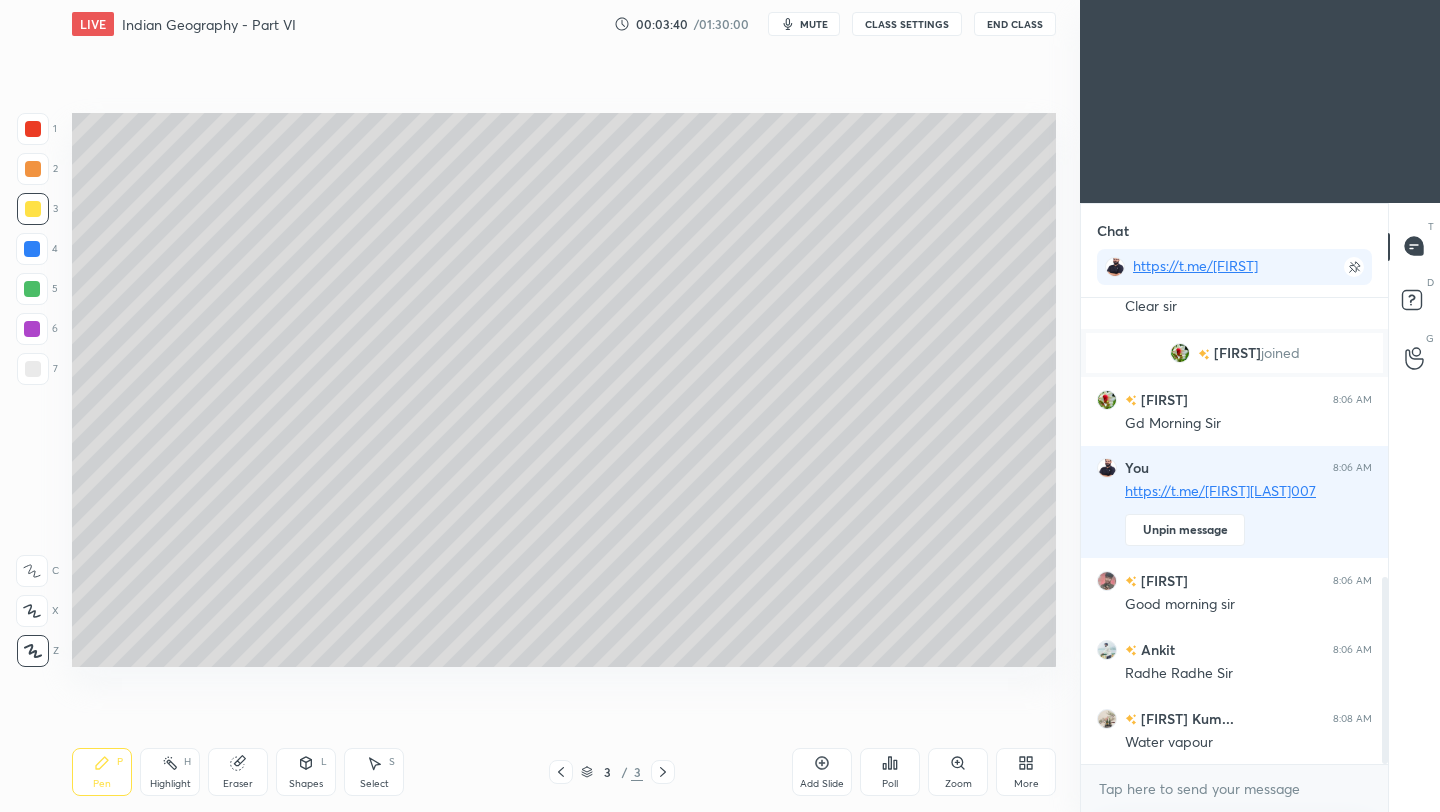 click at bounding box center [33, 369] 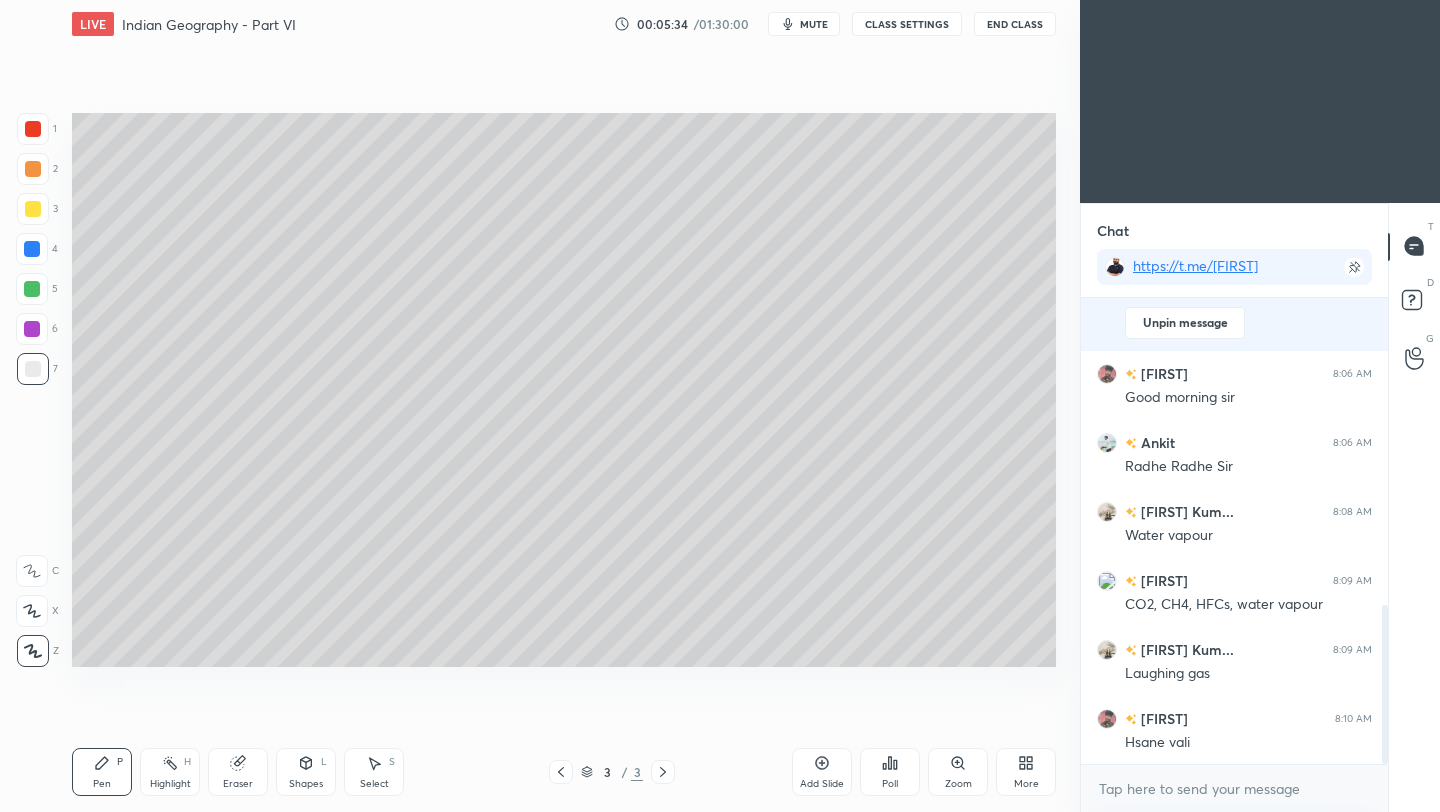 scroll, scrollTop: 973, scrollLeft: 0, axis: vertical 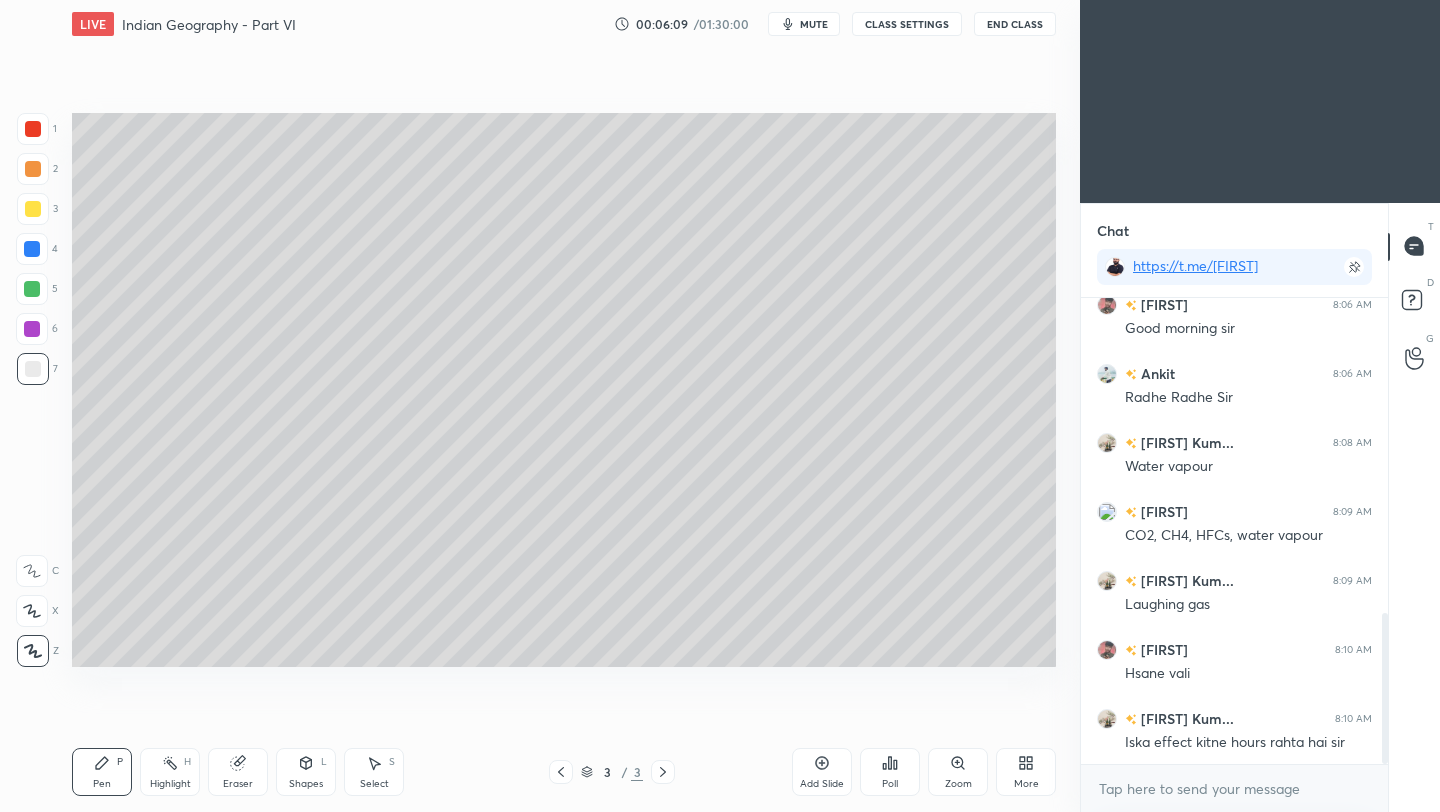 click on "End Class" at bounding box center [1015, 24] 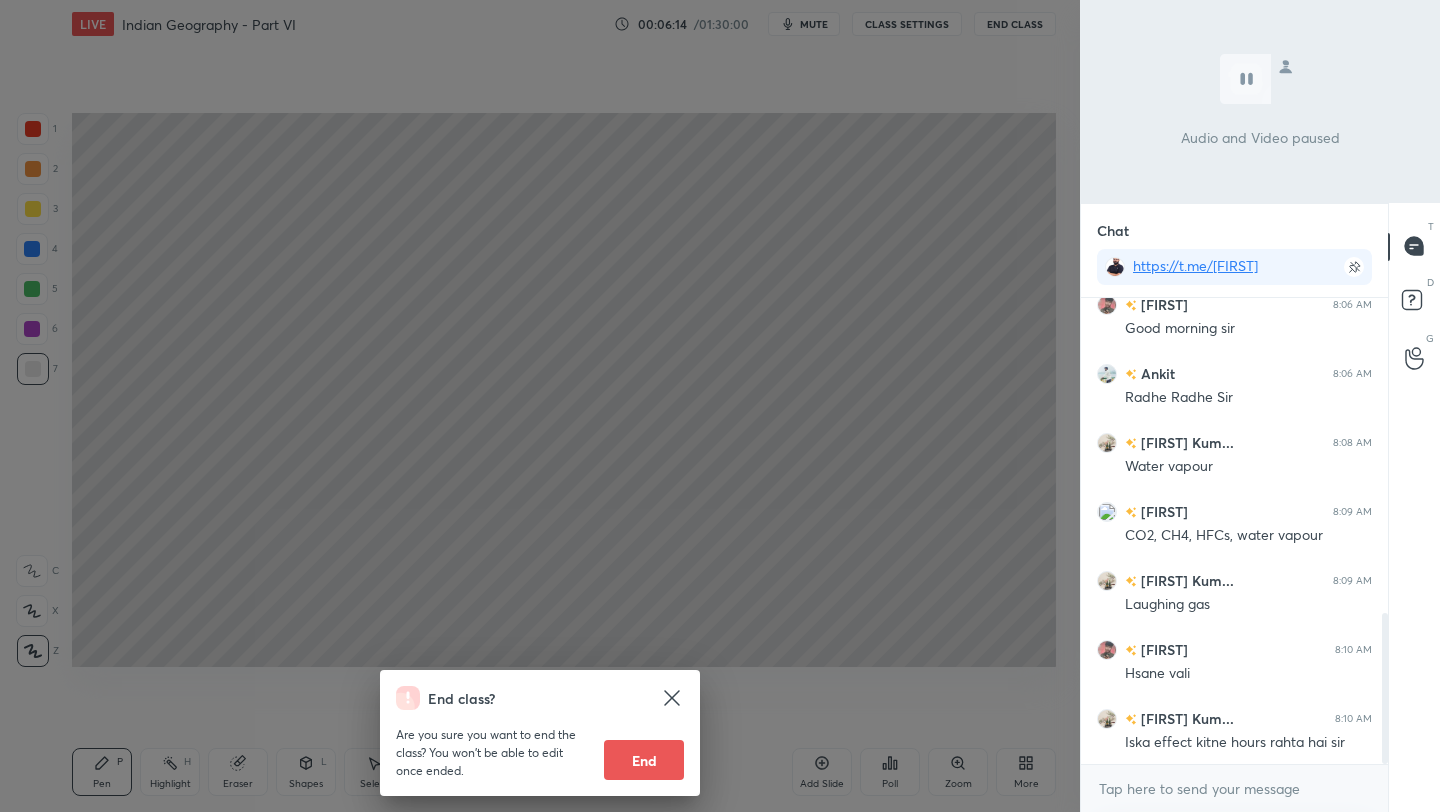 click on "End class? Are you sure you want to end the class? You won’t be able to edit once ended. End" at bounding box center (540, 406) 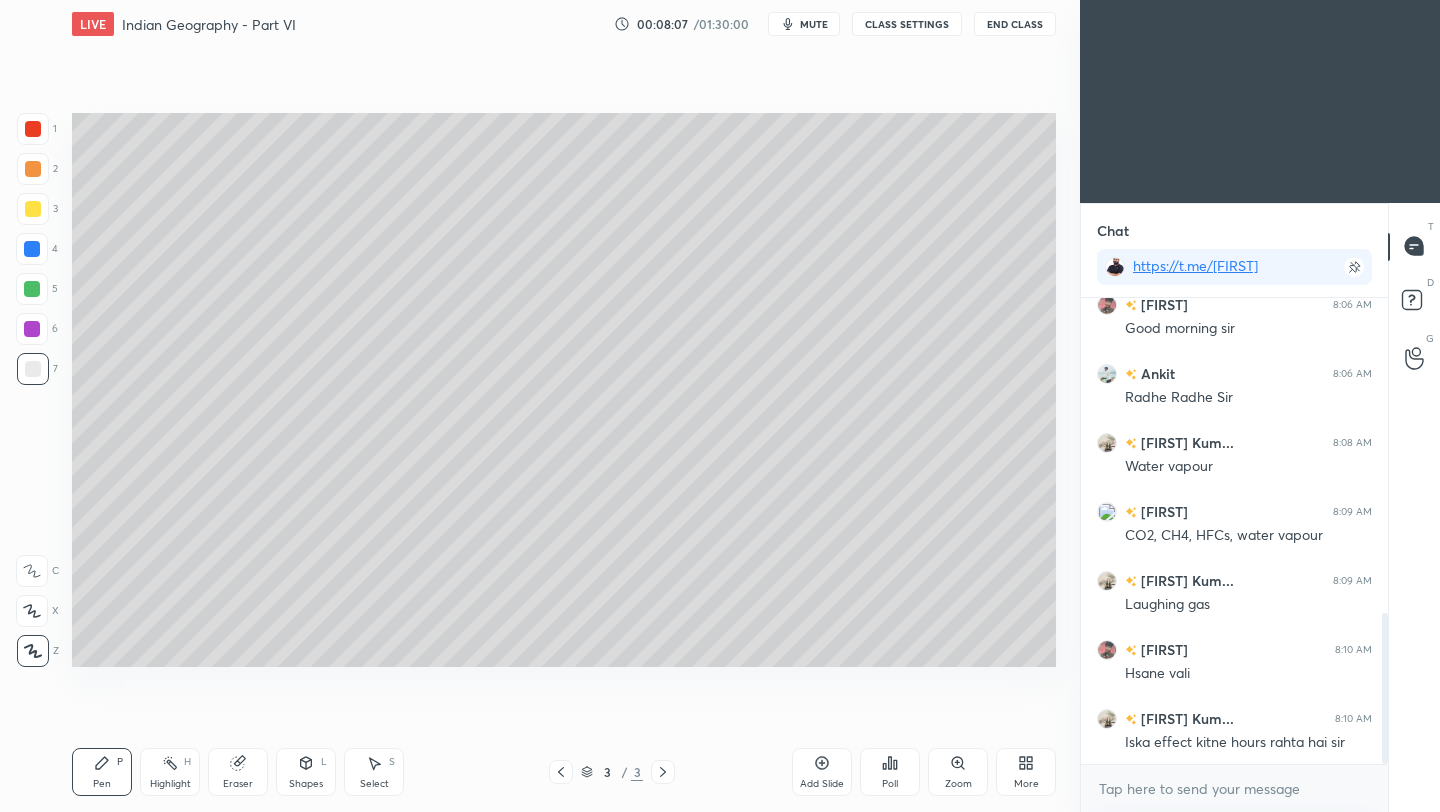 click 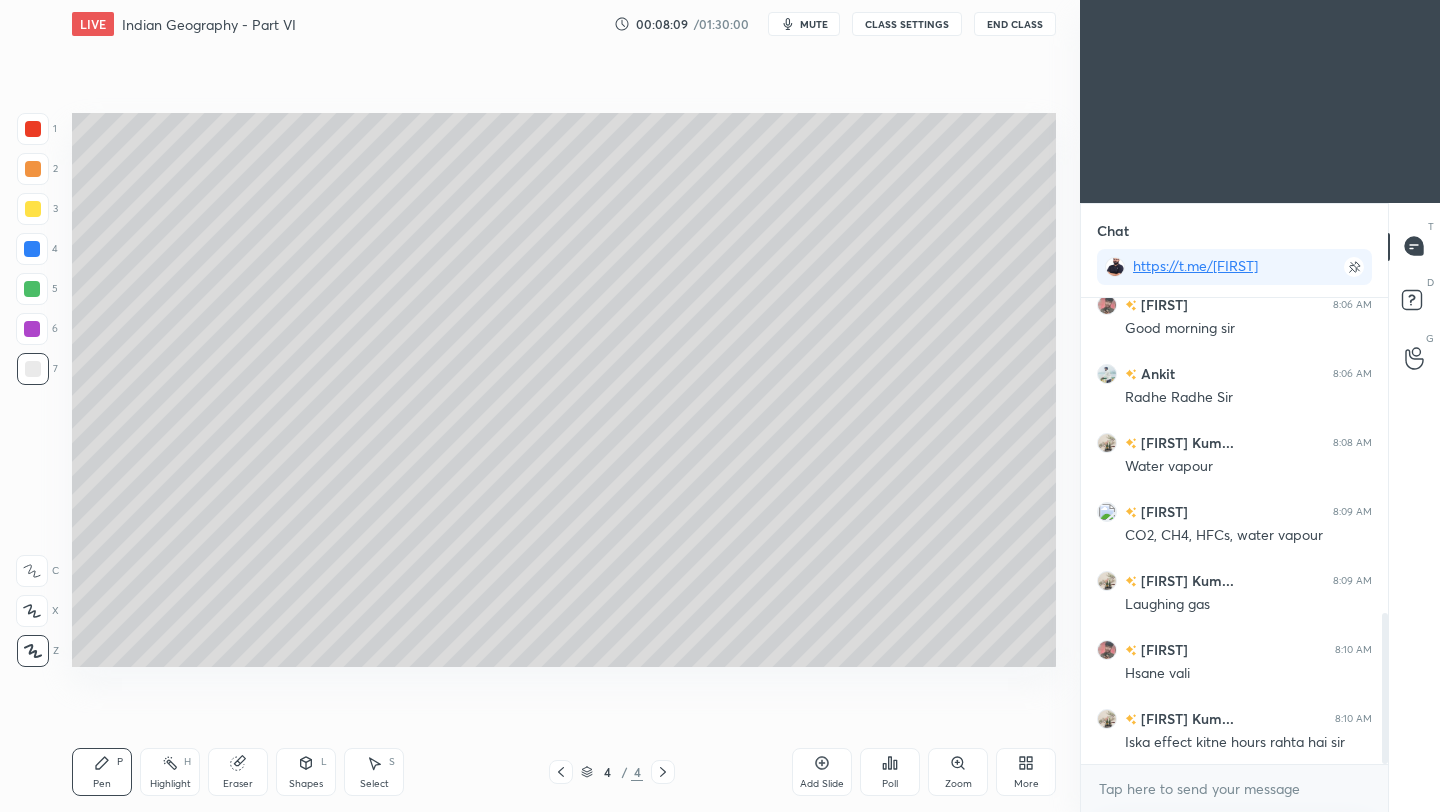click on "Shapes L" at bounding box center (306, 772) 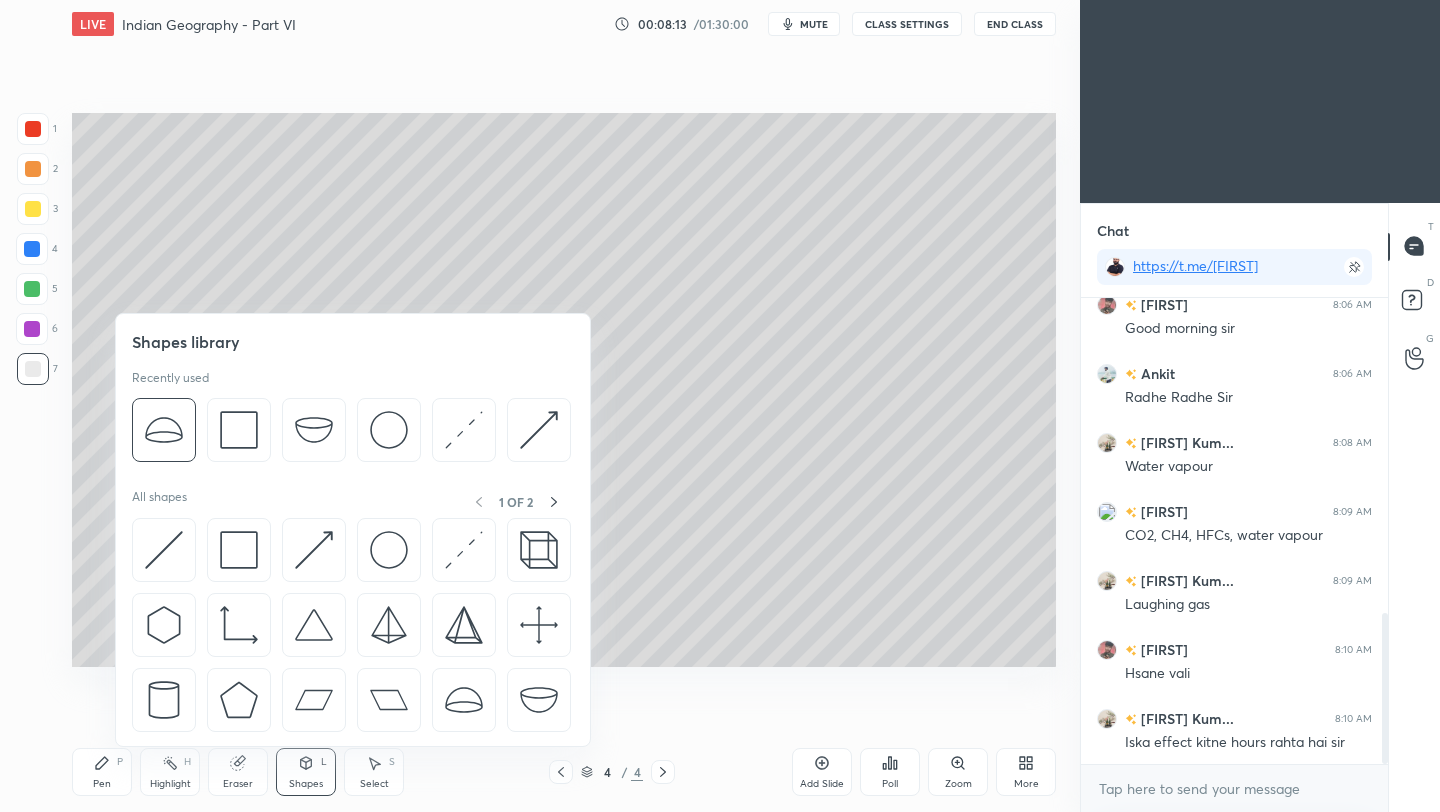 drag, startPoint x: 463, startPoint y: 704, endPoint x: 450, endPoint y: 671, distance: 35.468296 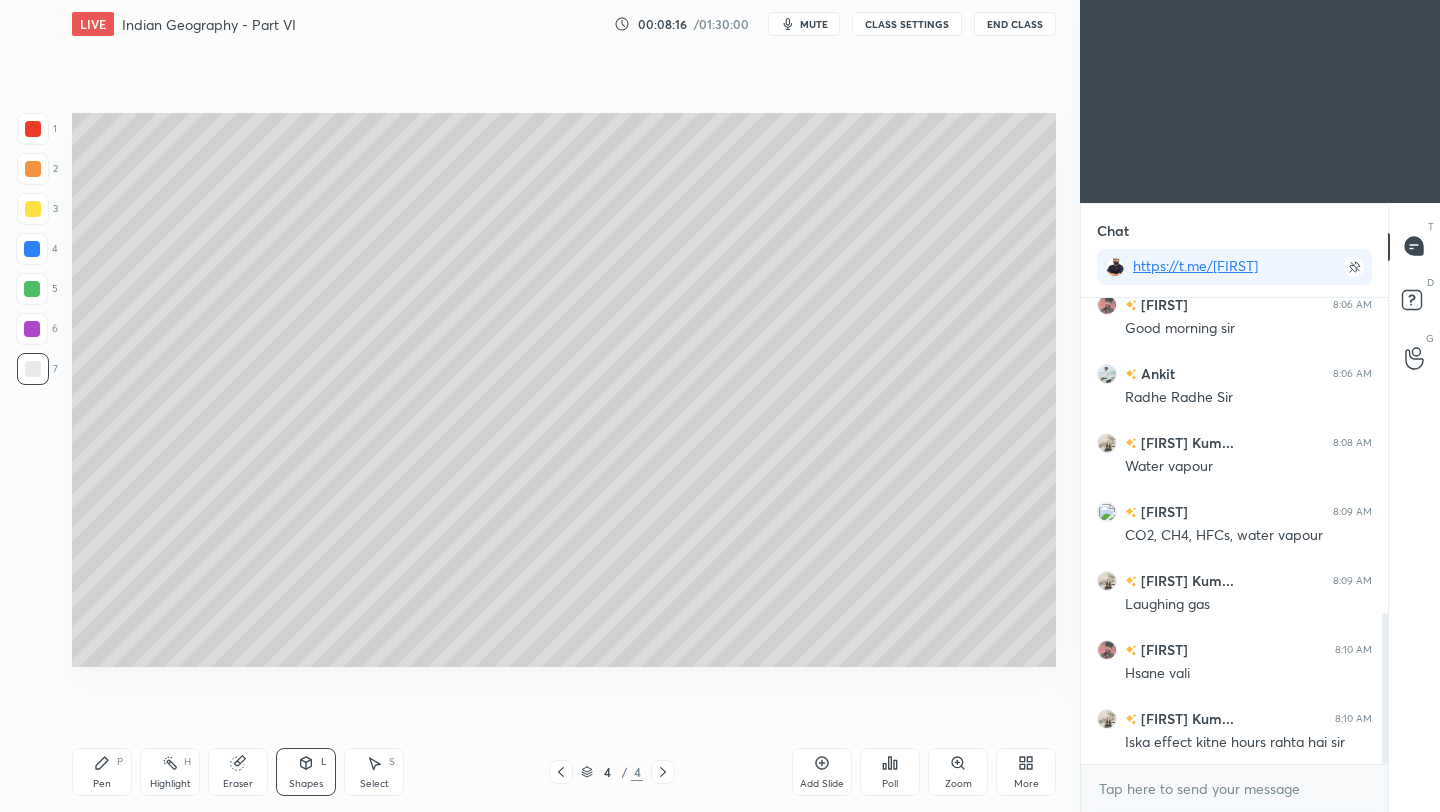 click at bounding box center (32, 249) 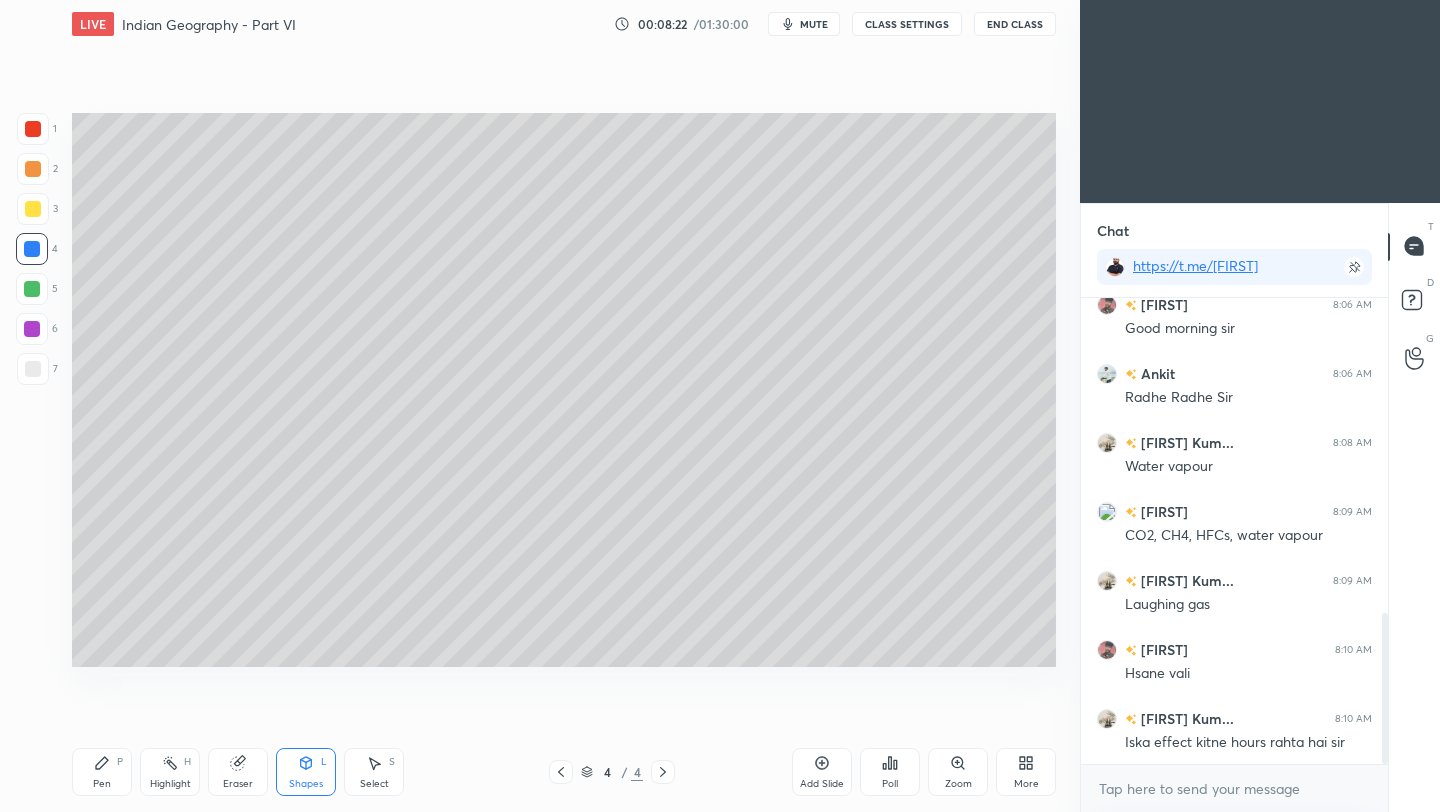 click at bounding box center [33, 209] 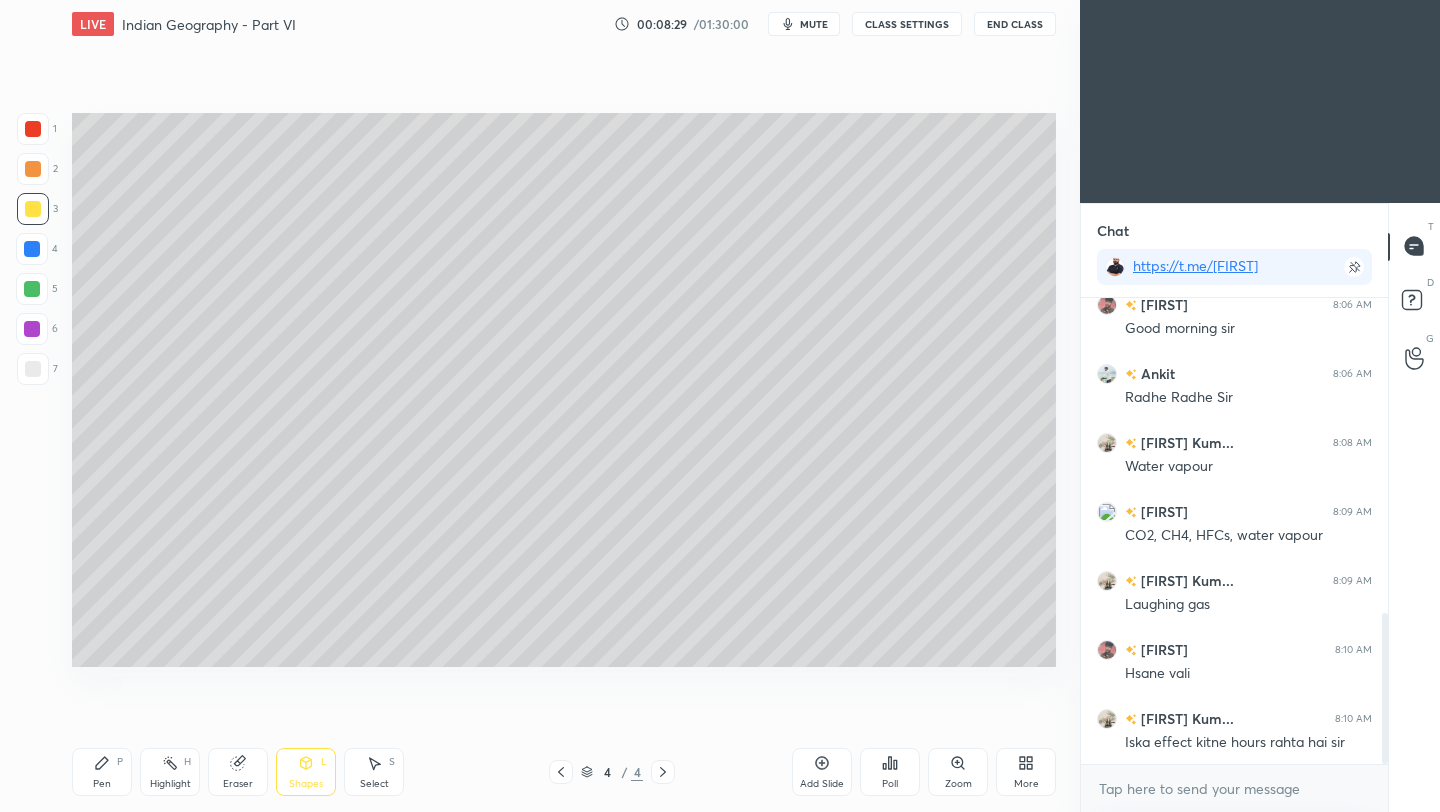 click 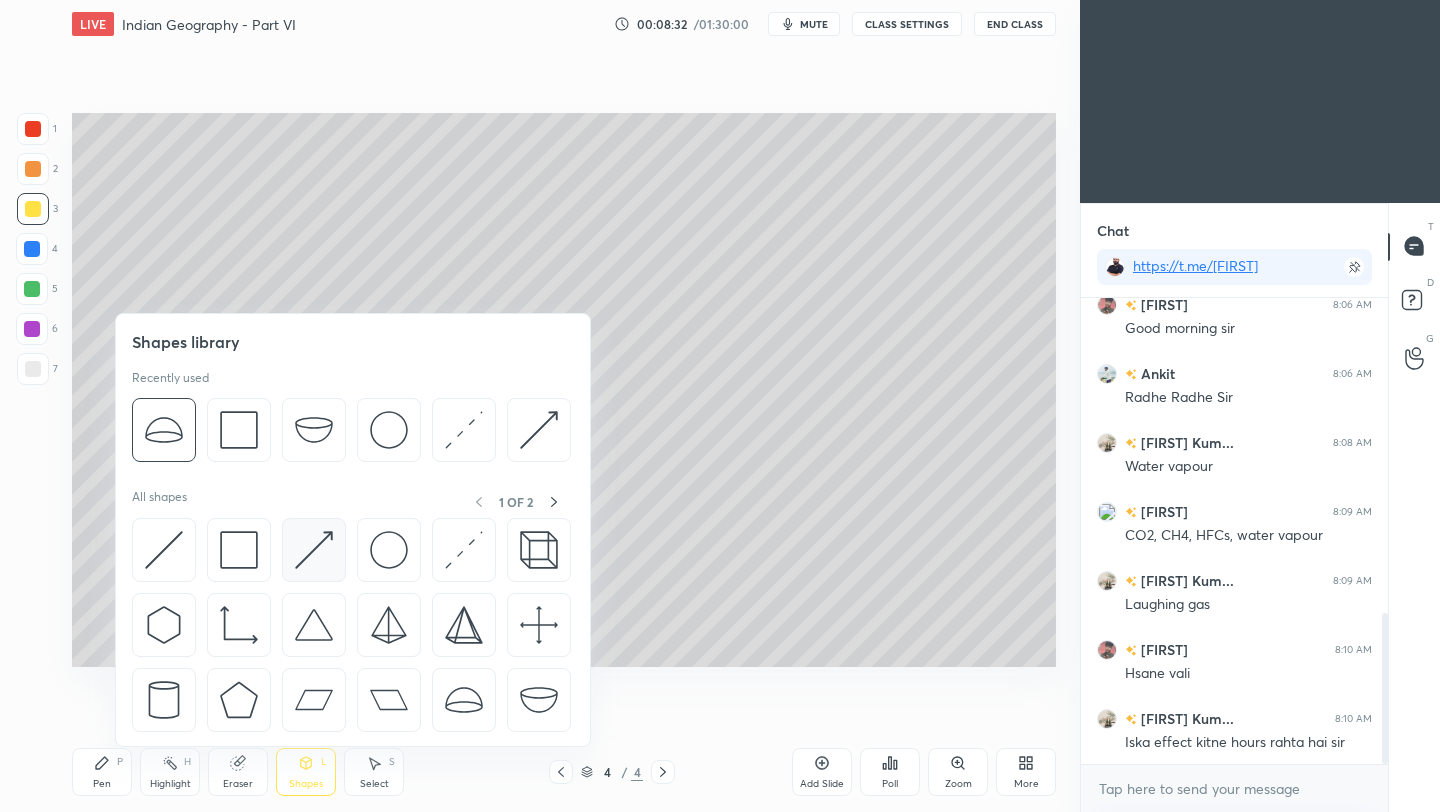 click at bounding box center (314, 550) 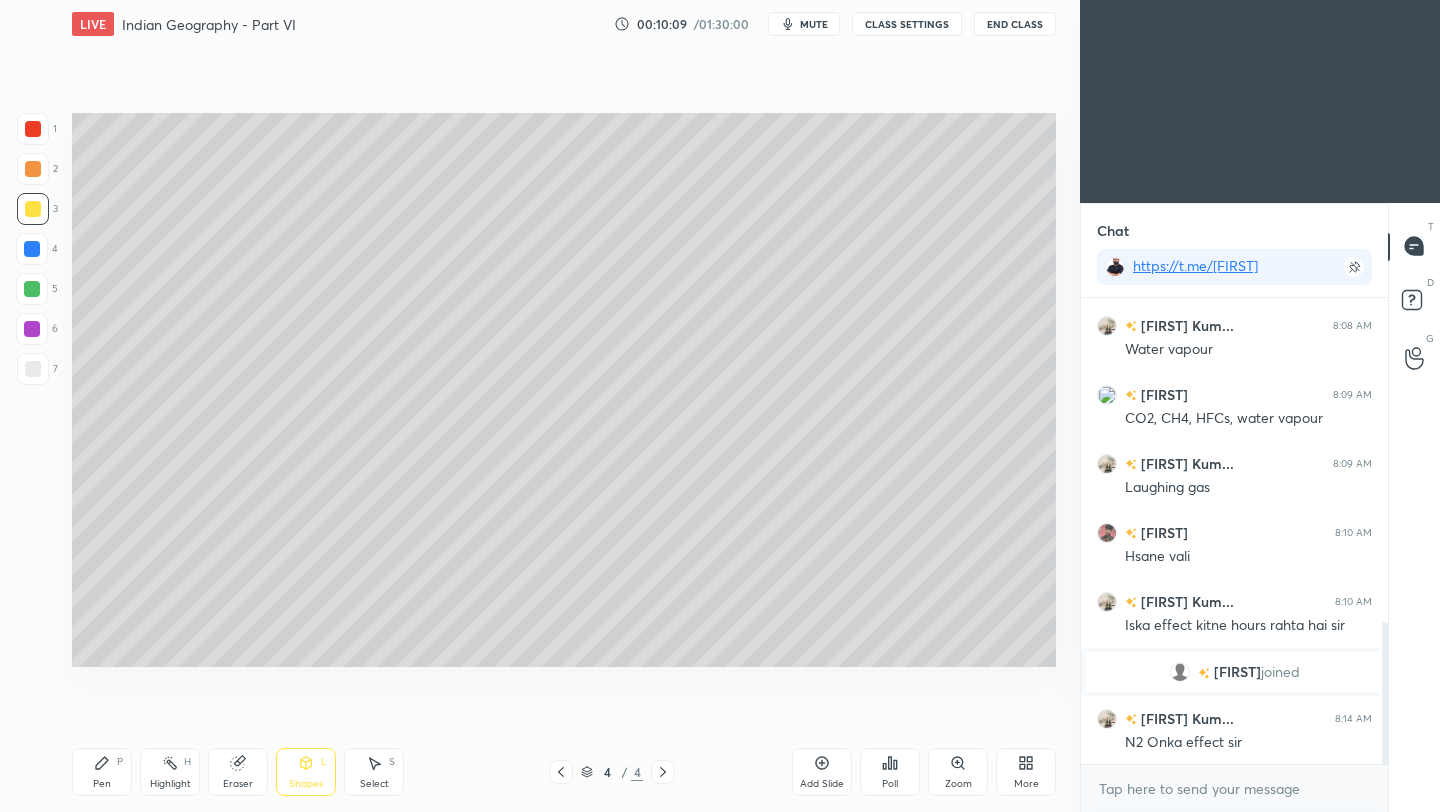 scroll, scrollTop: 1133, scrollLeft: 0, axis: vertical 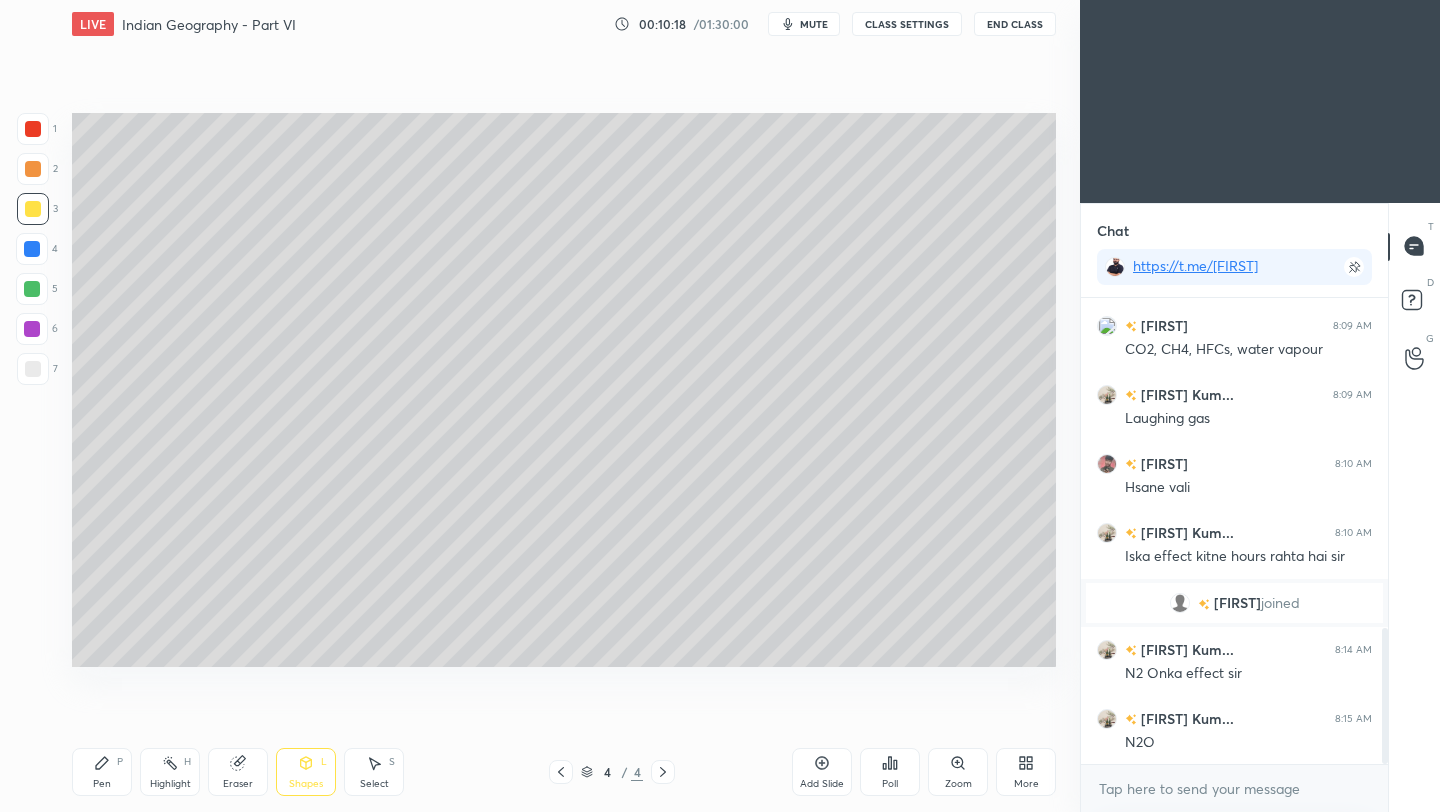 click at bounding box center [32, 289] 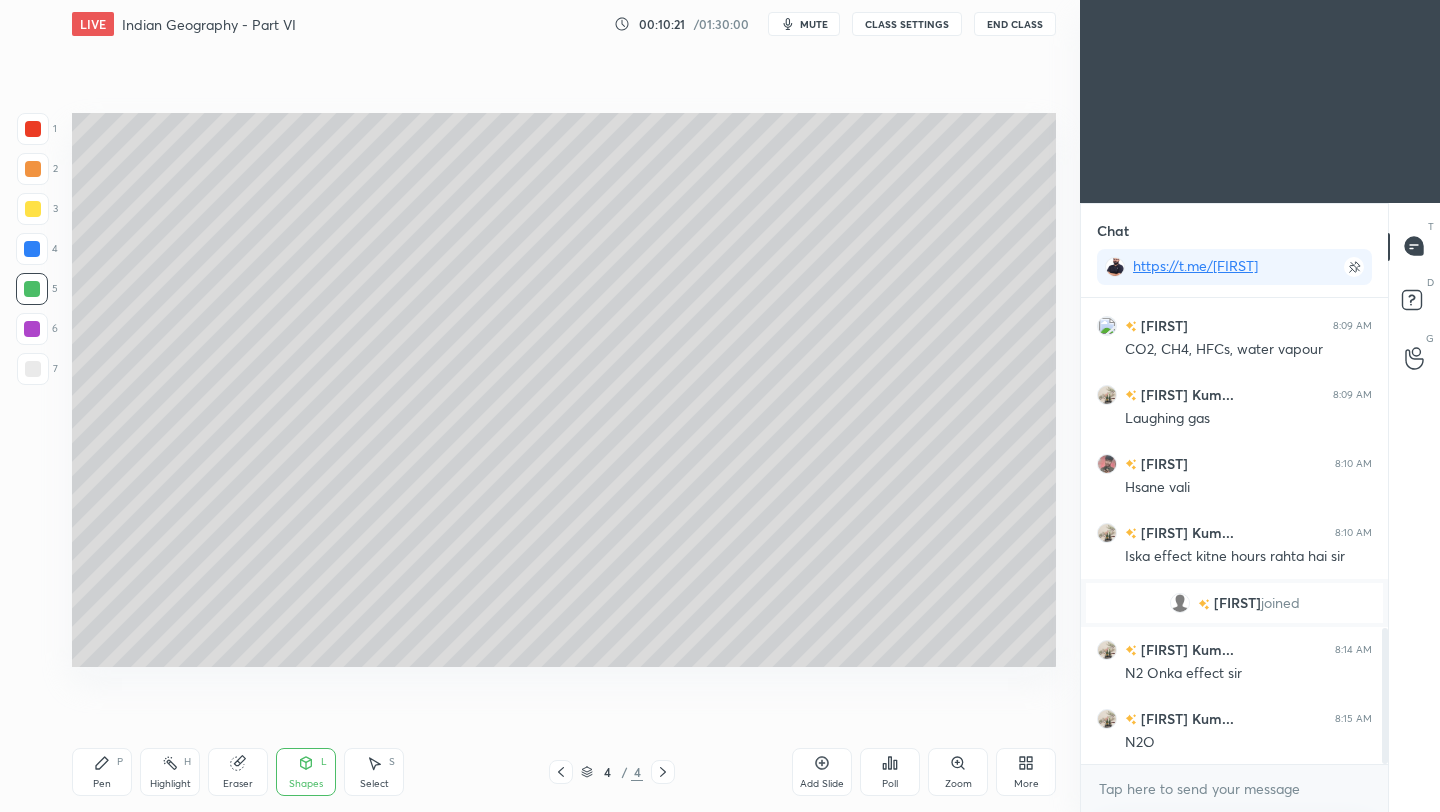 click on "Pen P" at bounding box center (102, 772) 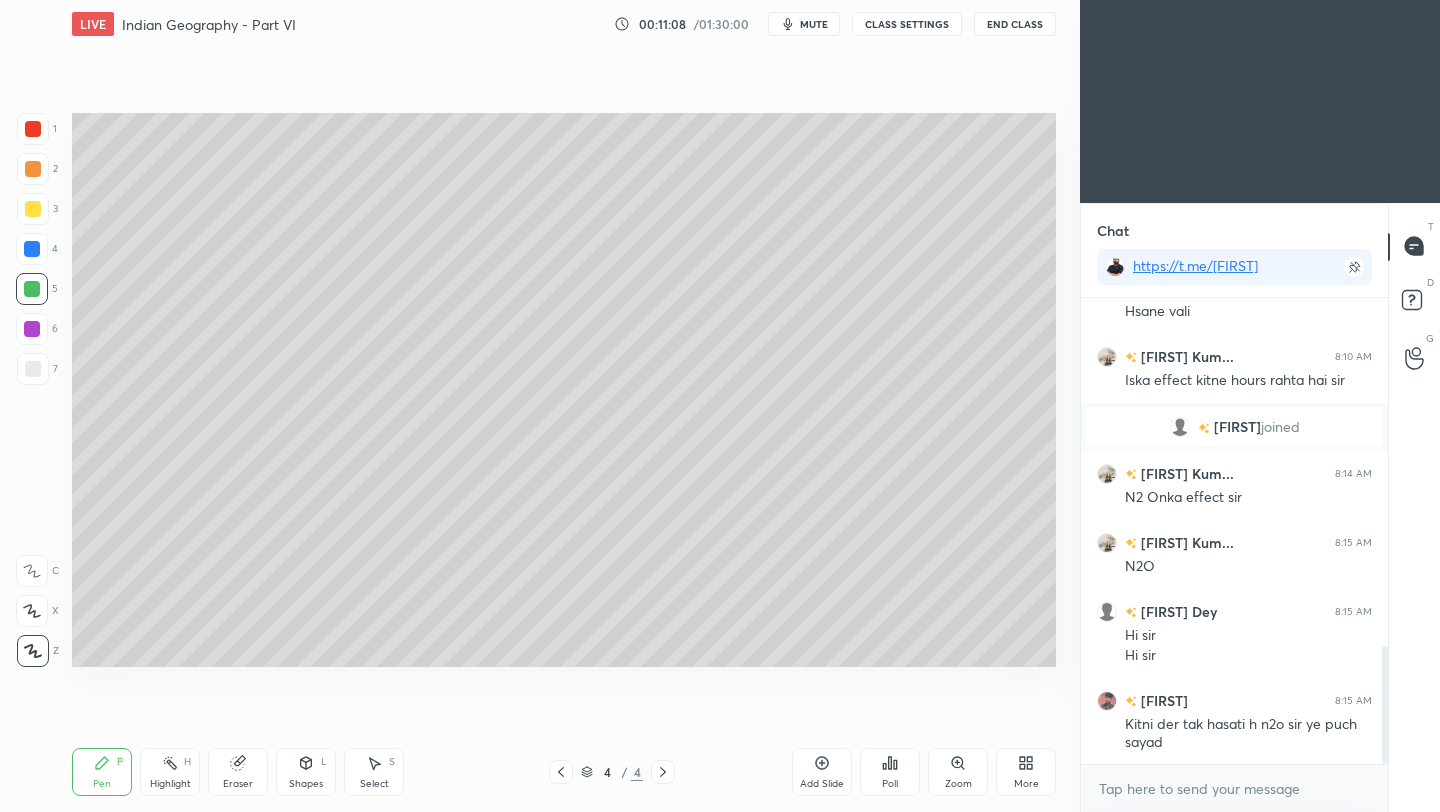 scroll, scrollTop: 1378, scrollLeft: 0, axis: vertical 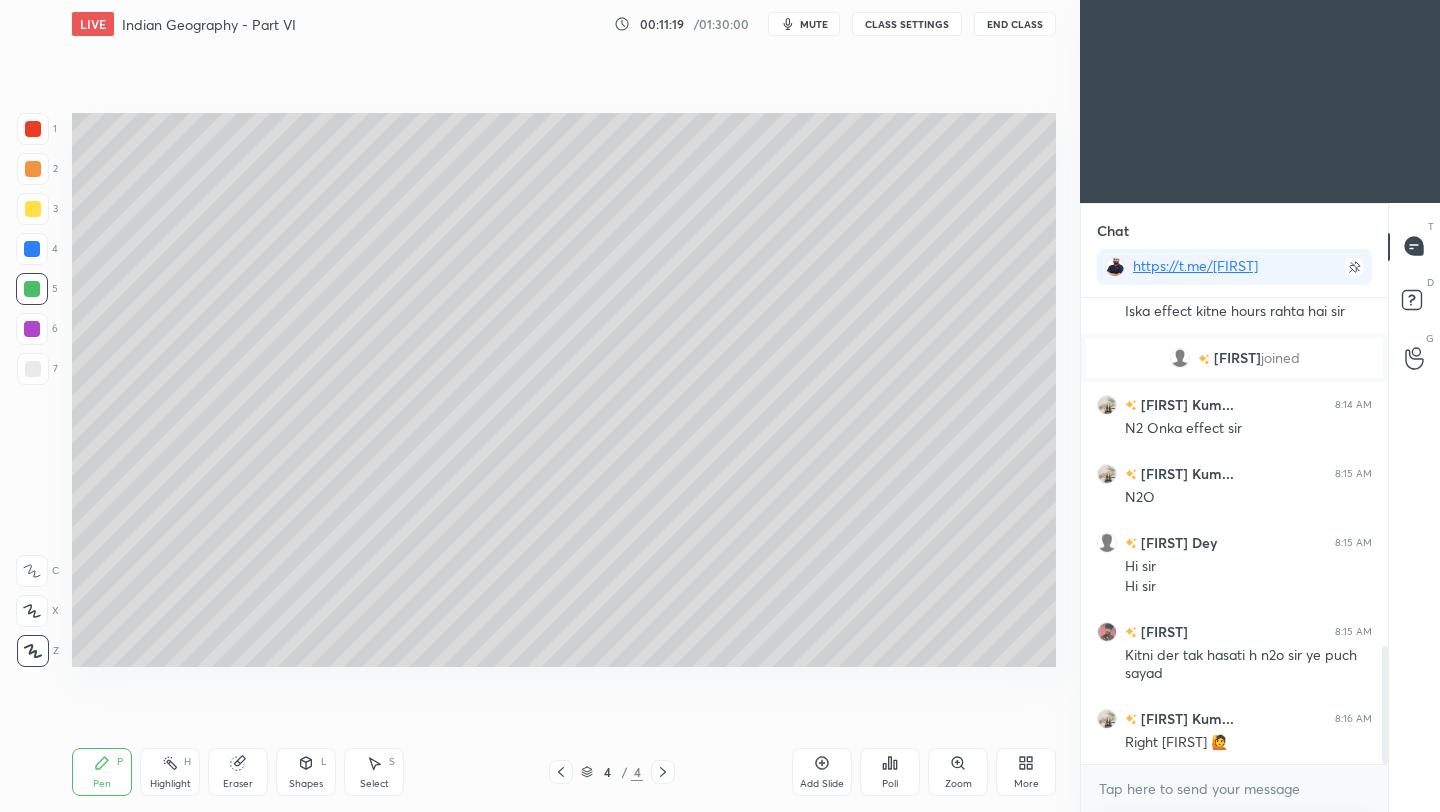 click at bounding box center [33, 369] 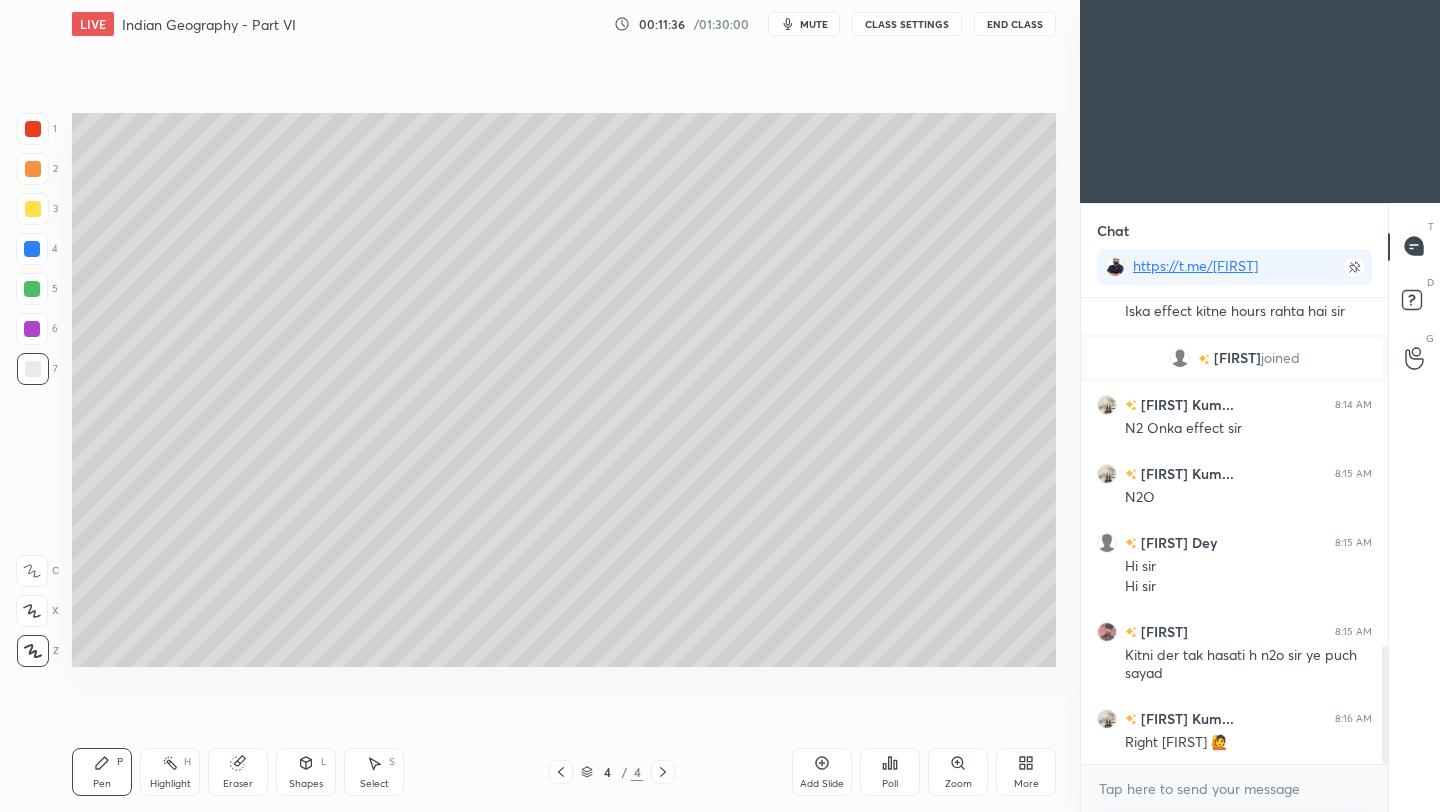 click on "End Class" at bounding box center (1015, 24) 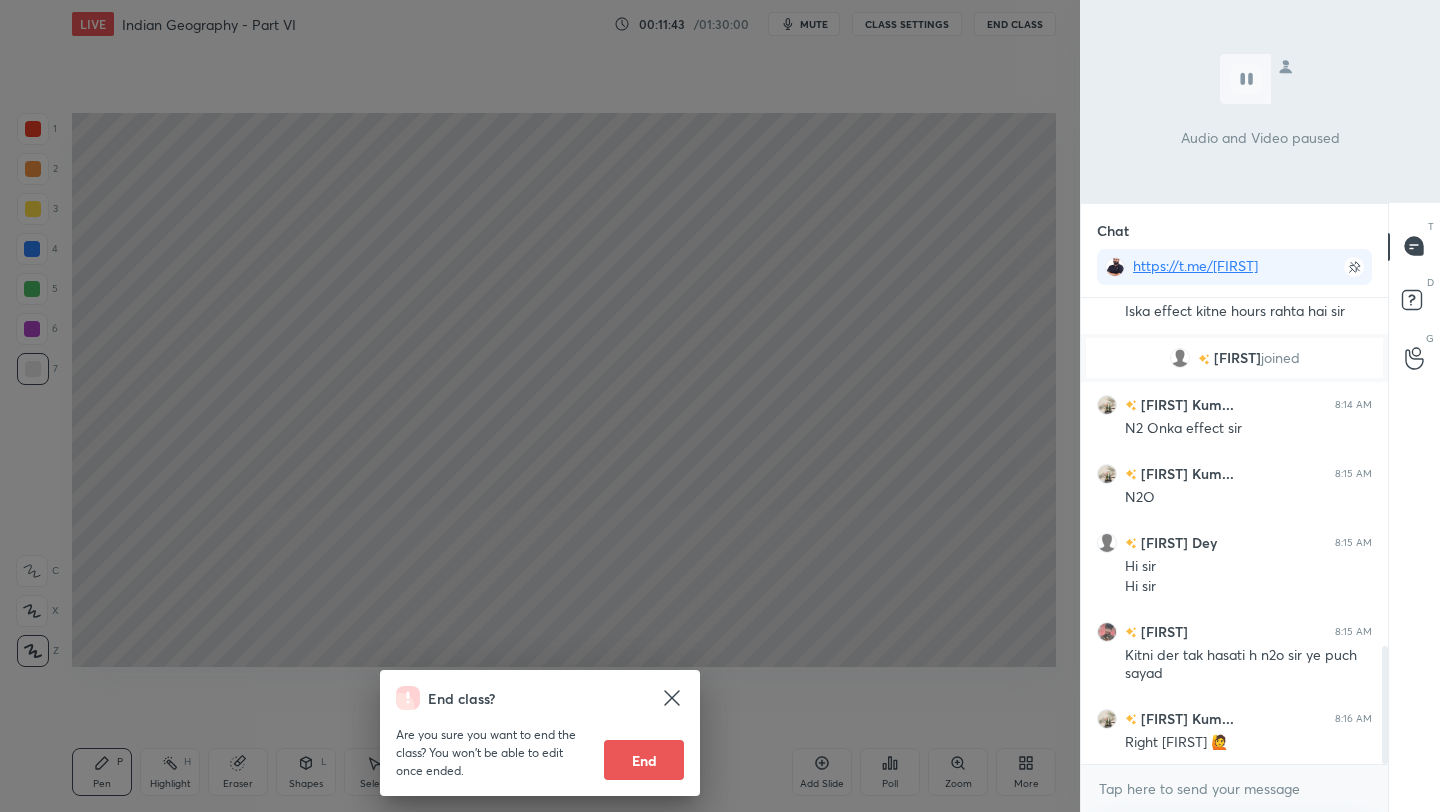 click on "End class? Are you sure you want to end the class? You won’t be able to edit once ended. End" at bounding box center (540, 406) 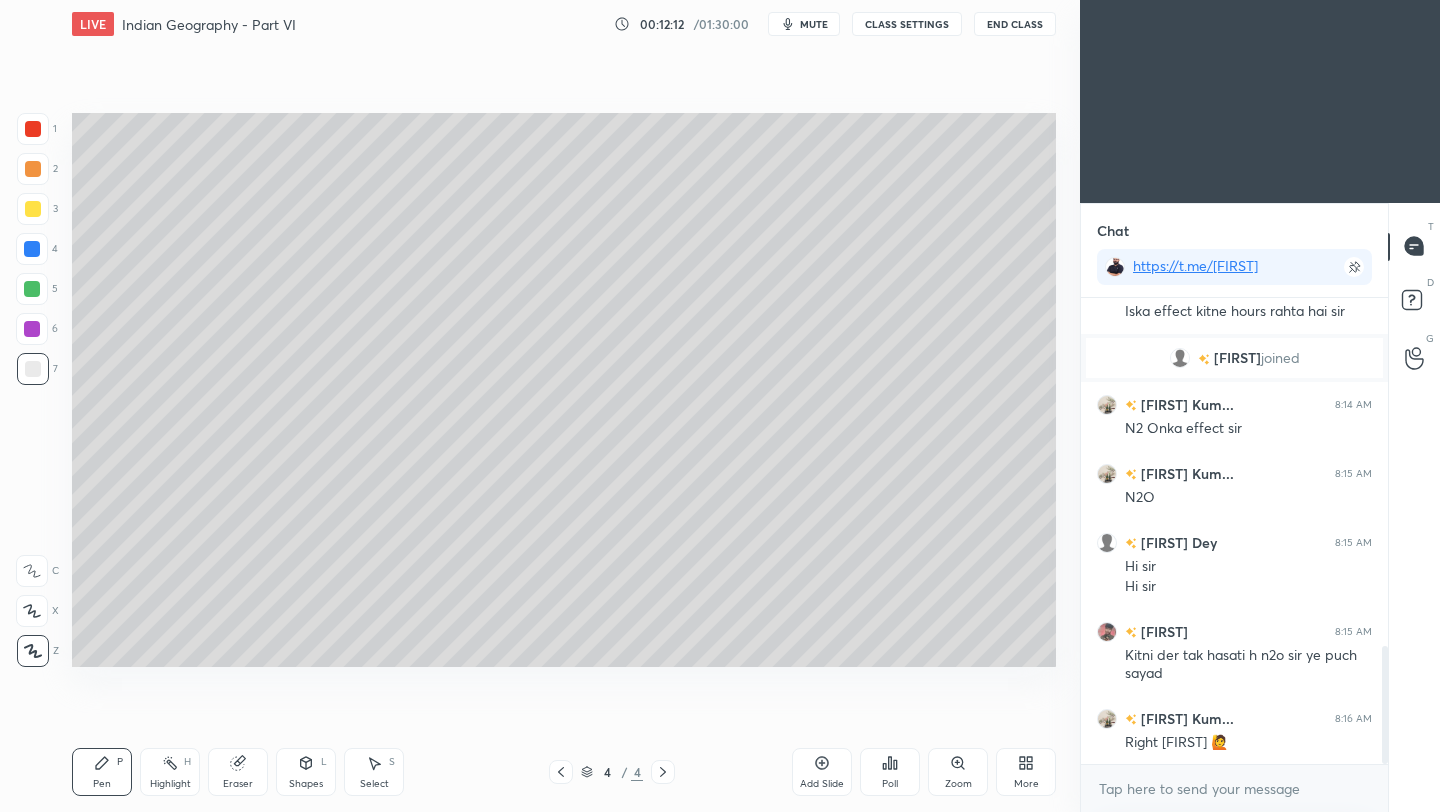 click on "Eraser" at bounding box center [238, 784] 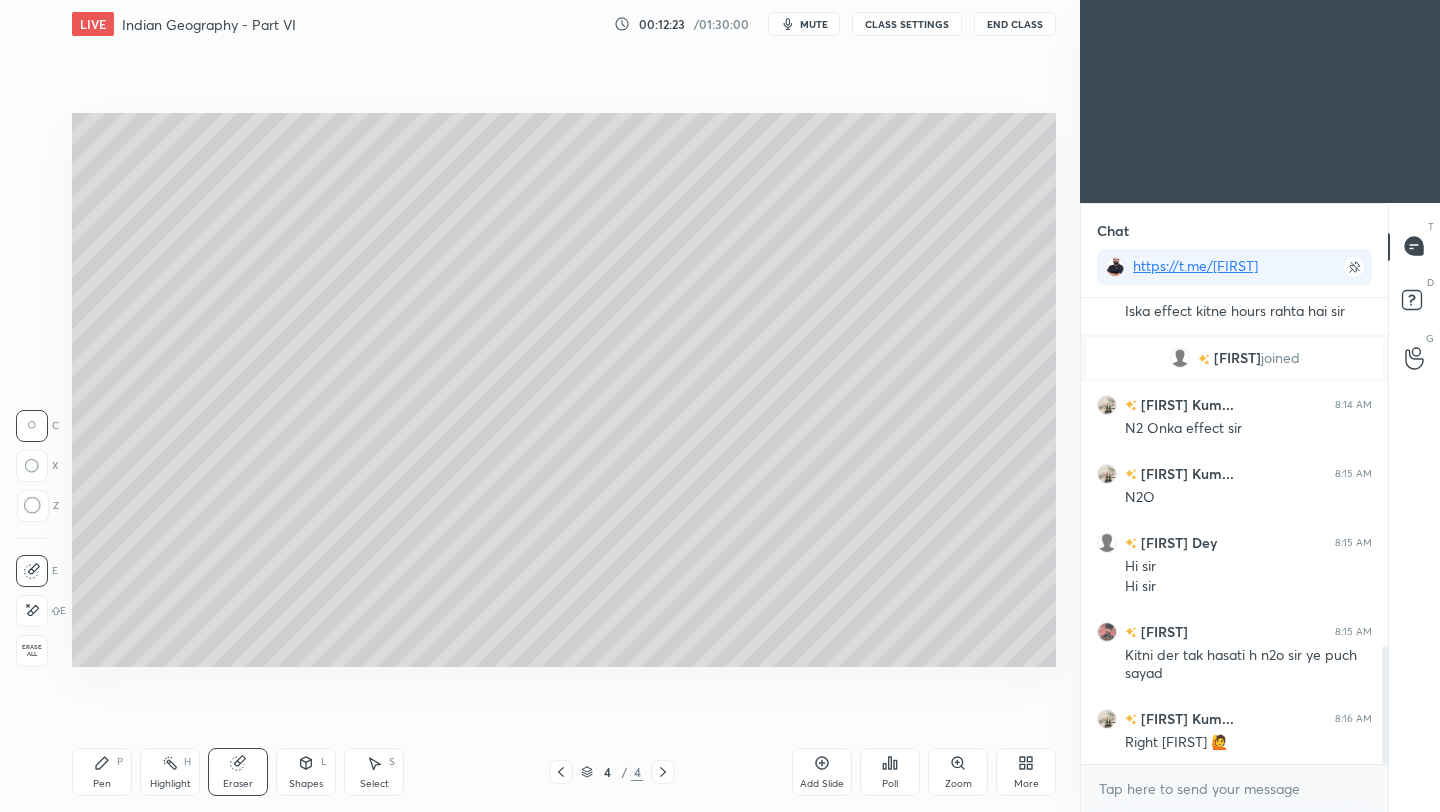 click on "Pen P" at bounding box center [102, 772] 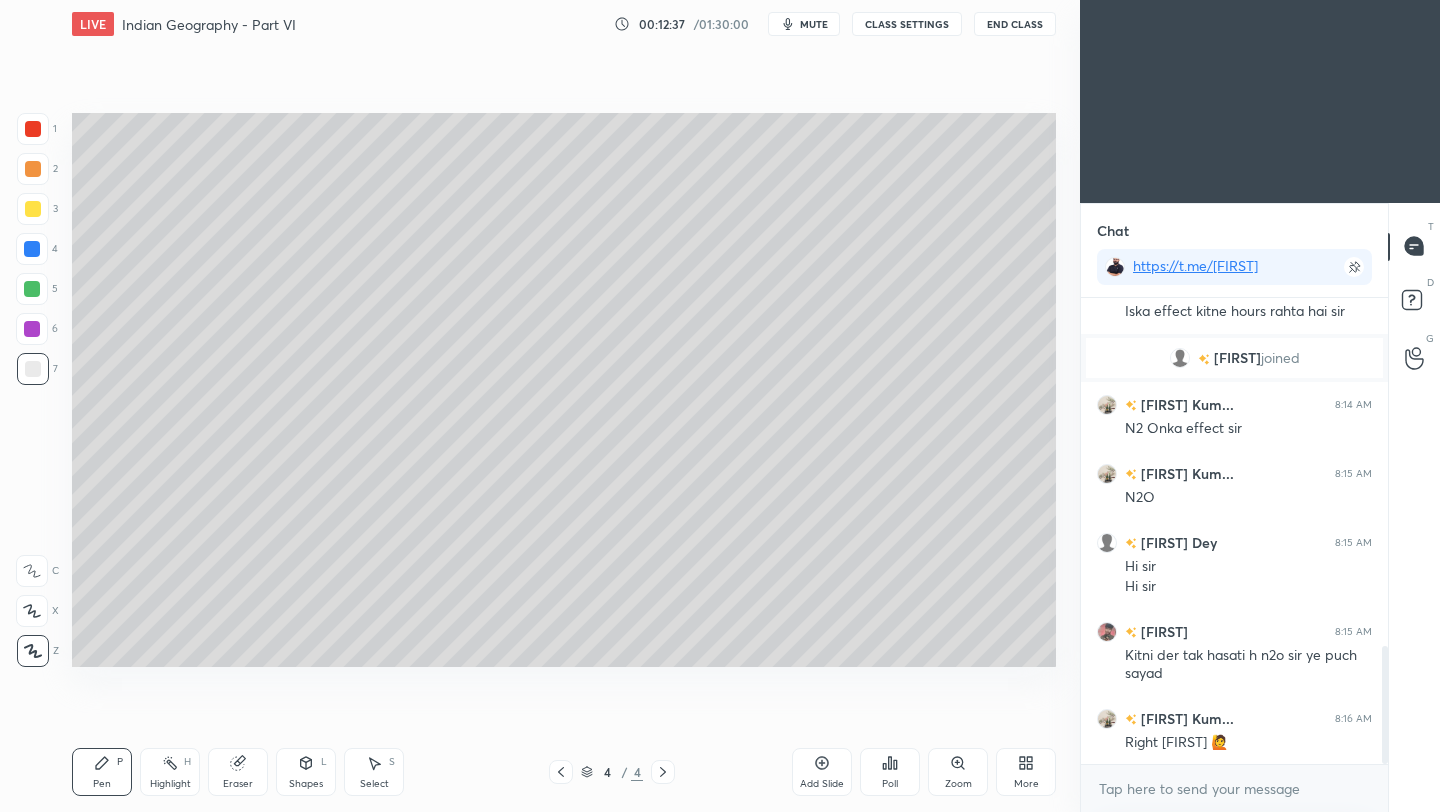 click 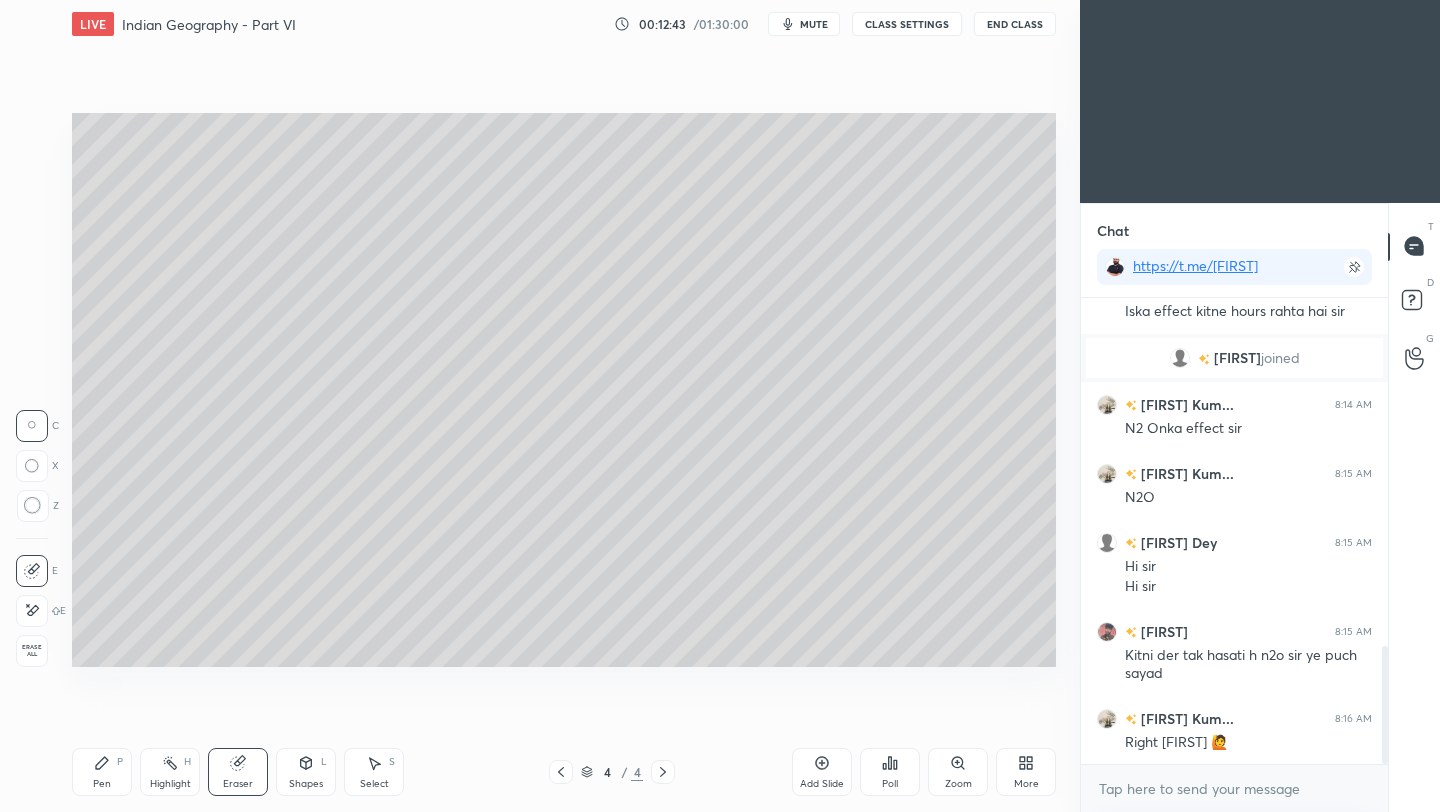 click on "Pen P" at bounding box center (102, 772) 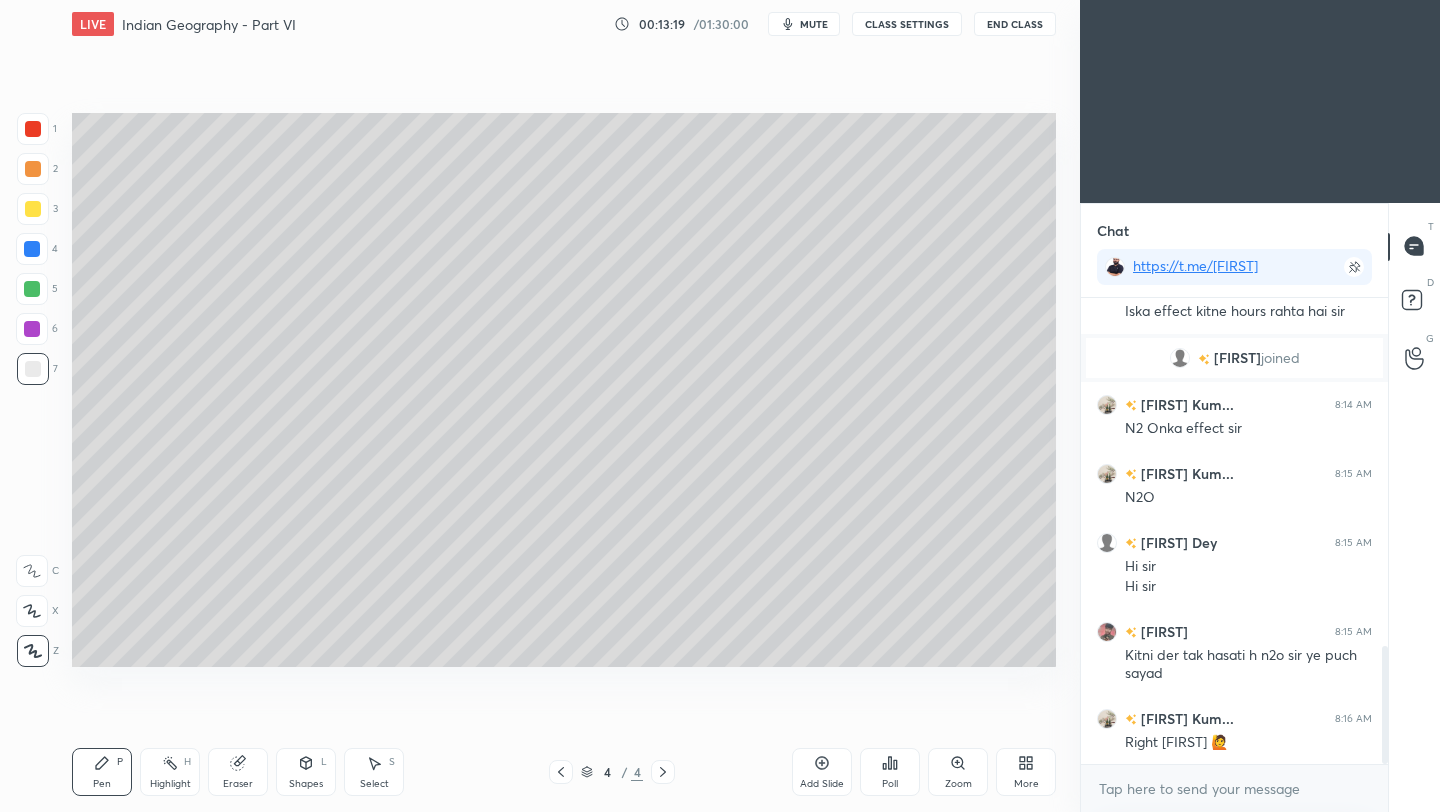 click on "End Class" at bounding box center [1015, 24] 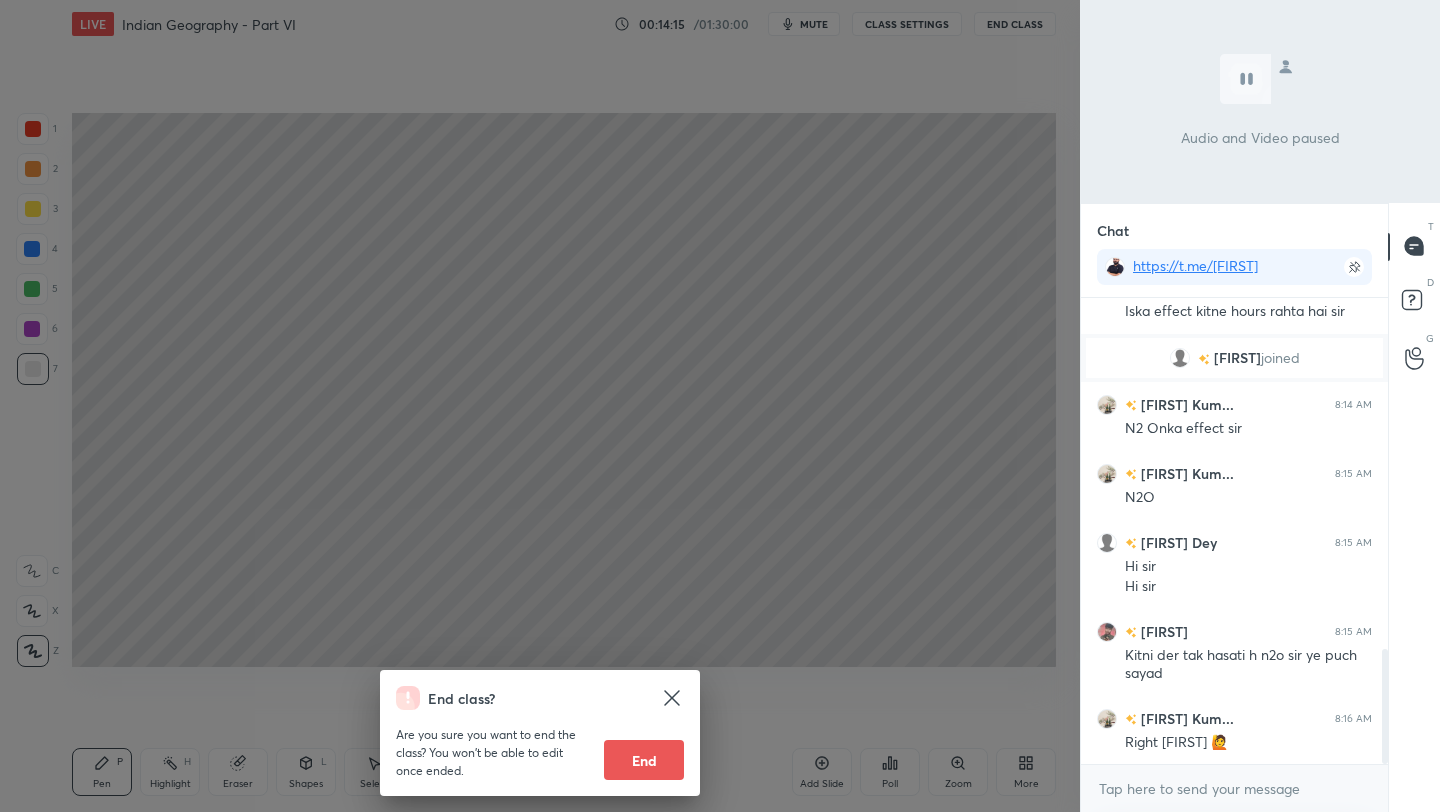 scroll, scrollTop: 1426, scrollLeft: 0, axis: vertical 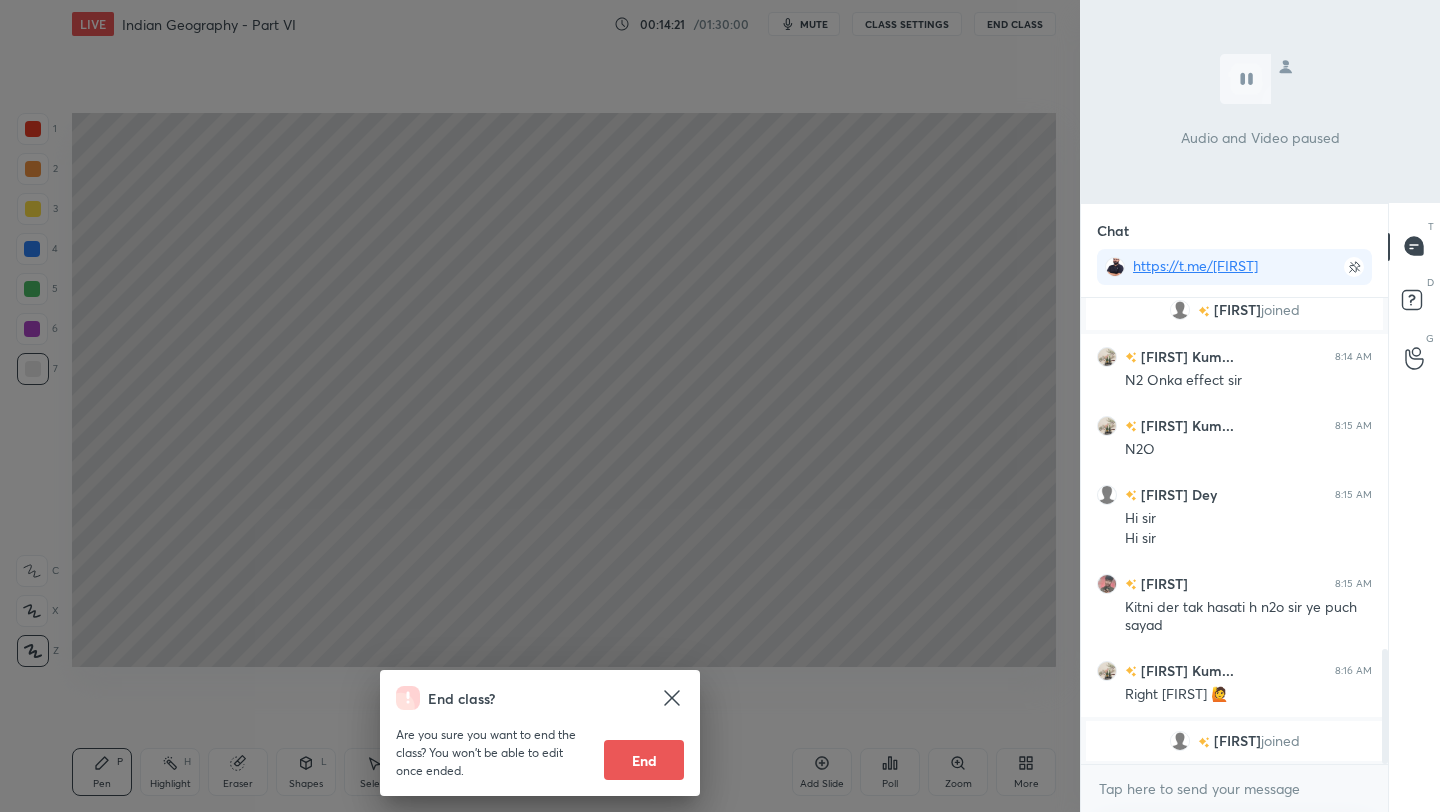 click on "End class? Are you sure you want to end the class? You won’t be able to edit once ended. End" at bounding box center [540, 406] 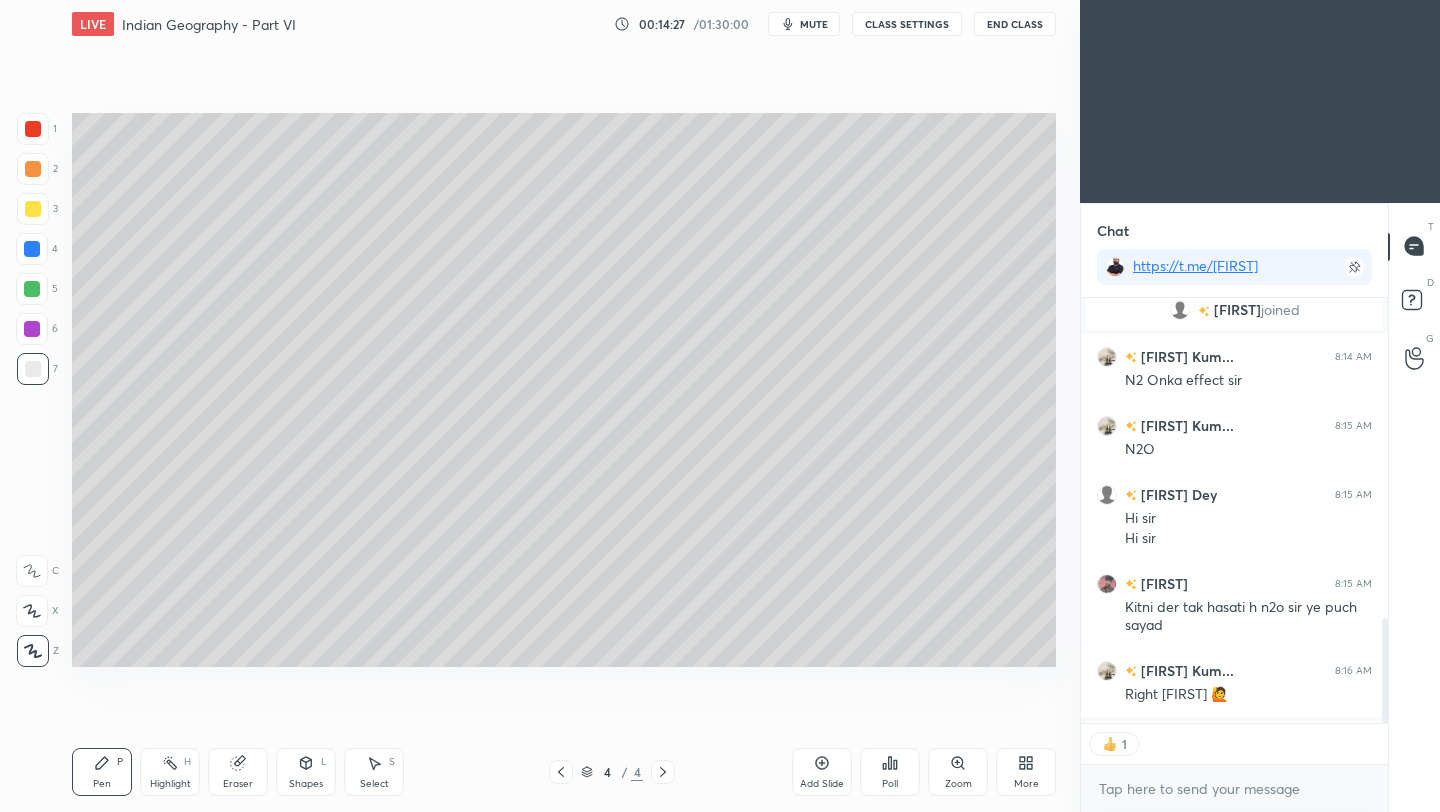 scroll, scrollTop: 419, scrollLeft: 301, axis: both 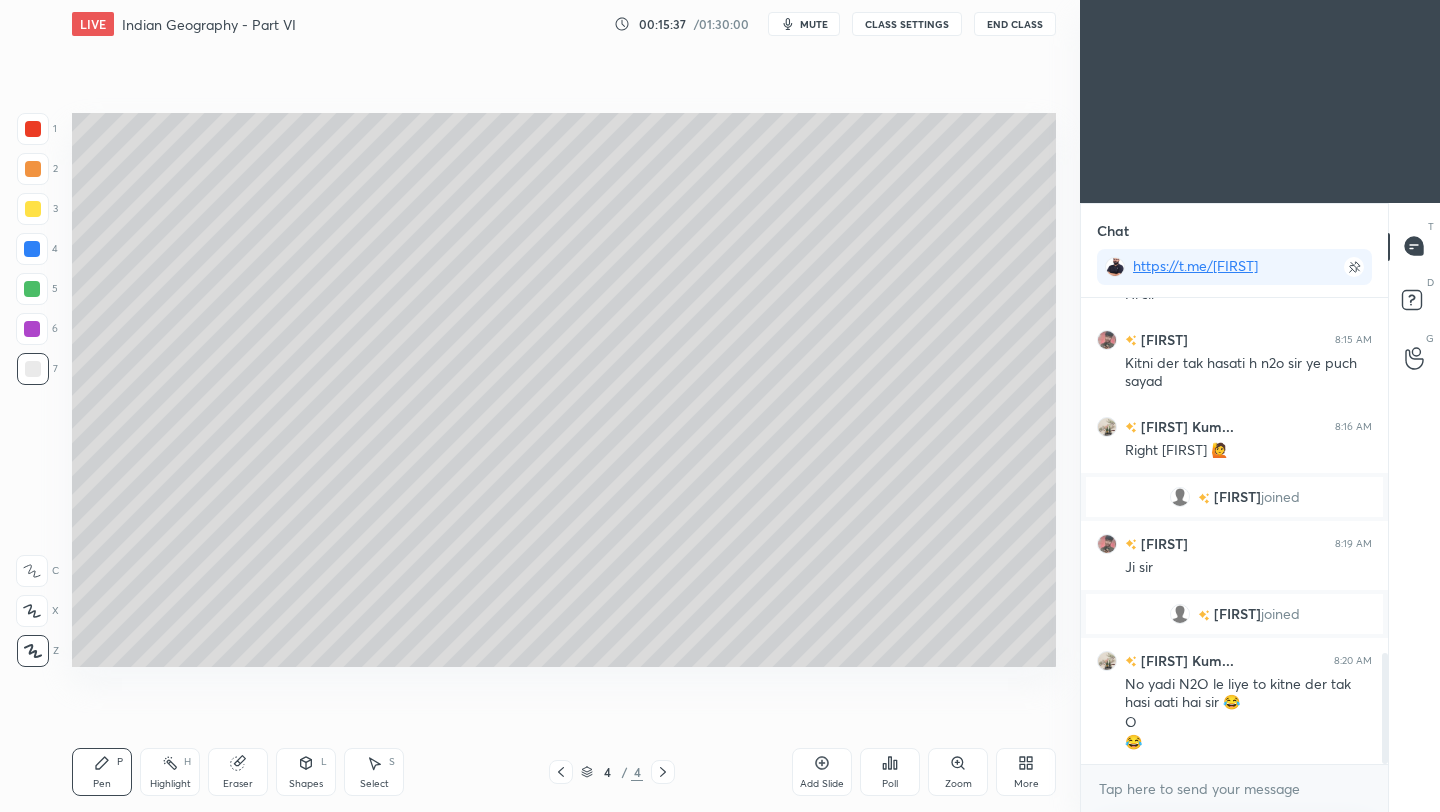 click on "Add Slide" at bounding box center (822, 772) 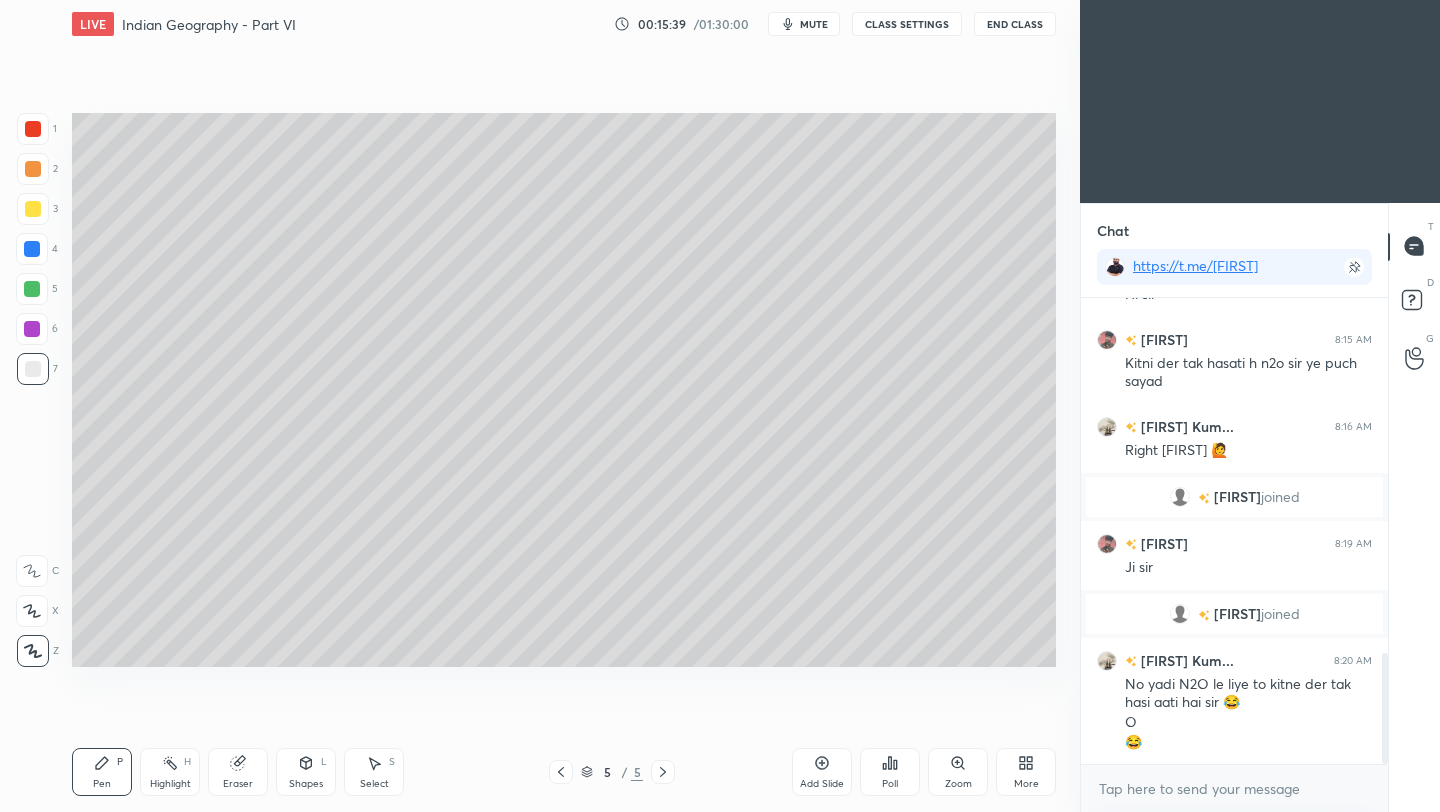 click 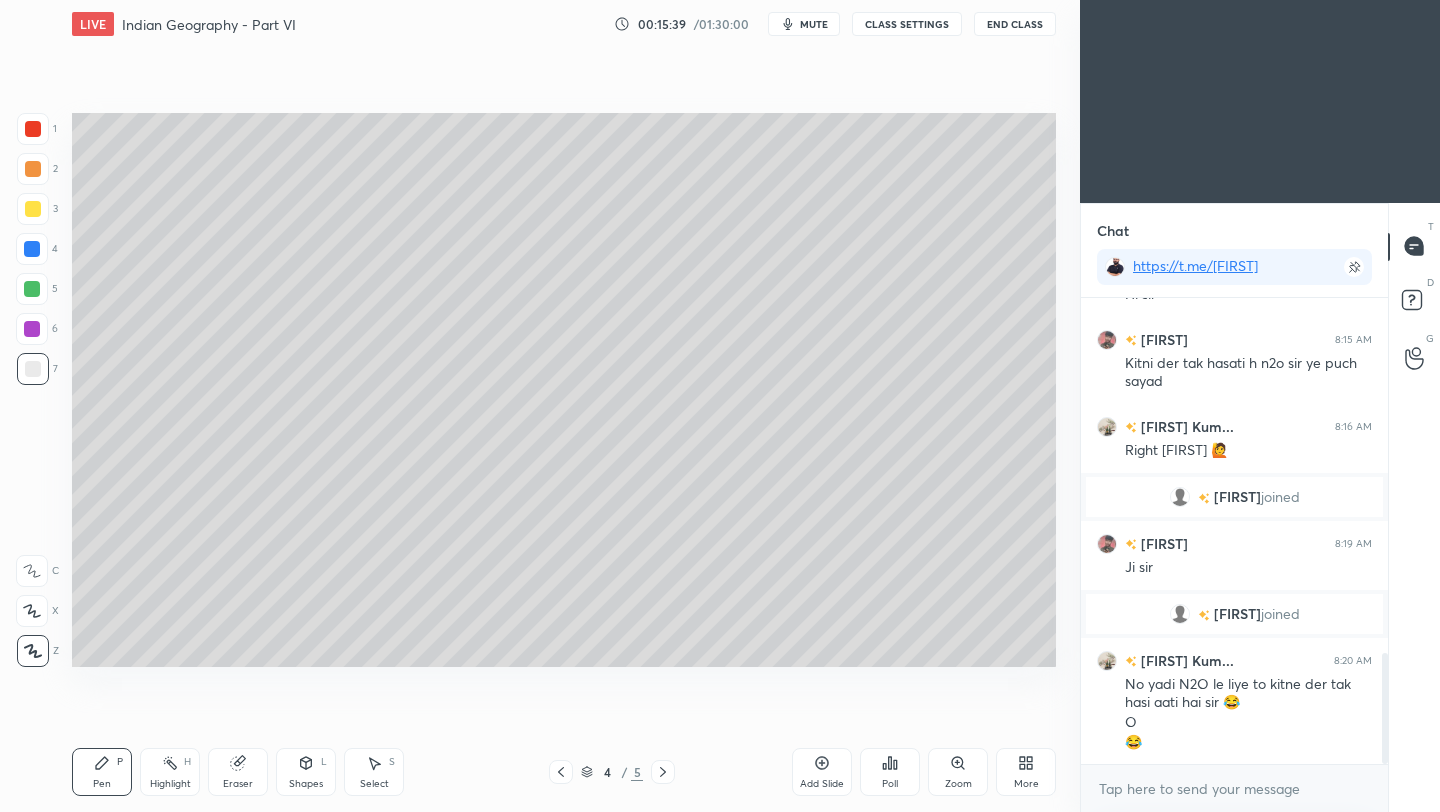 click 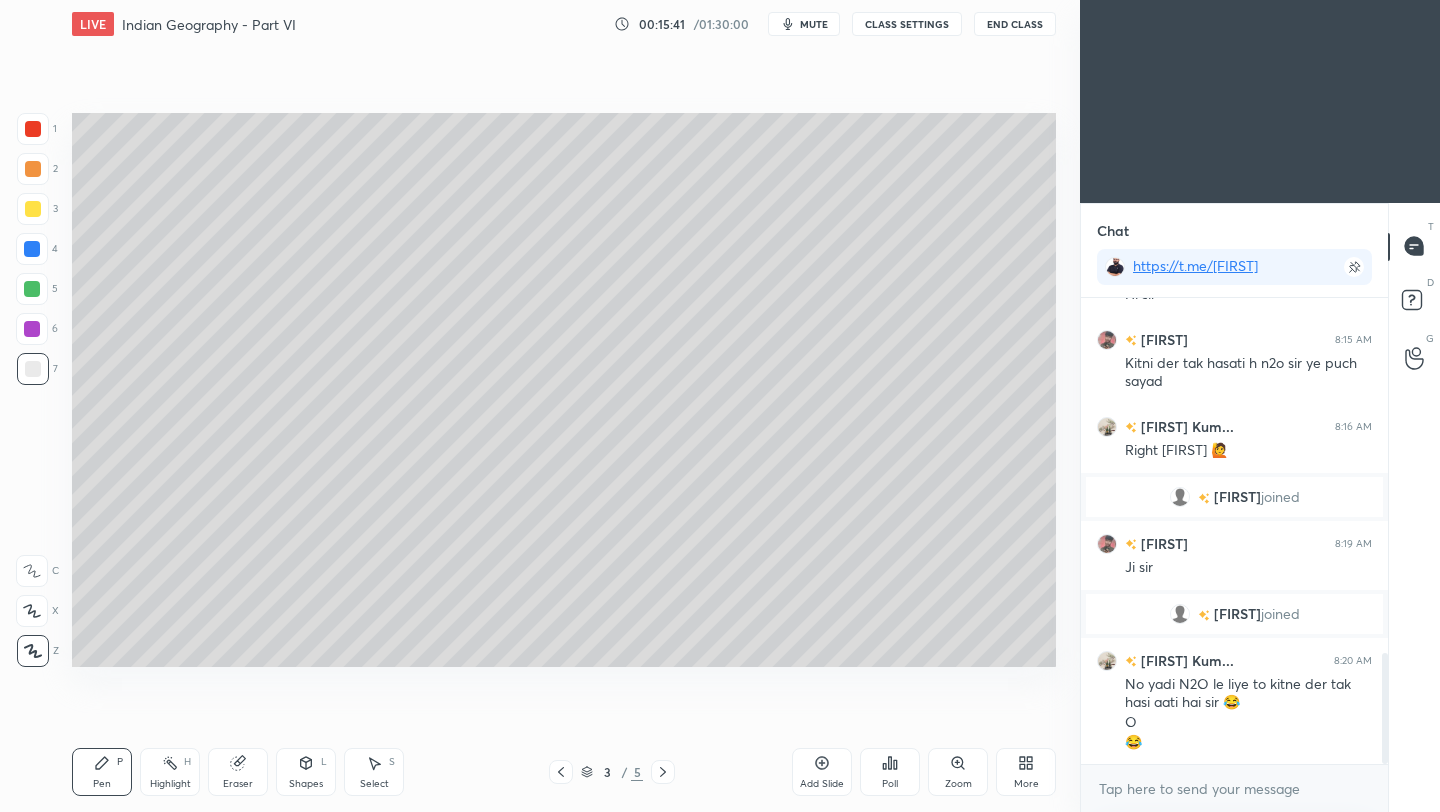 click 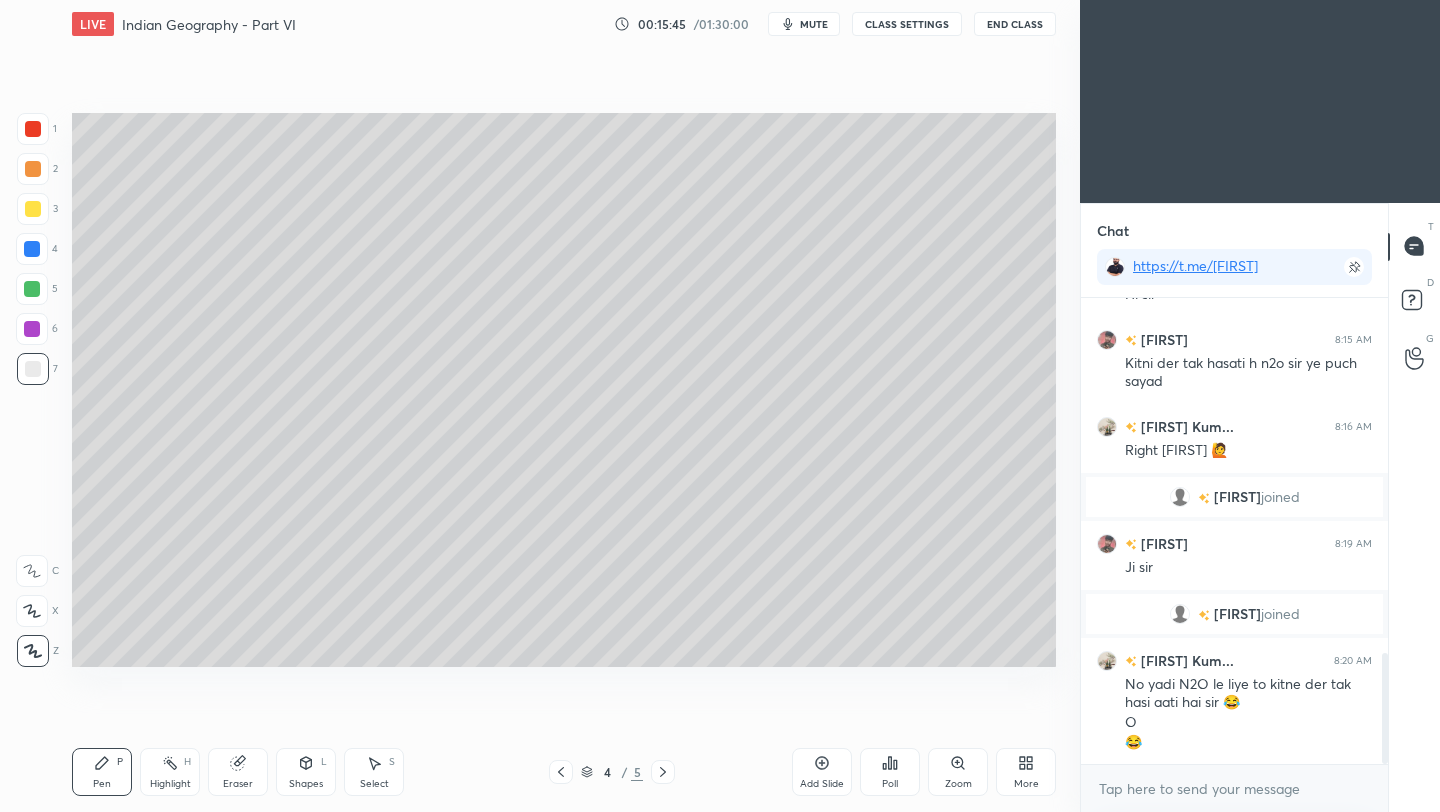click 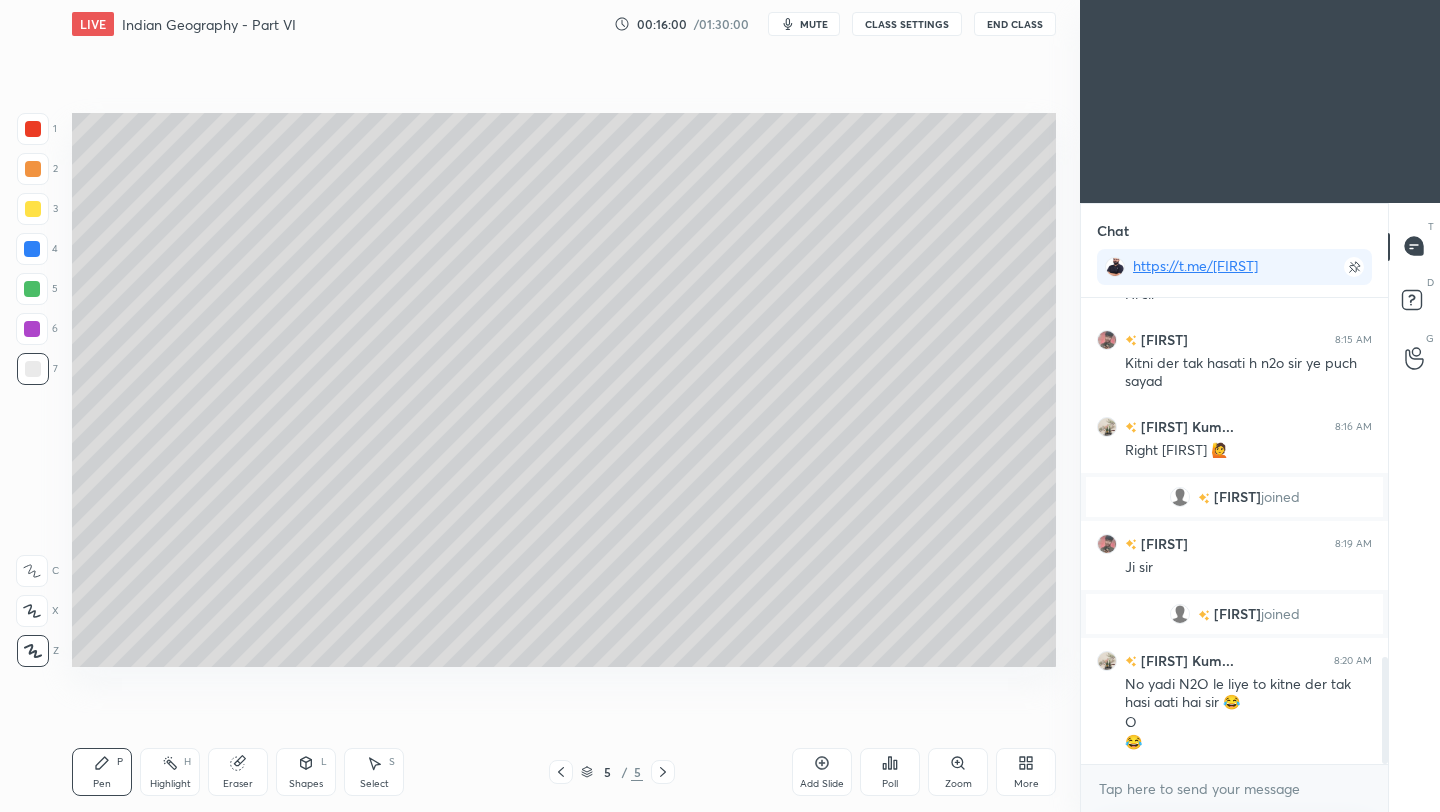 scroll, scrollTop: 1570, scrollLeft: 0, axis: vertical 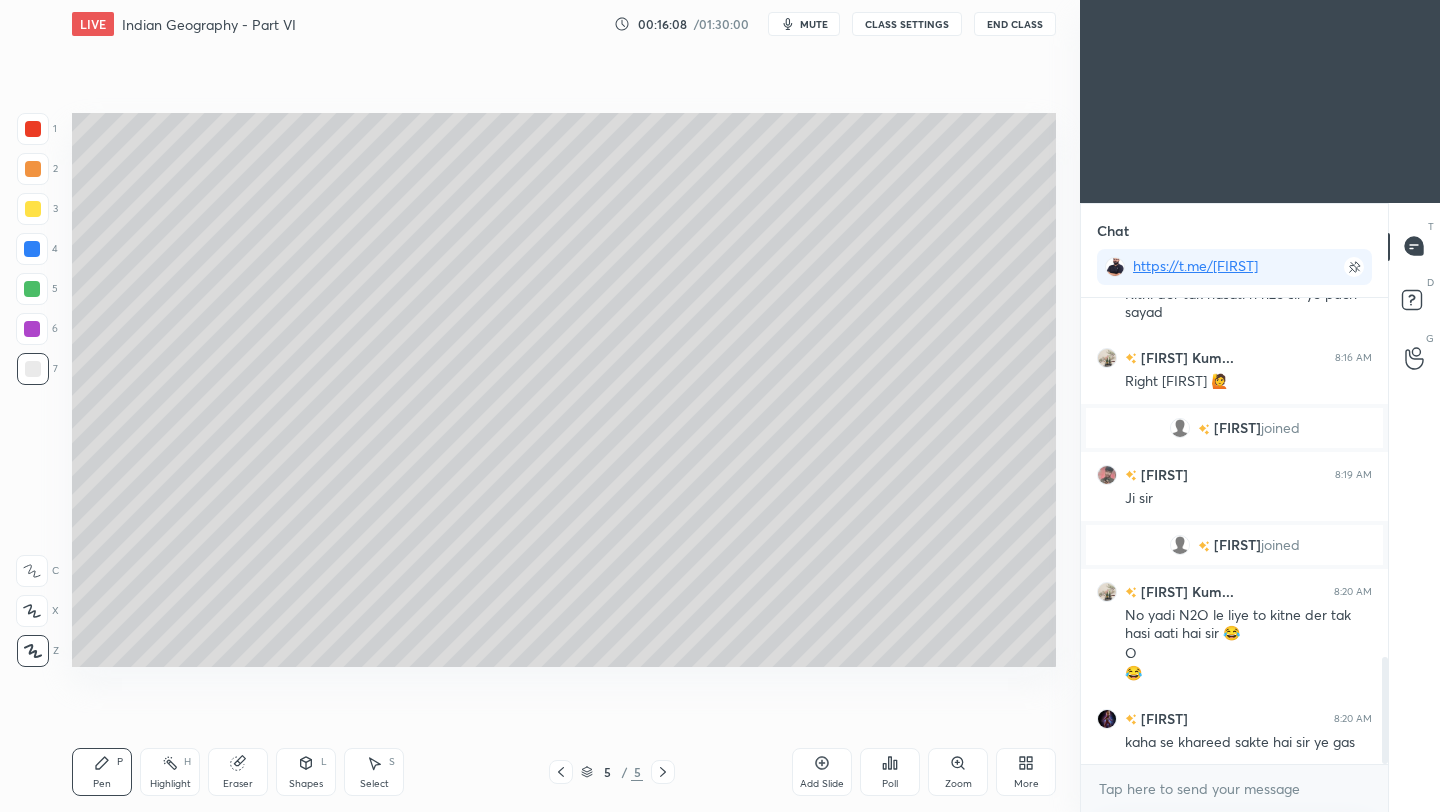 click at bounding box center (33, 209) 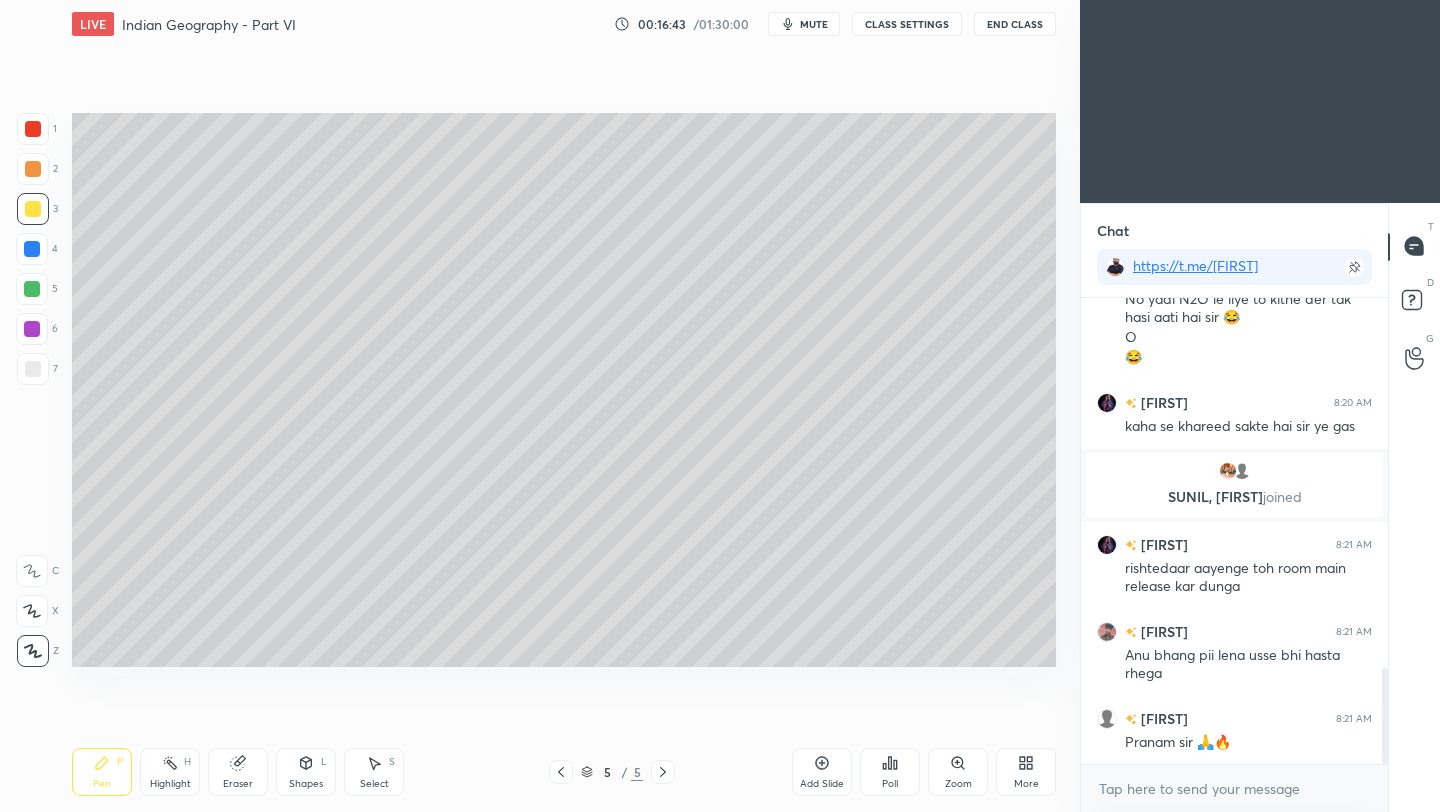 scroll, scrollTop: 1874, scrollLeft: 0, axis: vertical 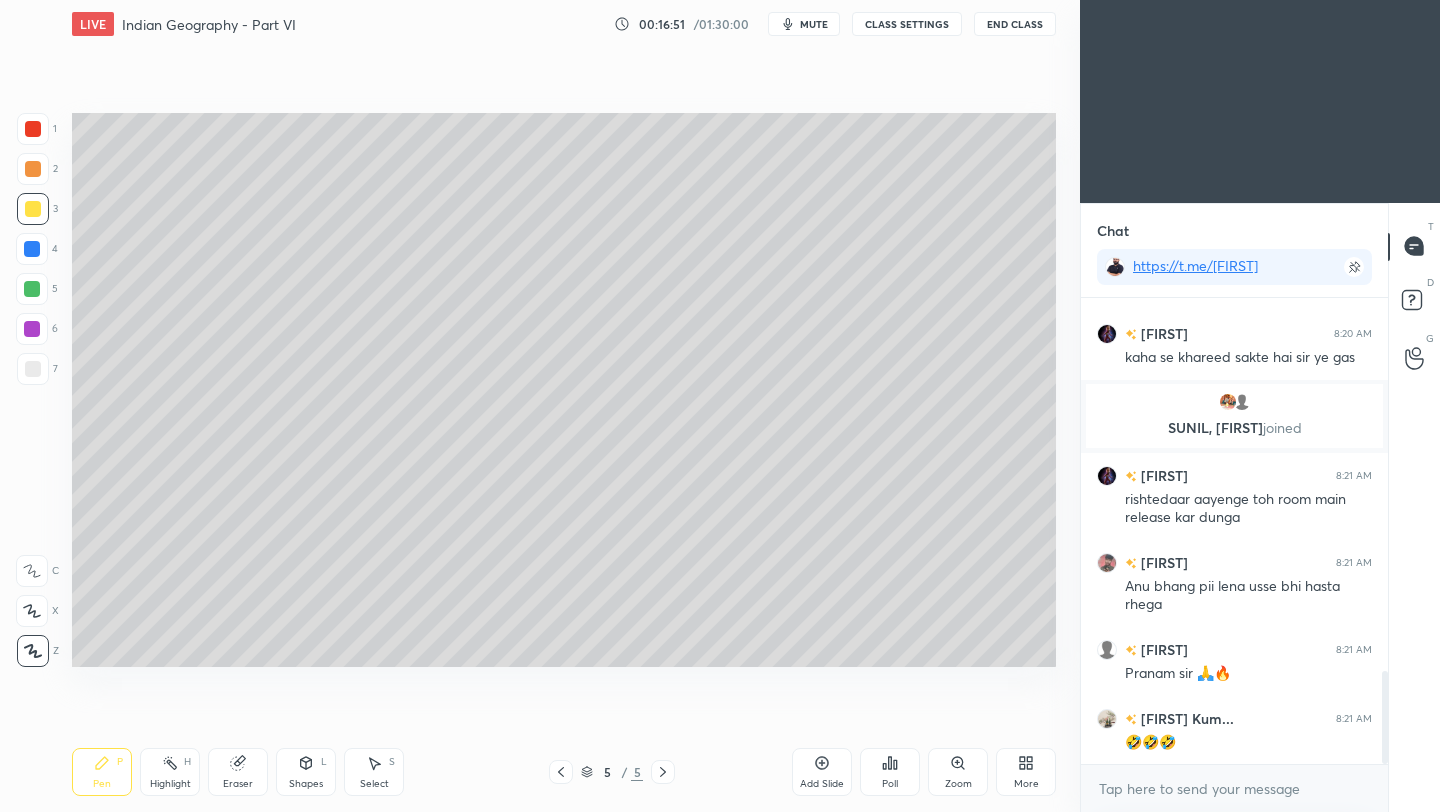 click at bounding box center (33, 369) 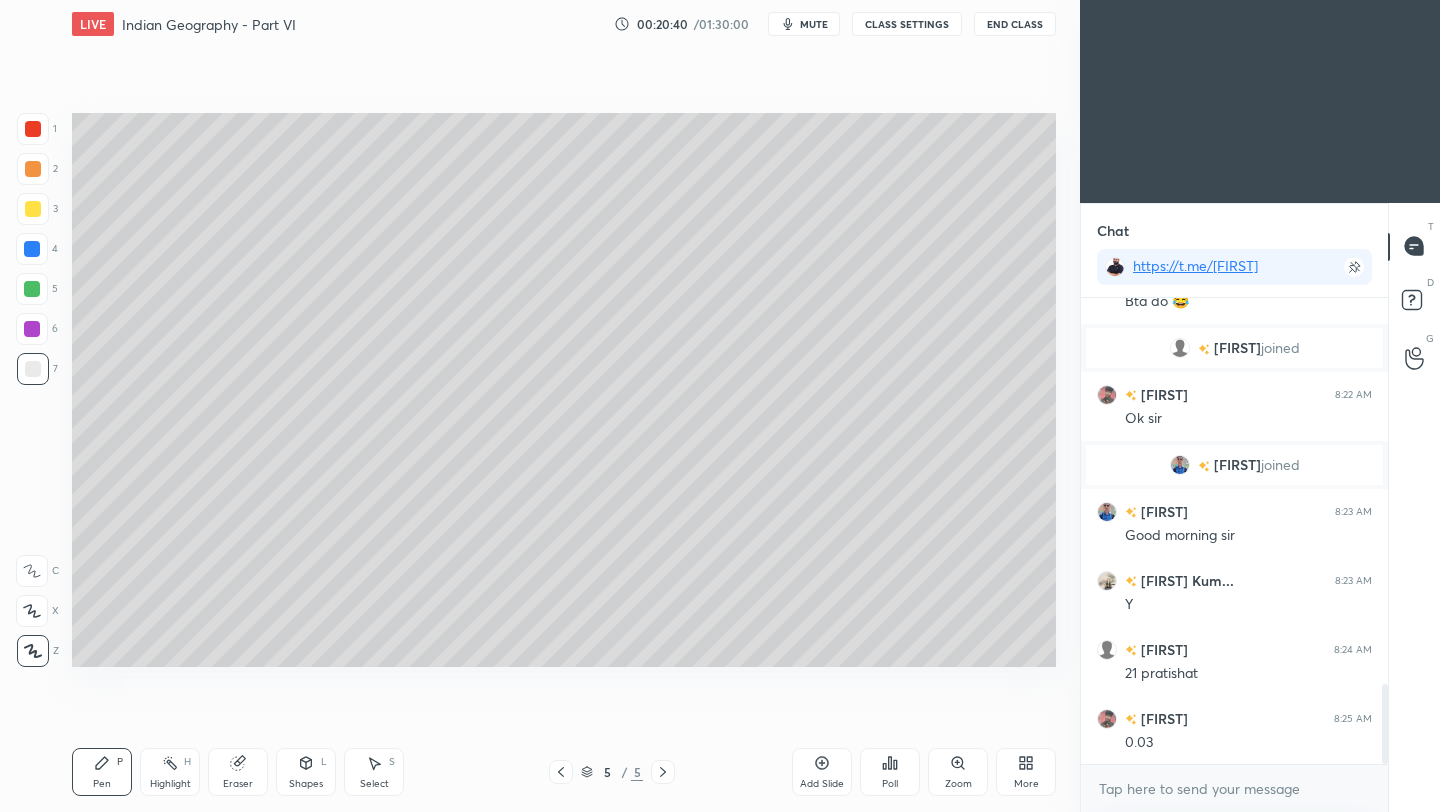 scroll, scrollTop: 2339, scrollLeft: 0, axis: vertical 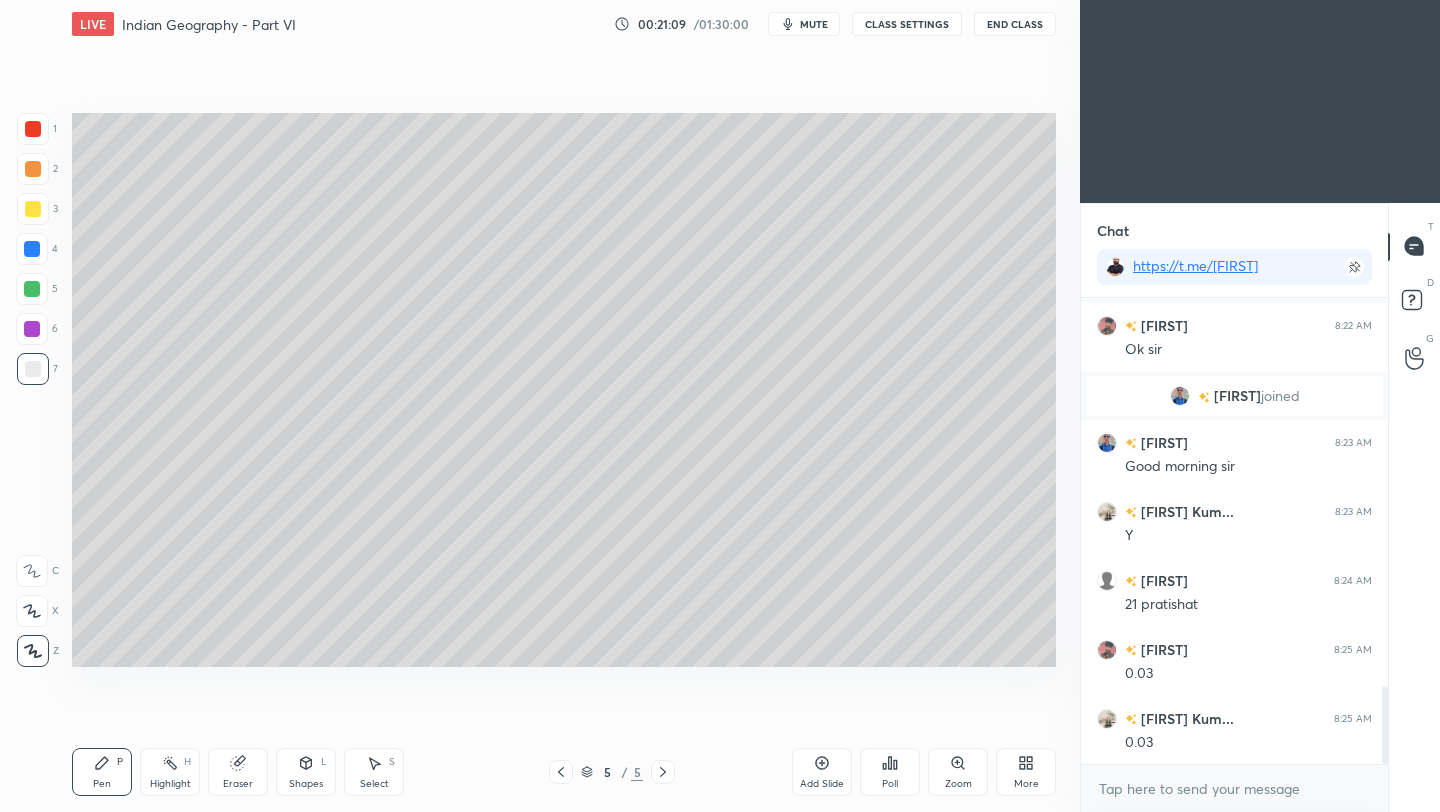 click on "Add Slide" at bounding box center [822, 772] 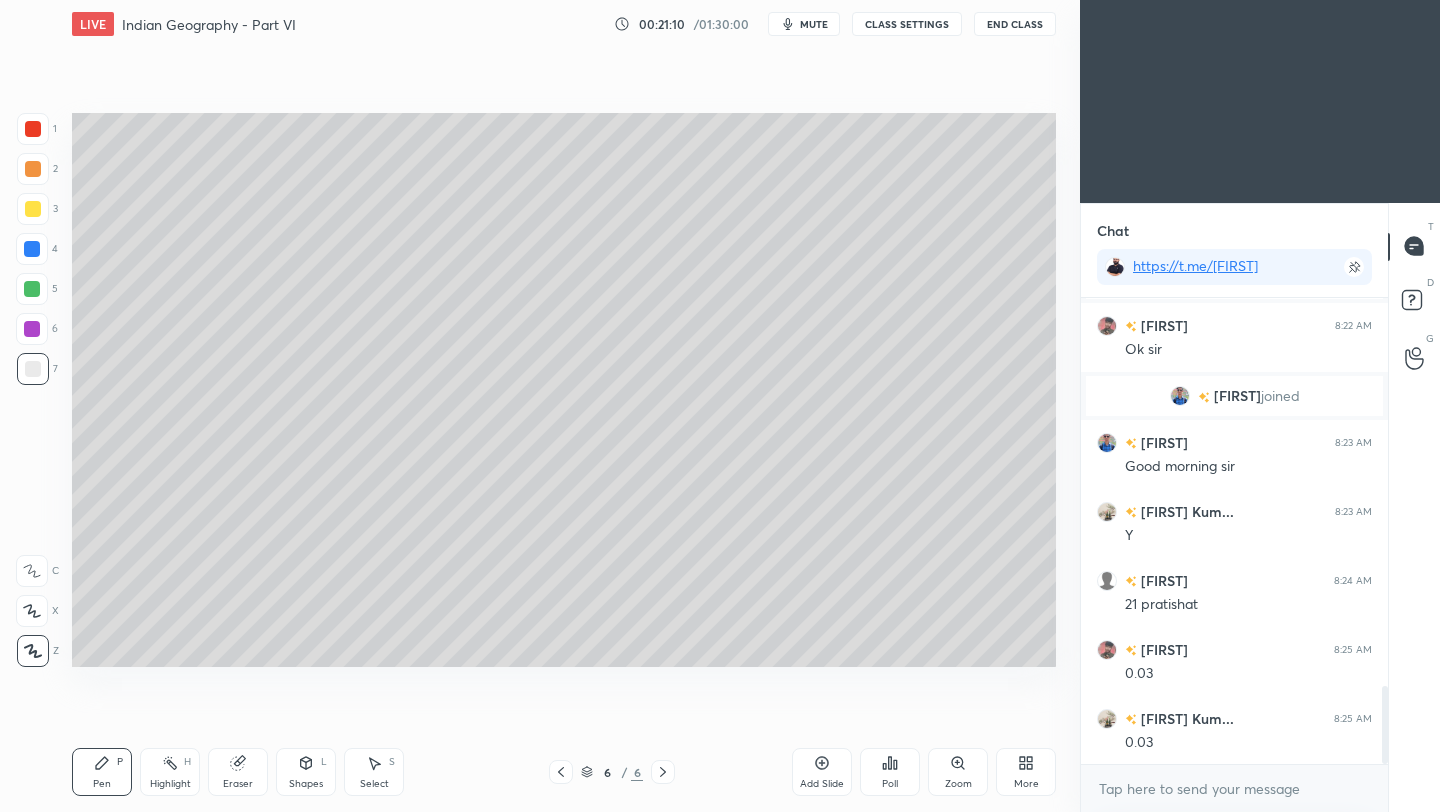 scroll, scrollTop: 419, scrollLeft: 301, axis: both 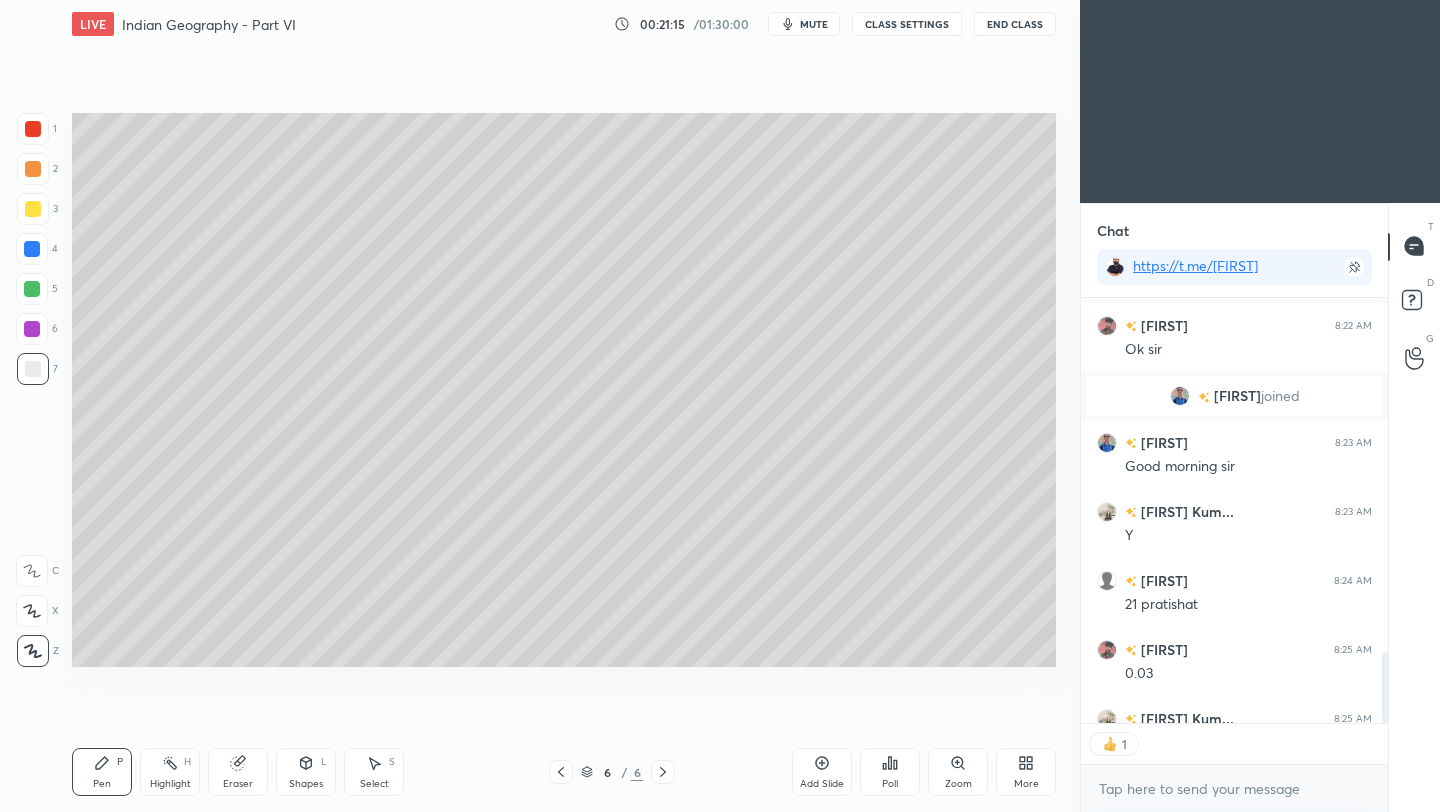 click 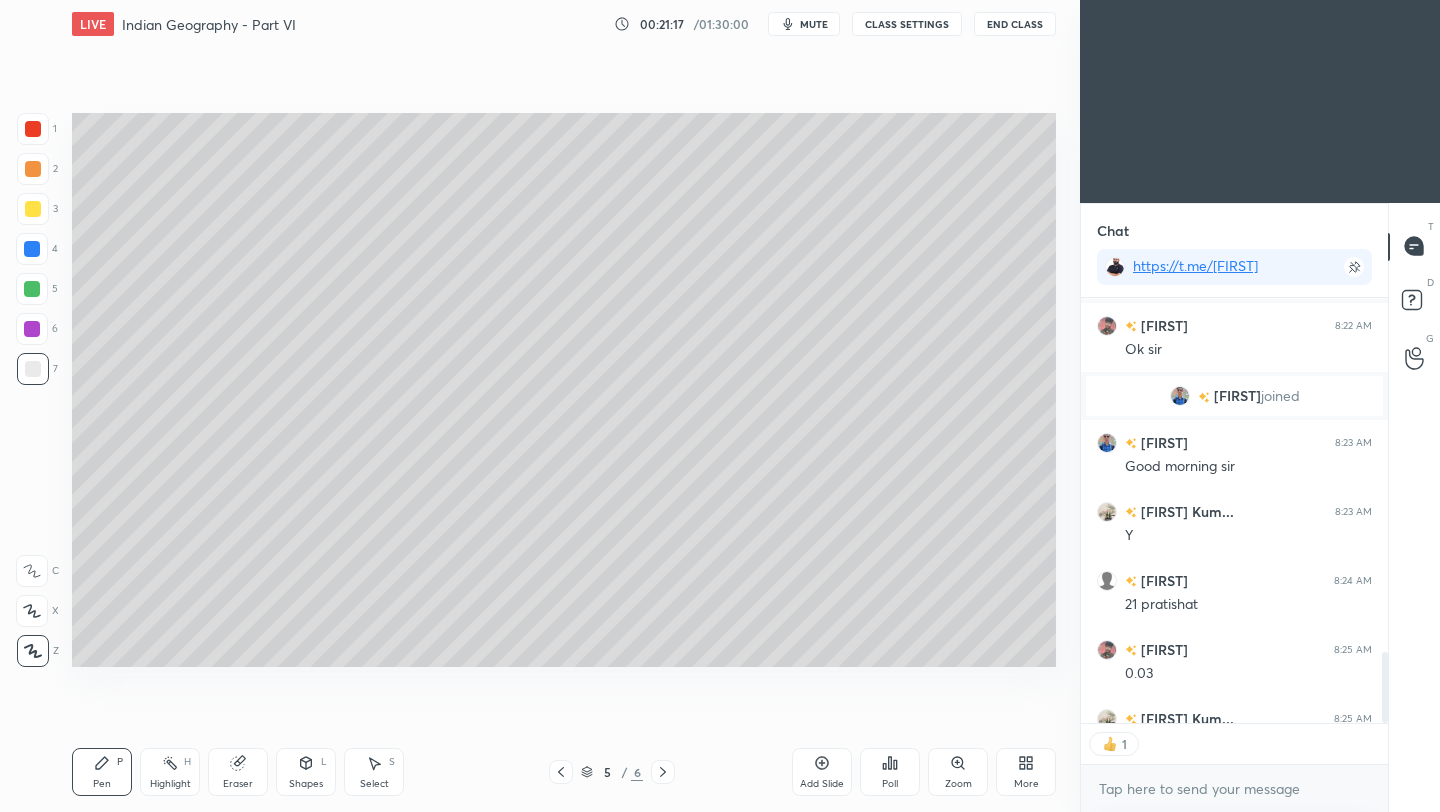 click 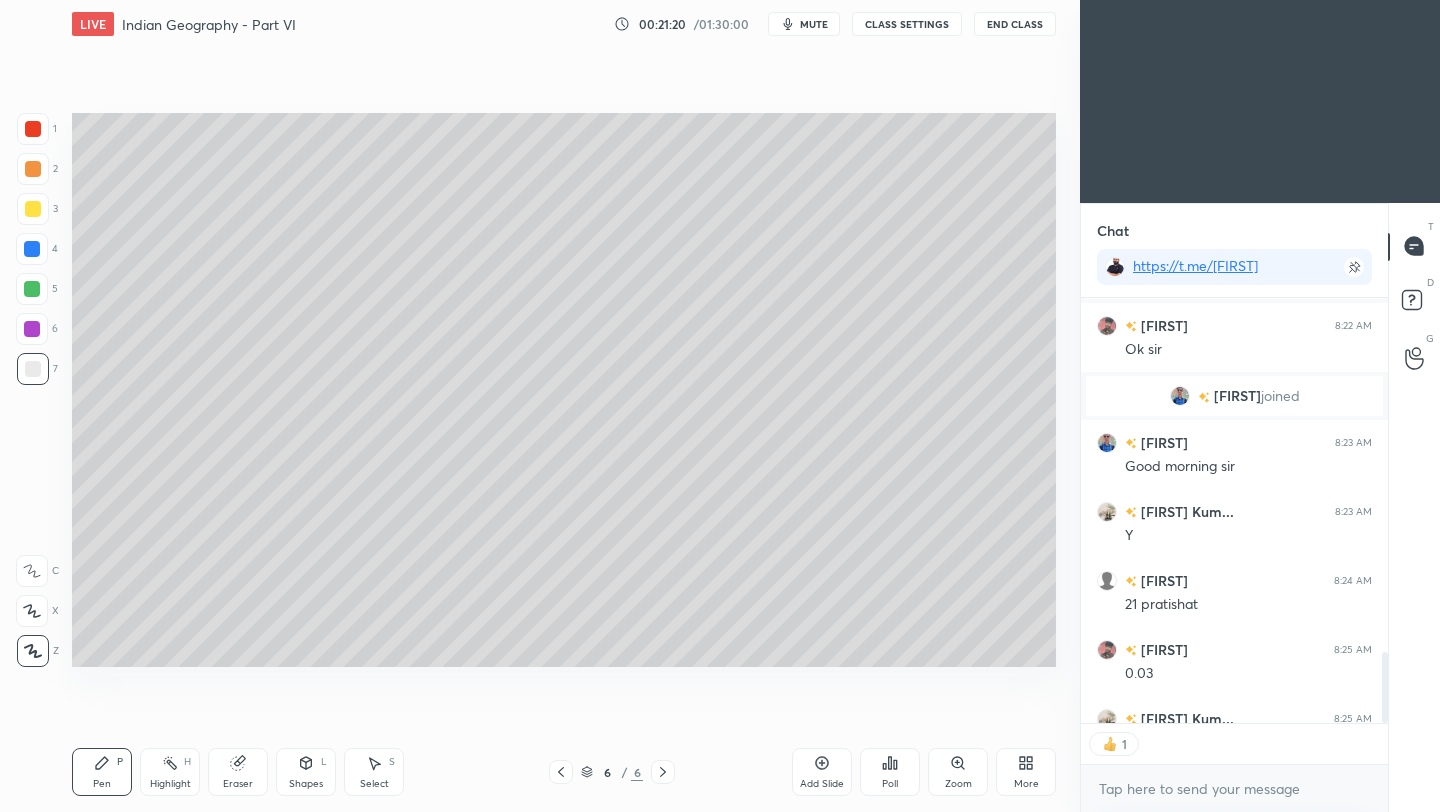 scroll, scrollTop: 7, scrollLeft: 7, axis: both 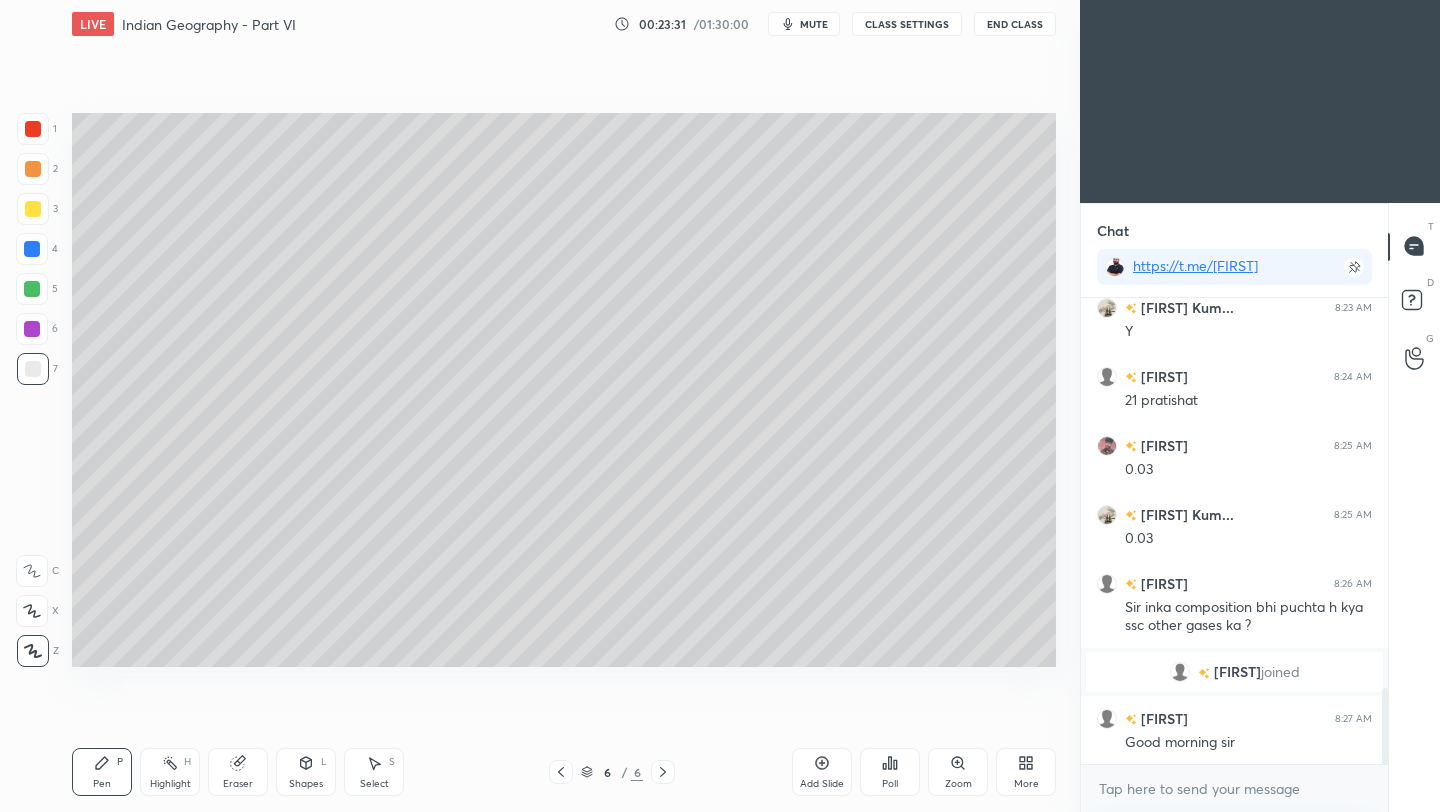 click on "End Class" at bounding box center (1015, 24) 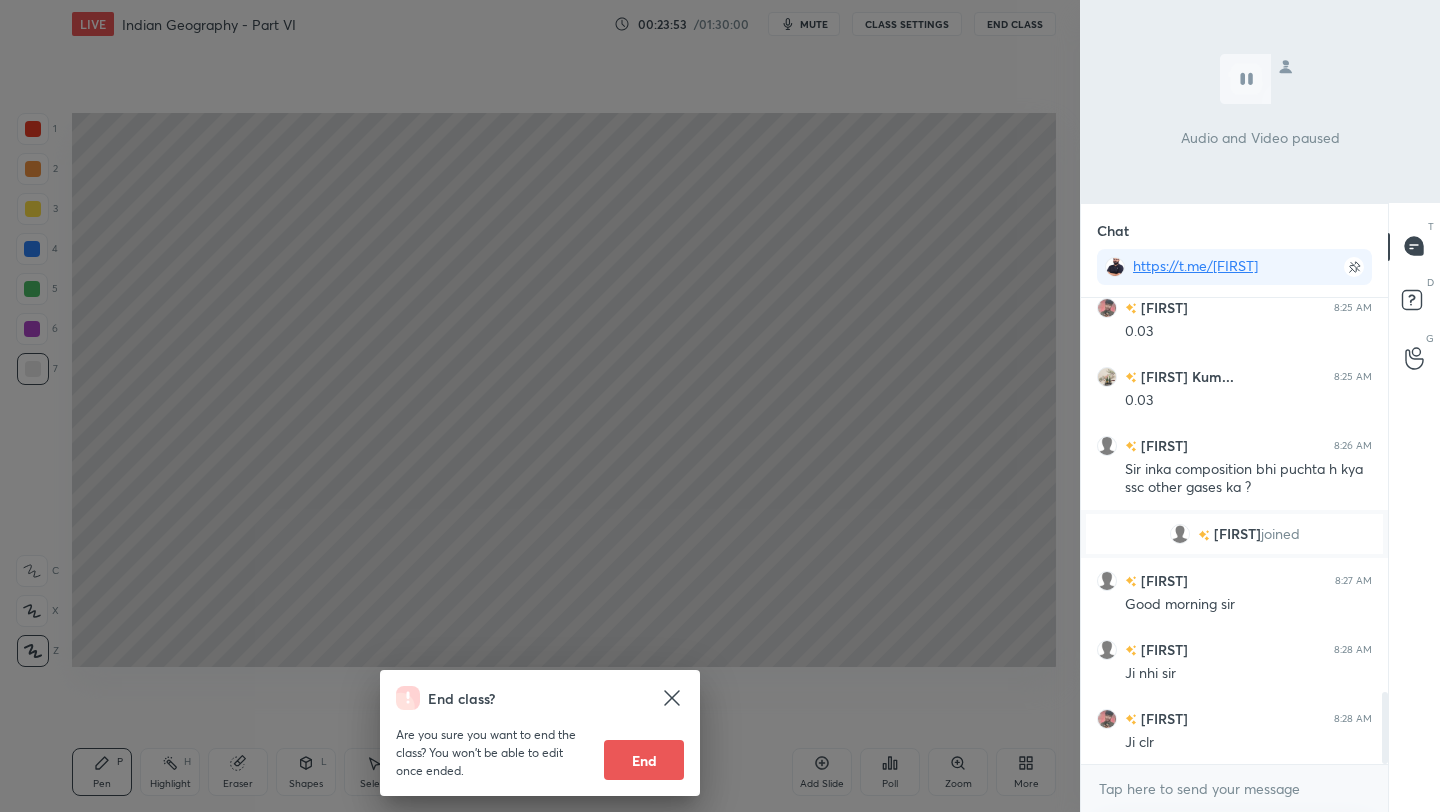 scroll, scrollTop: 2655, scrollLeft: 0, axis: vertical 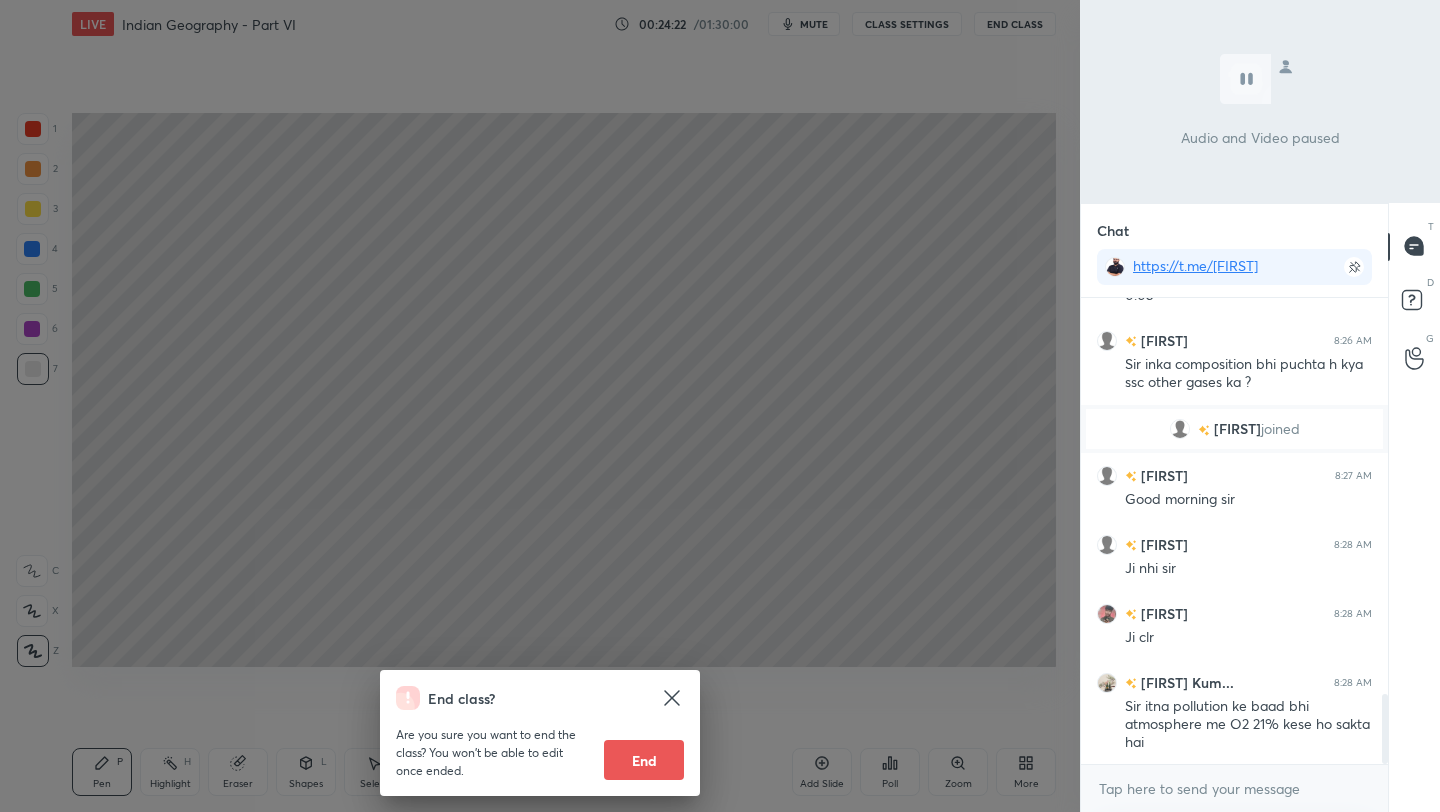 click on "End class? Are you sure you want to end the class? You won’t be able to edit once ended. End" at bounding box center (540, 406) 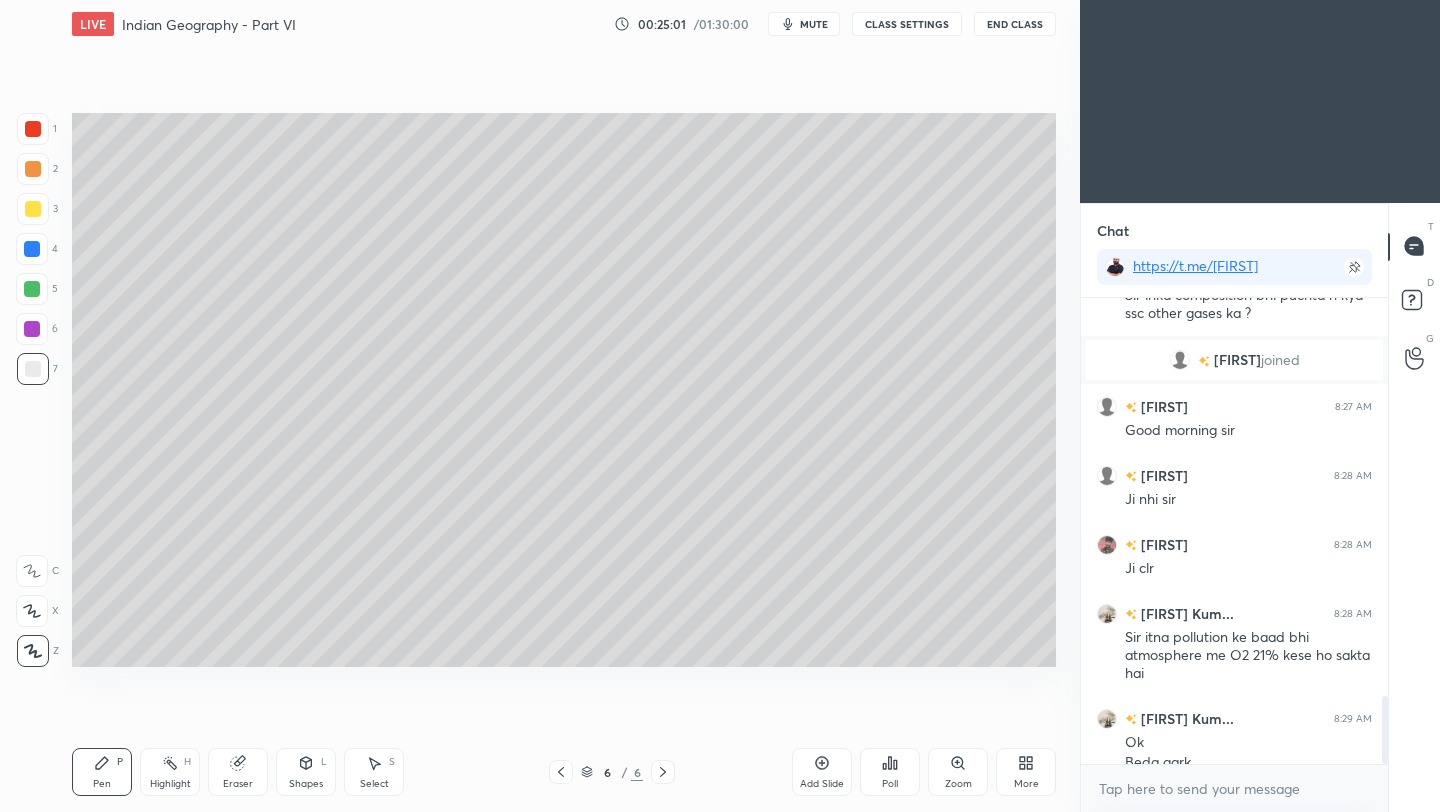 scroll, scrollTop: 2744, scrollLeft: 0, axis: vertical 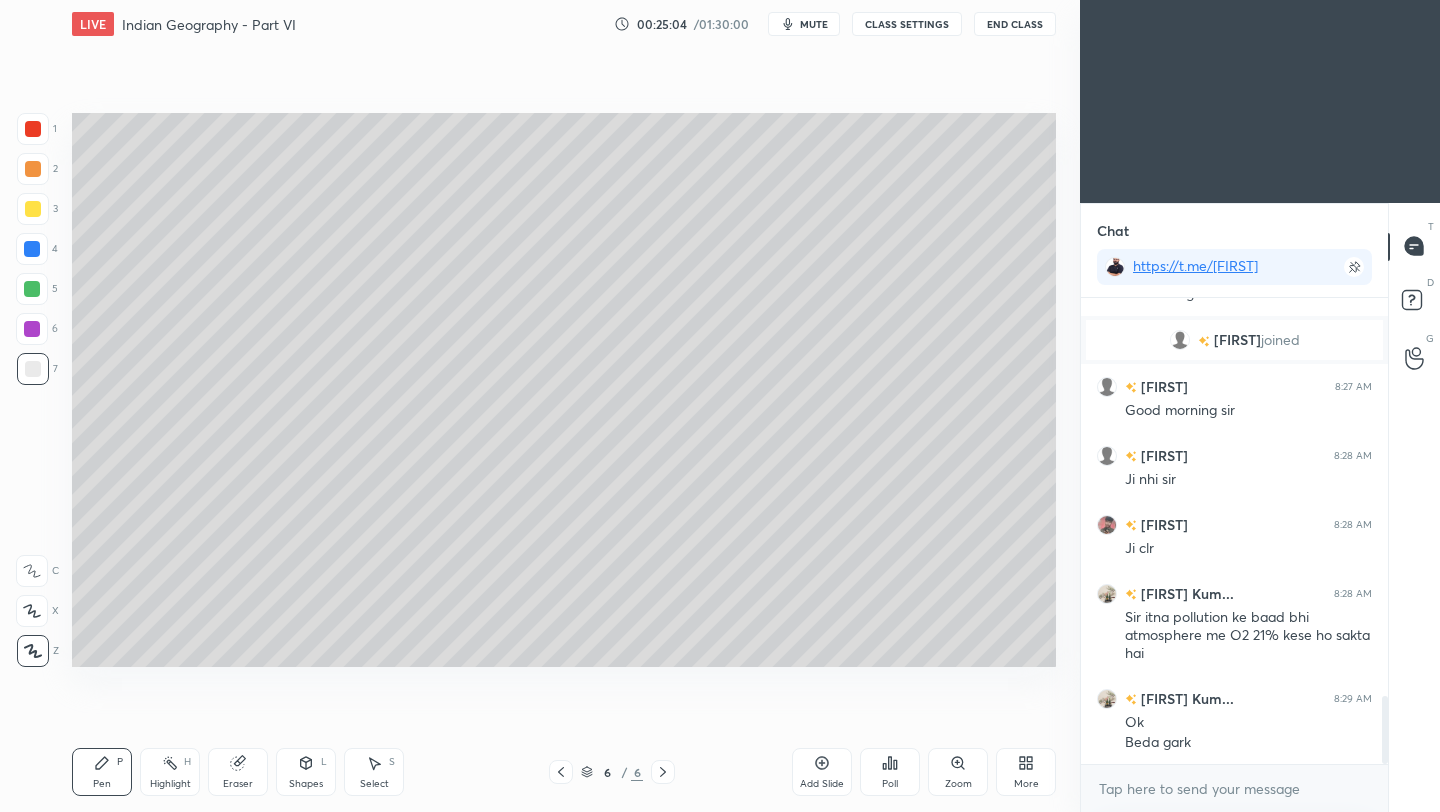 click 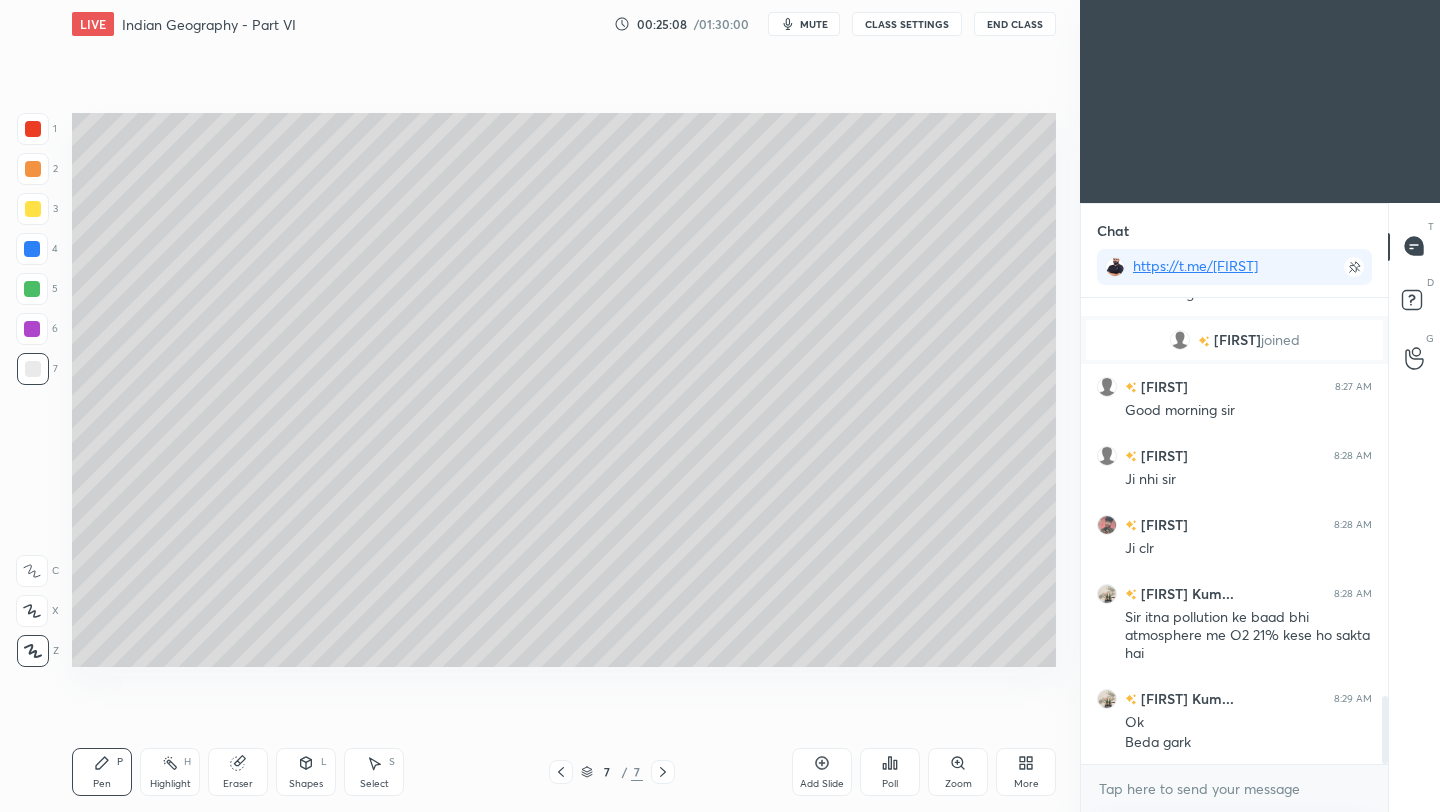 click at bounding box center [33, 209] 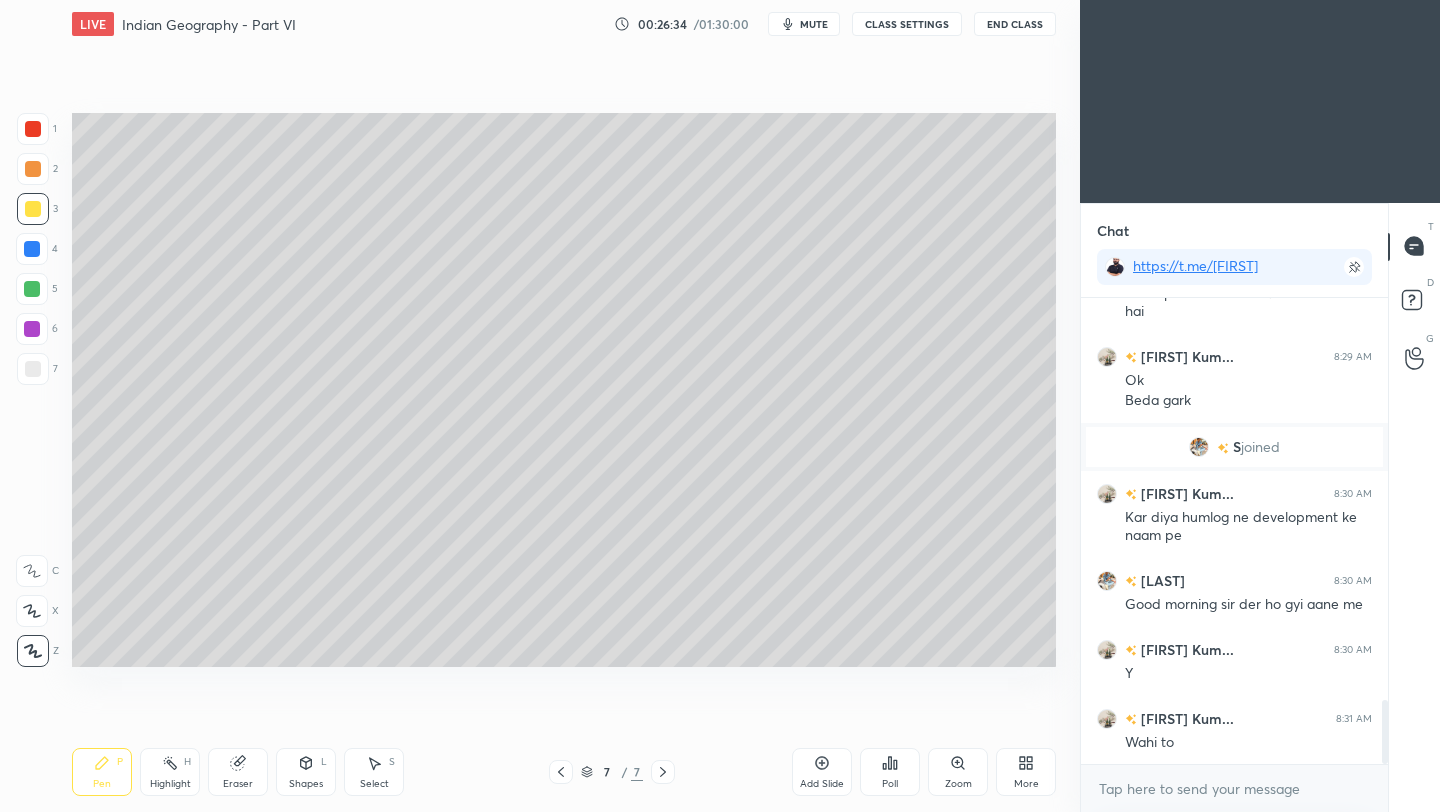 scroll, scrollTop: 2927, scrollLeft: 0, axis: vertical 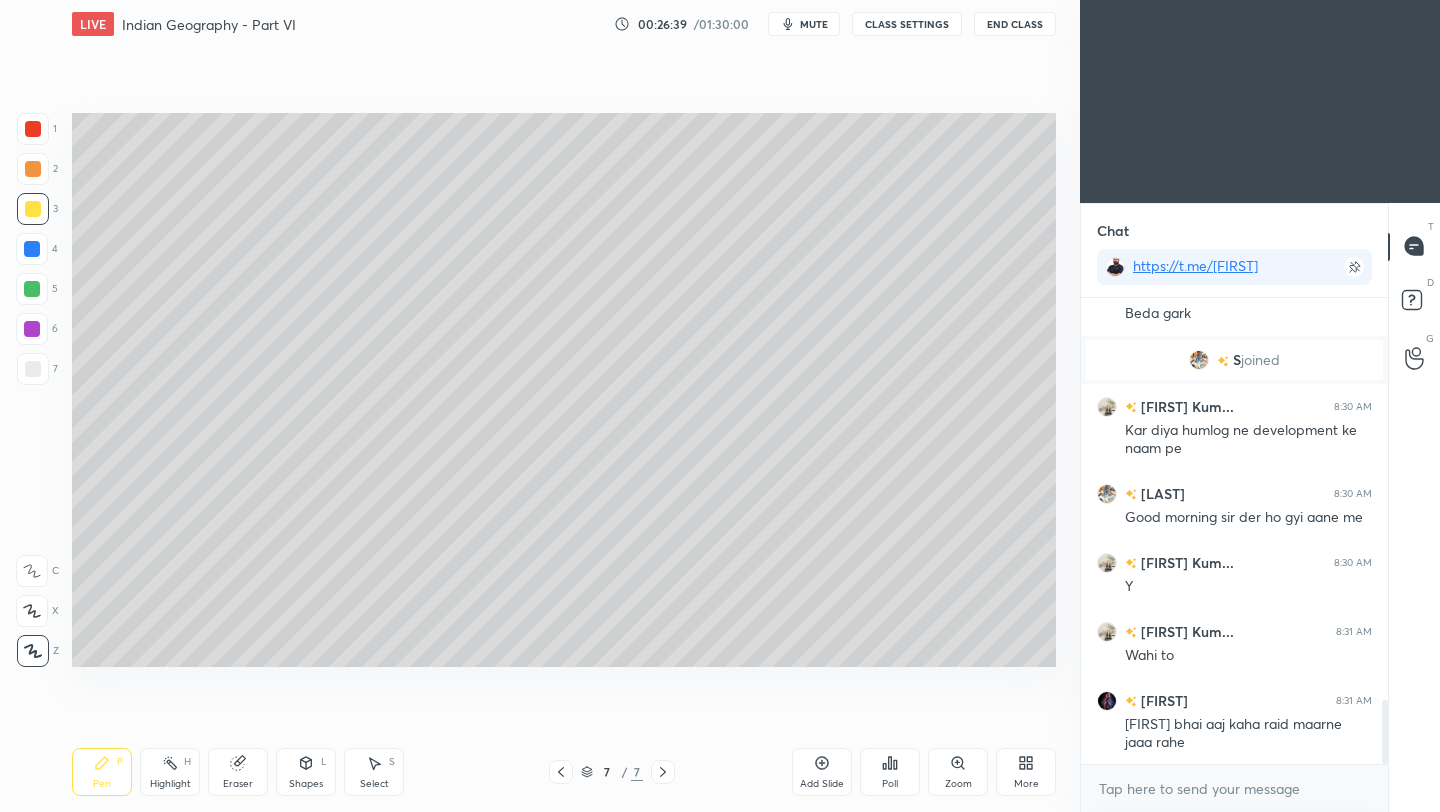 click on "End Class" at bounding box center (1015, 24) 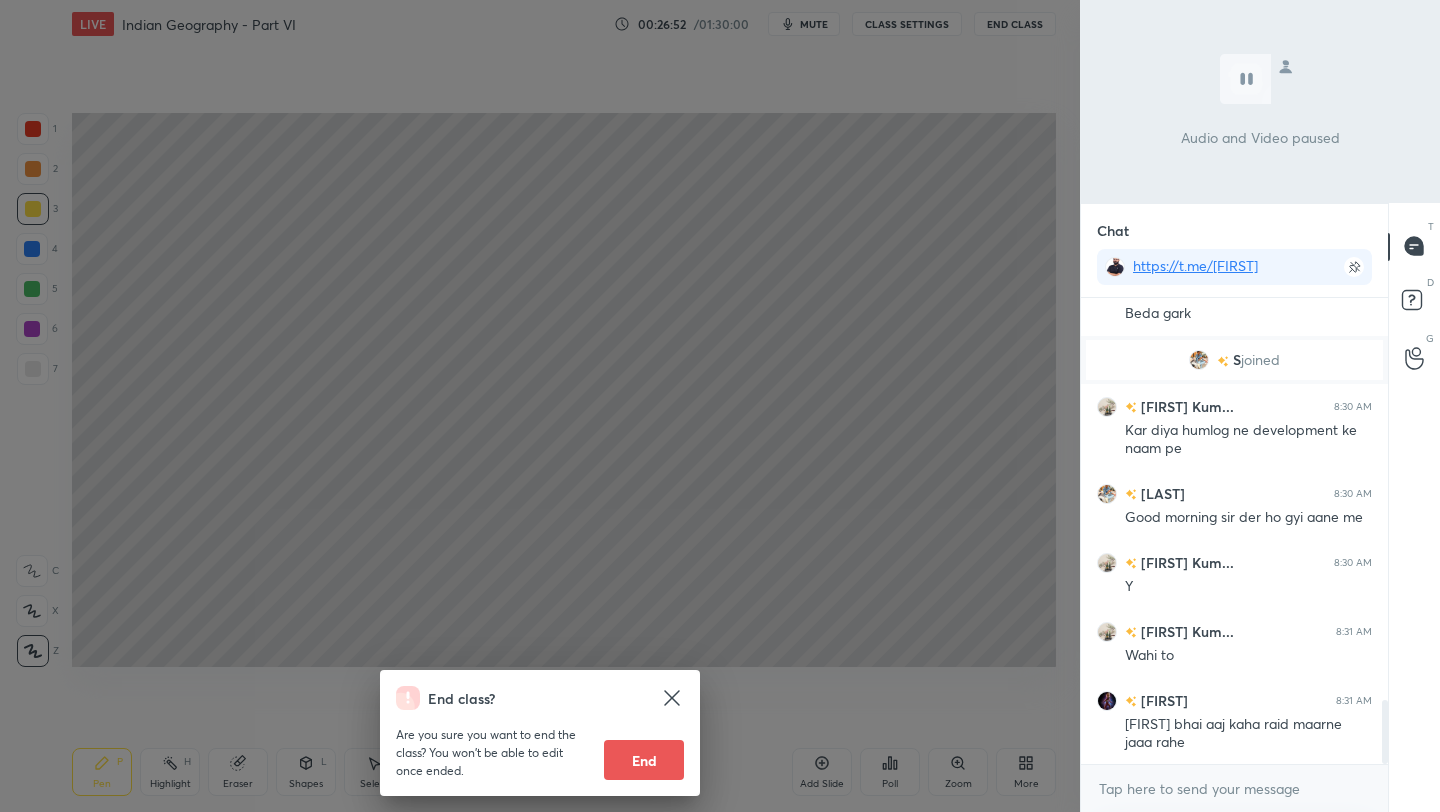 scroll, scrollTop: 2996, scrollLeft: 0, axis: vertical 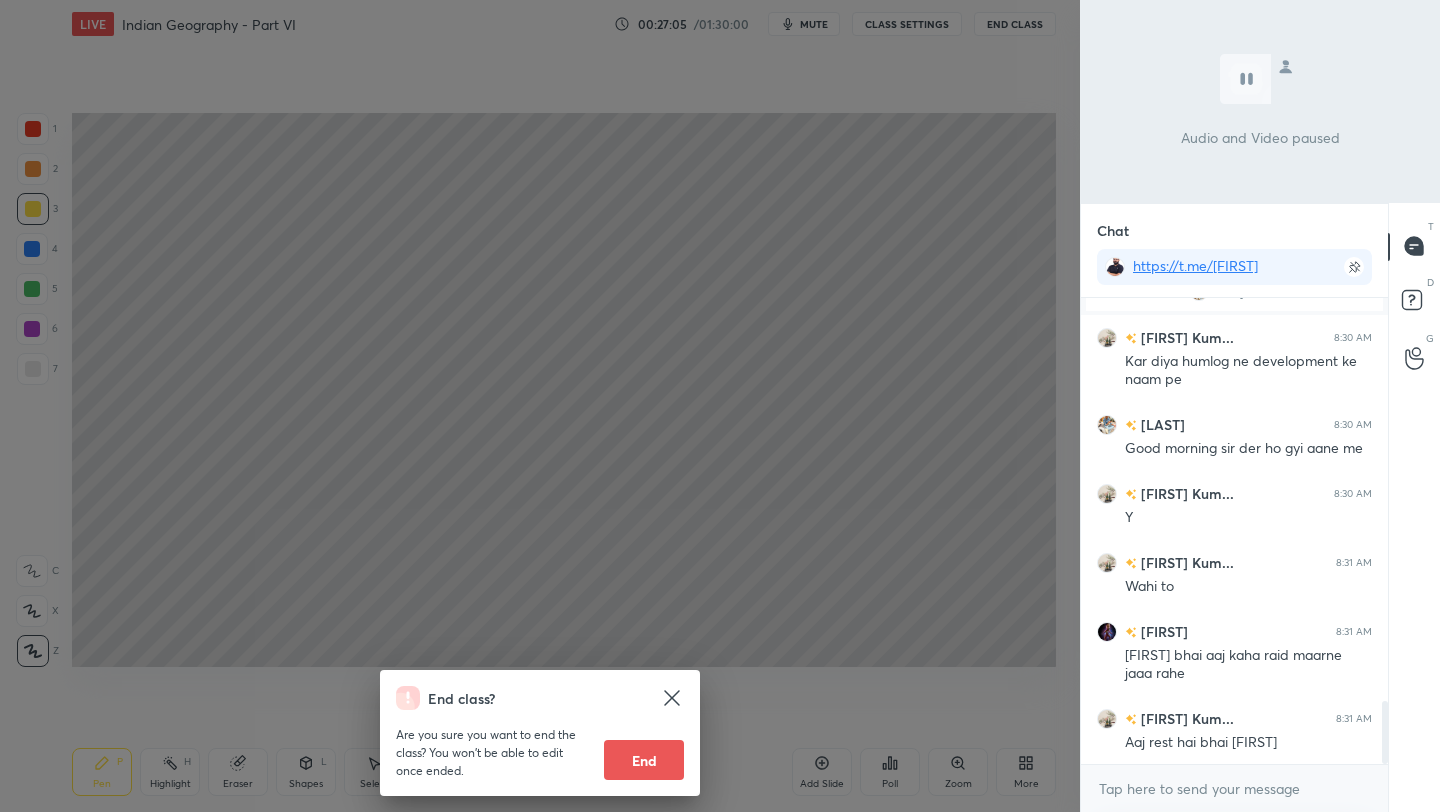 click on "End class? Are you sure you want to end the class? You won’t be able to edit once ended. End" at bounding box center [540, 406] 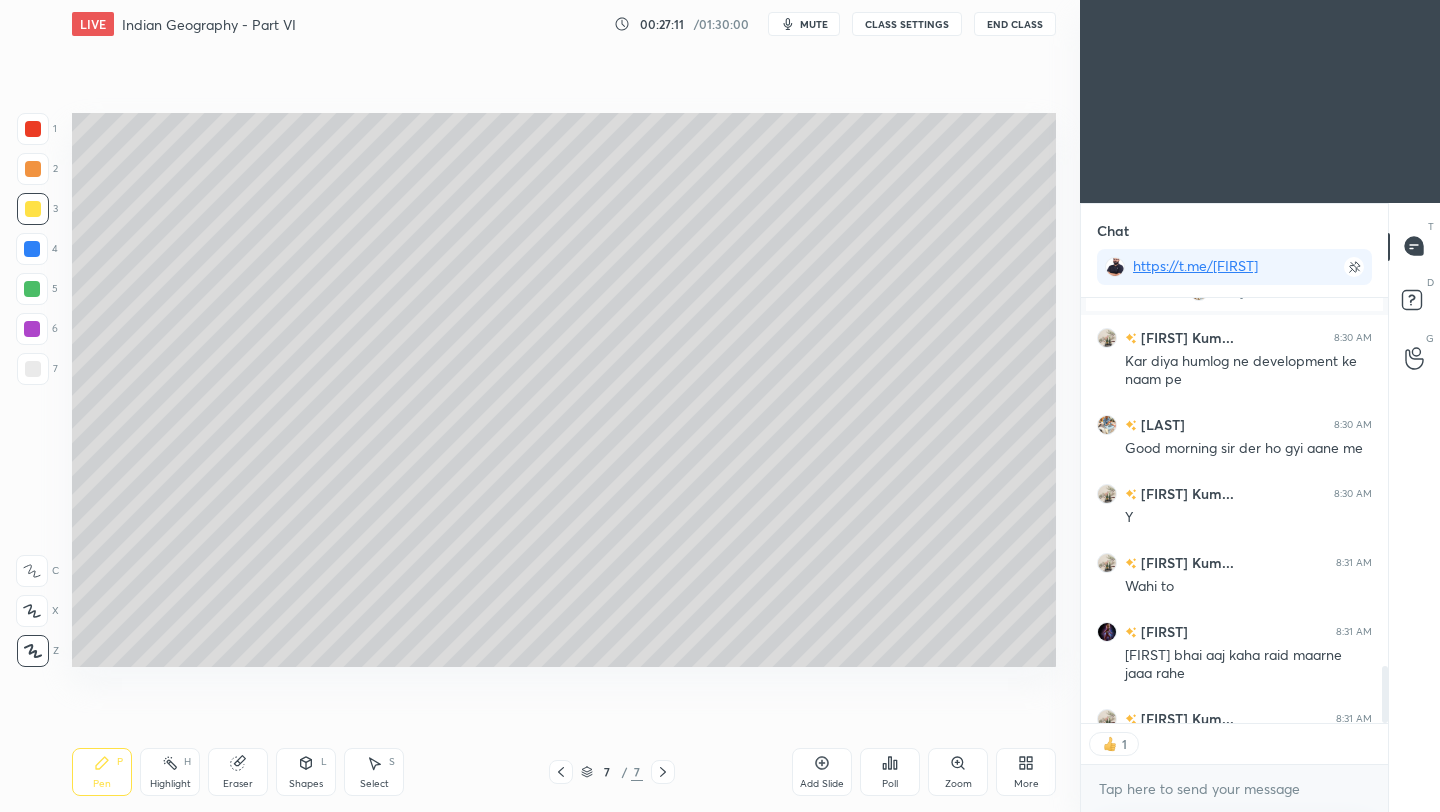 scroll, scrollTop: 419, scrollLeft: 301, axis: both 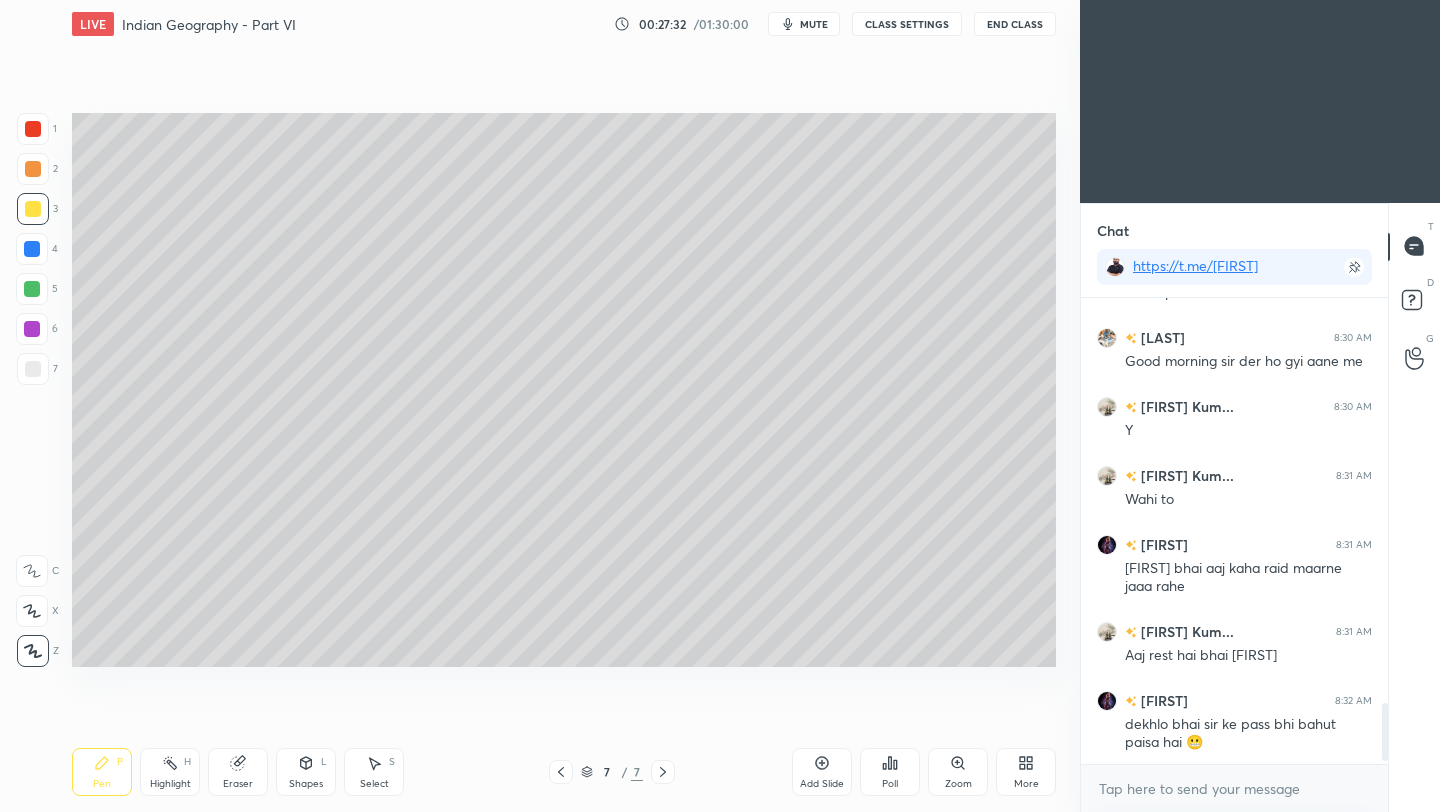 click at bounding box center [33, 369] 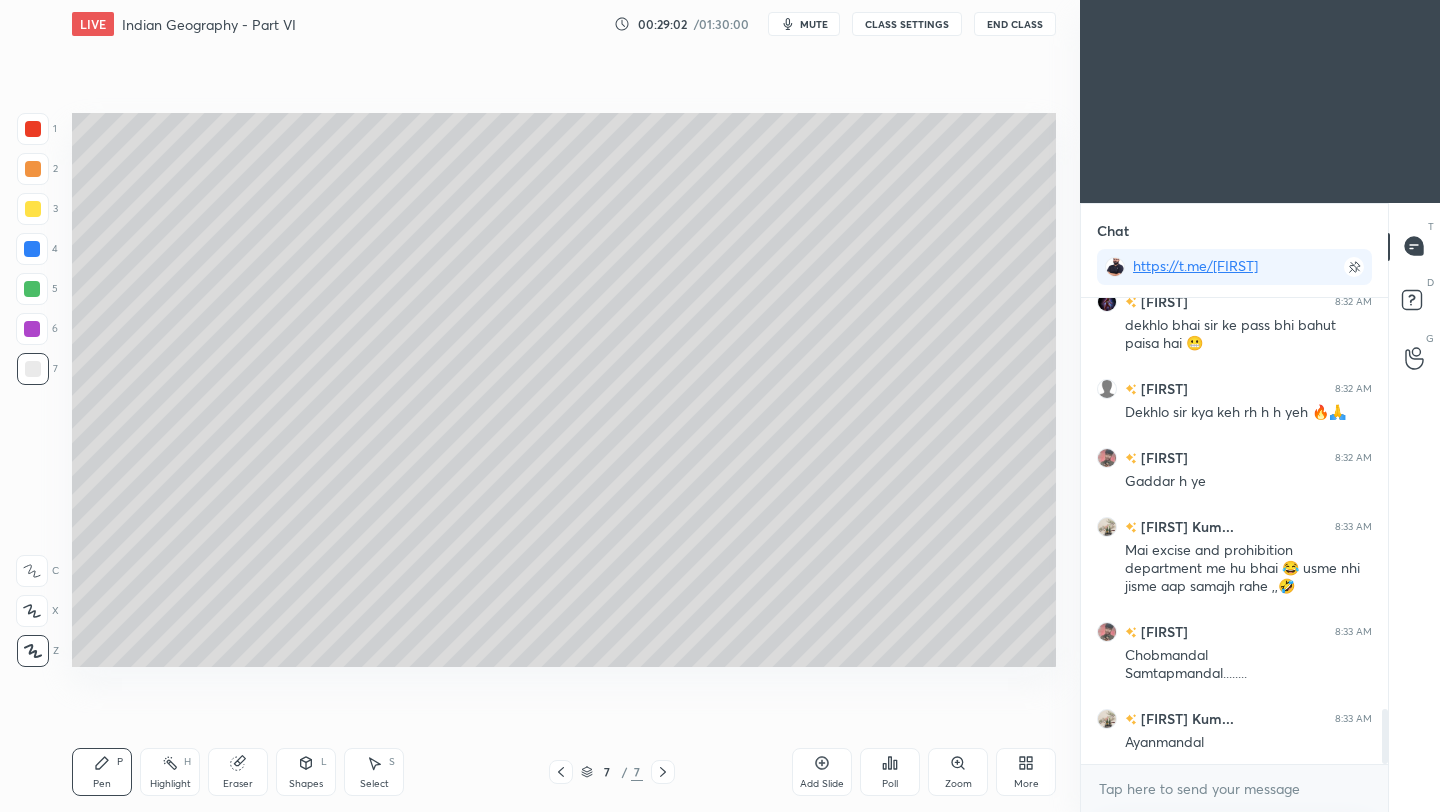 scroll, scrollTop: 3530, scrollLeft: 0, axis: vertical 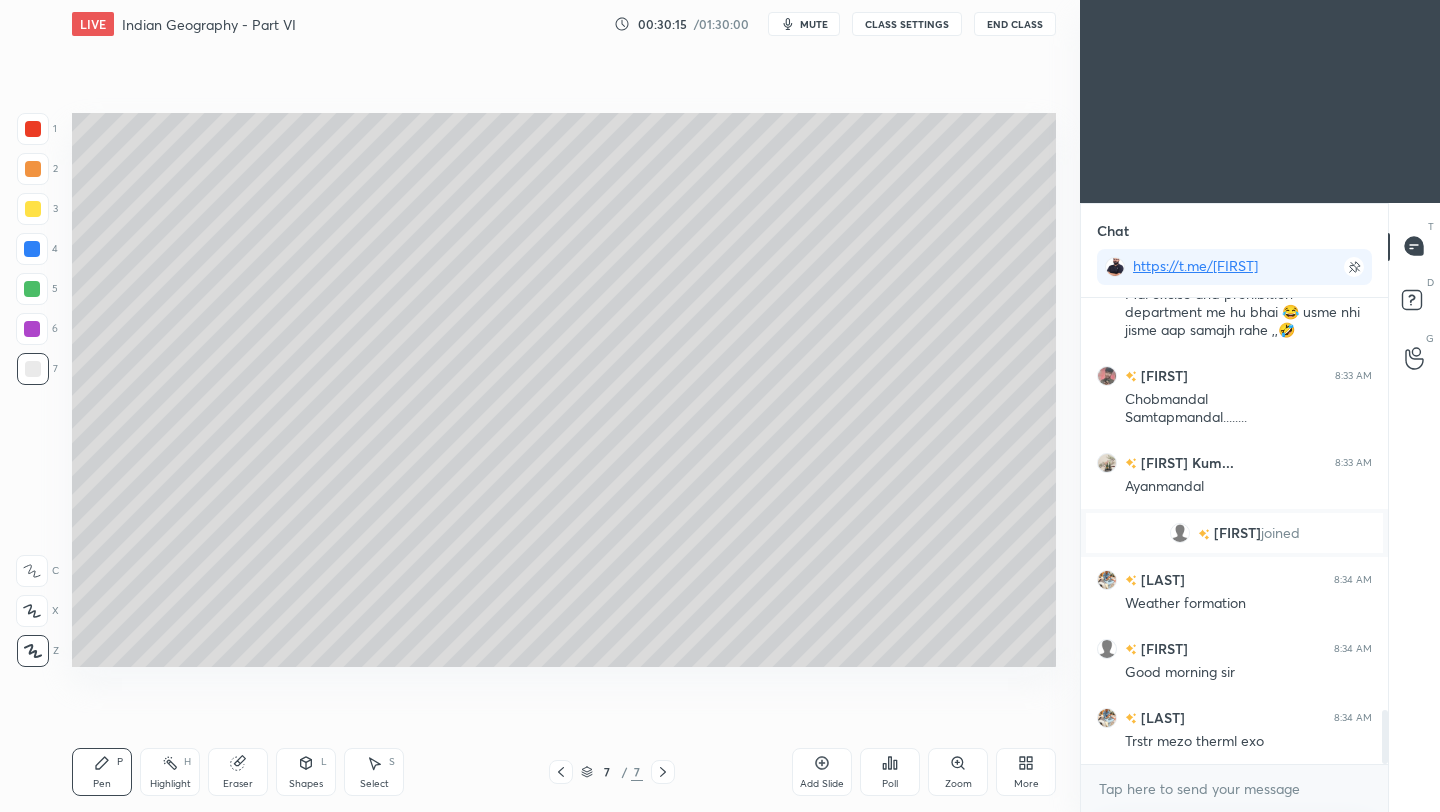 click on "Eraser" at bounding box center [238, 772] 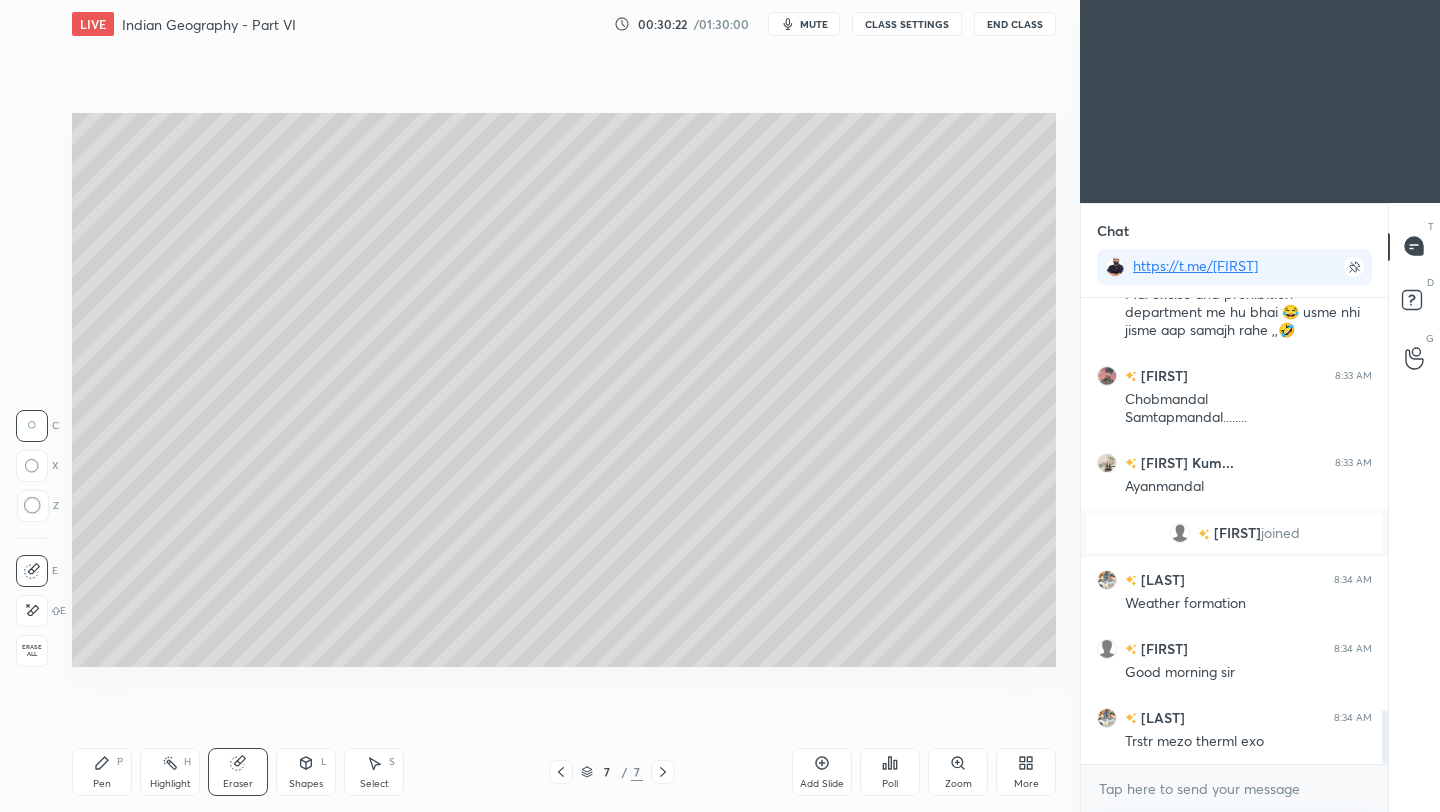 drag, startPoint x: 98, startPoint y: 784, endPoint x: 126, endPoint y: 769, distance: 31.764761 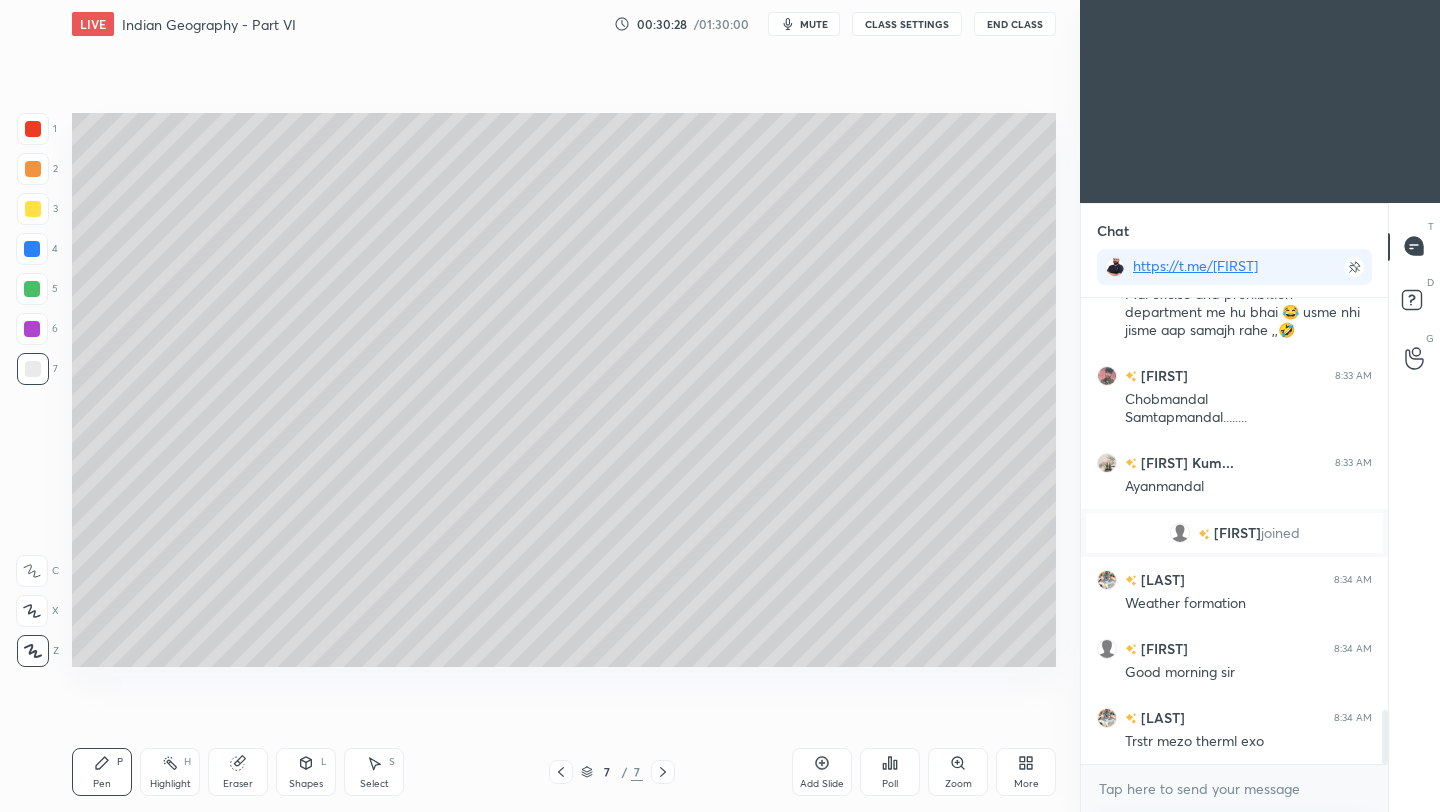 click on "Eraser" at bounding box center (238, 772) 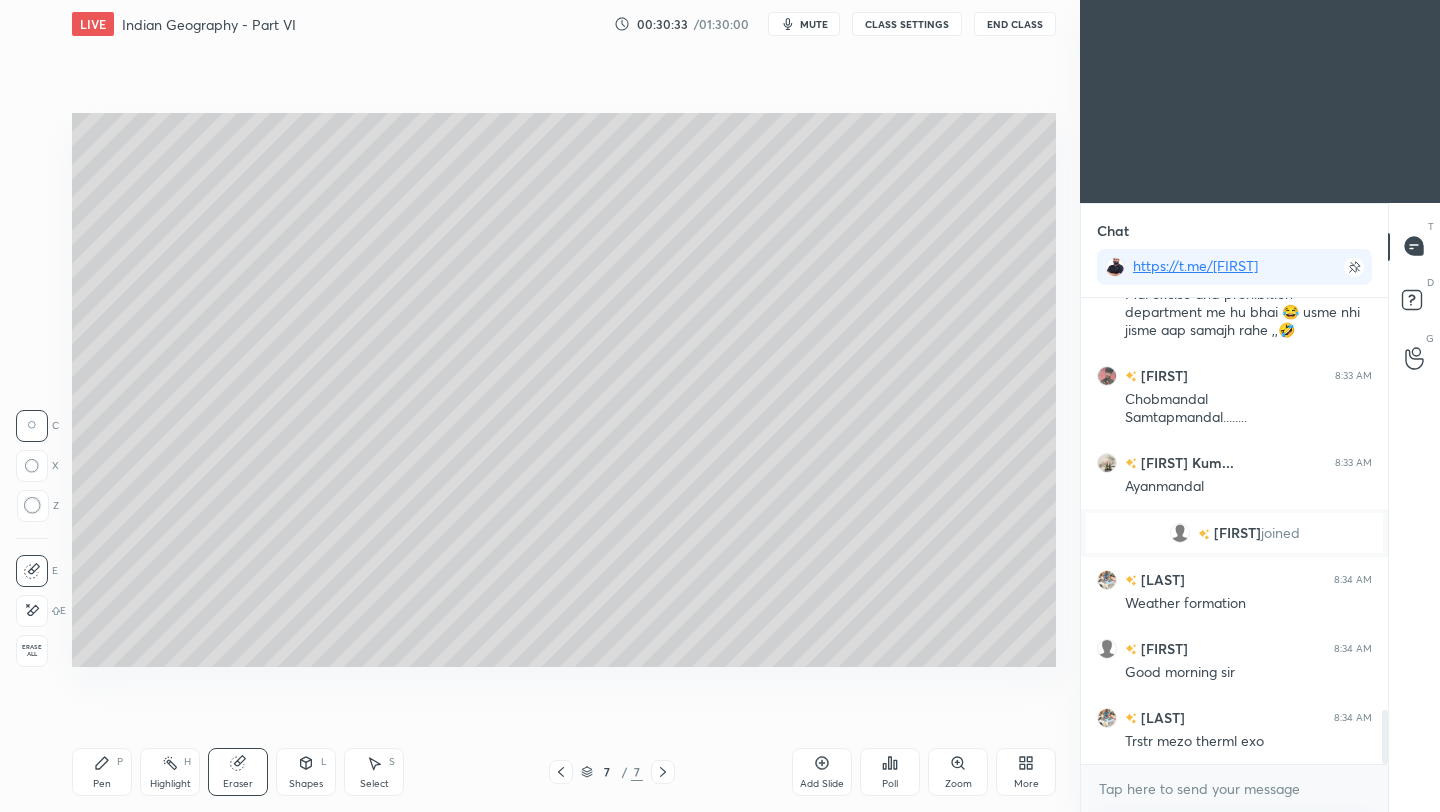 click on "Pen P" at bounding box center (102, 772) 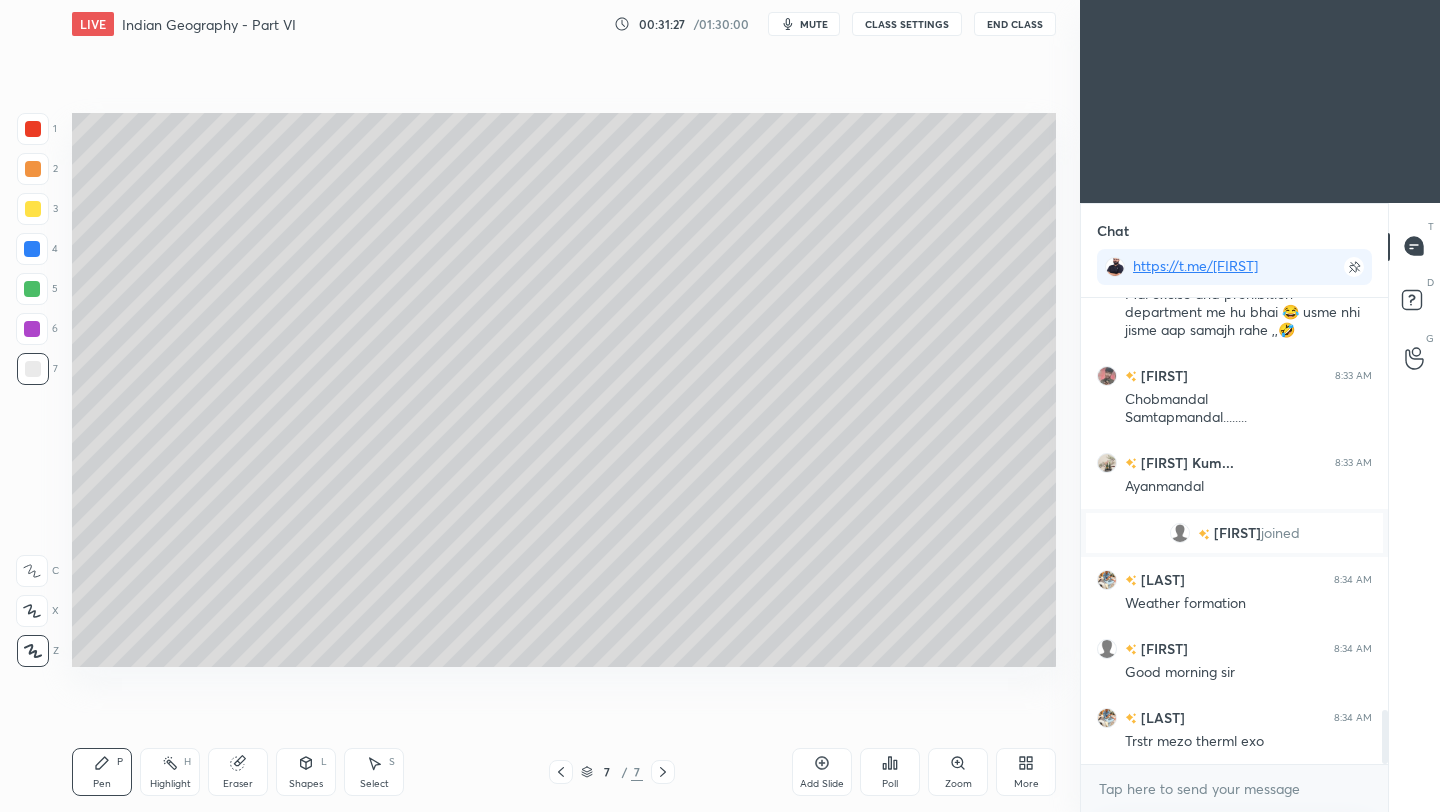 click at bounding box center (33, 169) 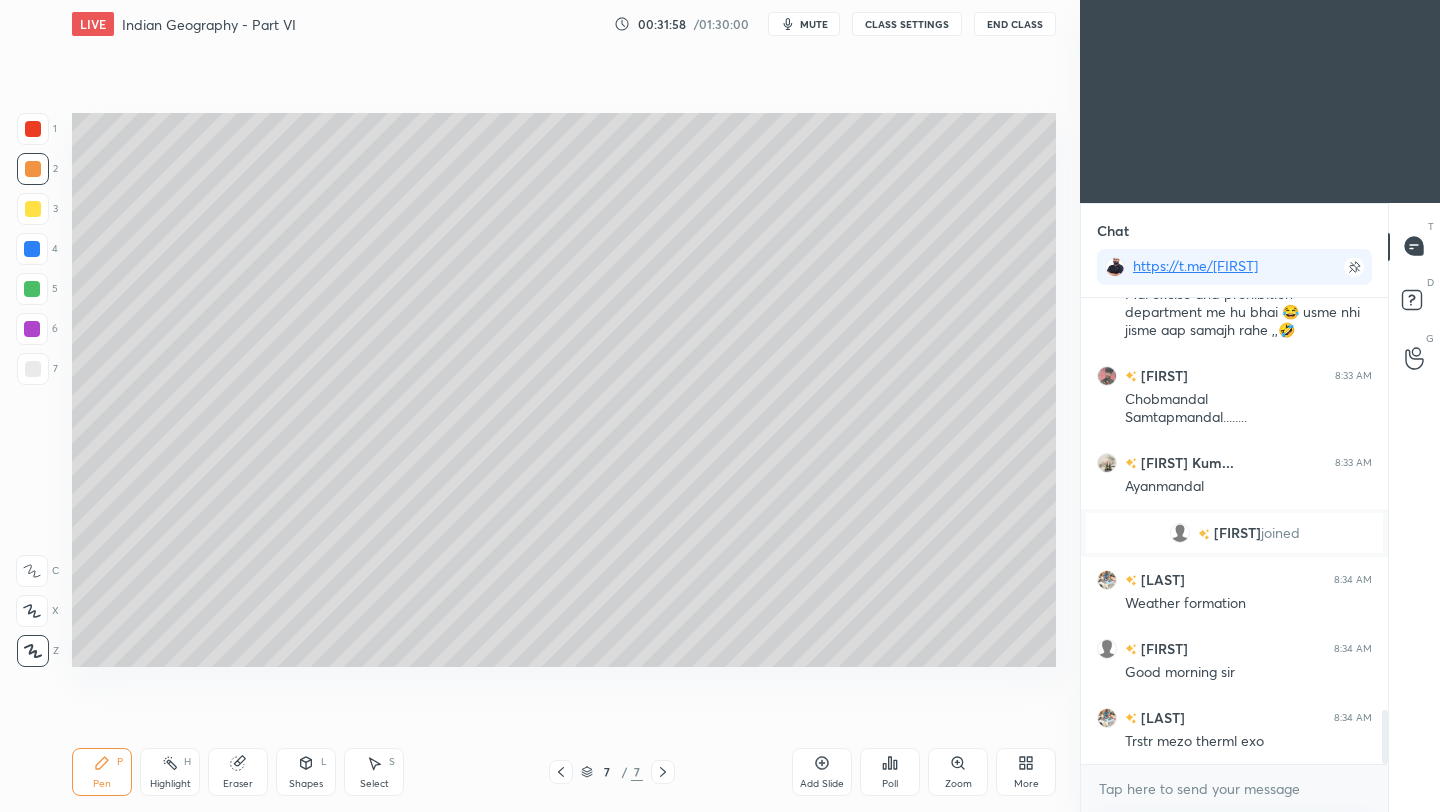 scroll, scrollTop: 419, scrollLeft: 301, axis: both 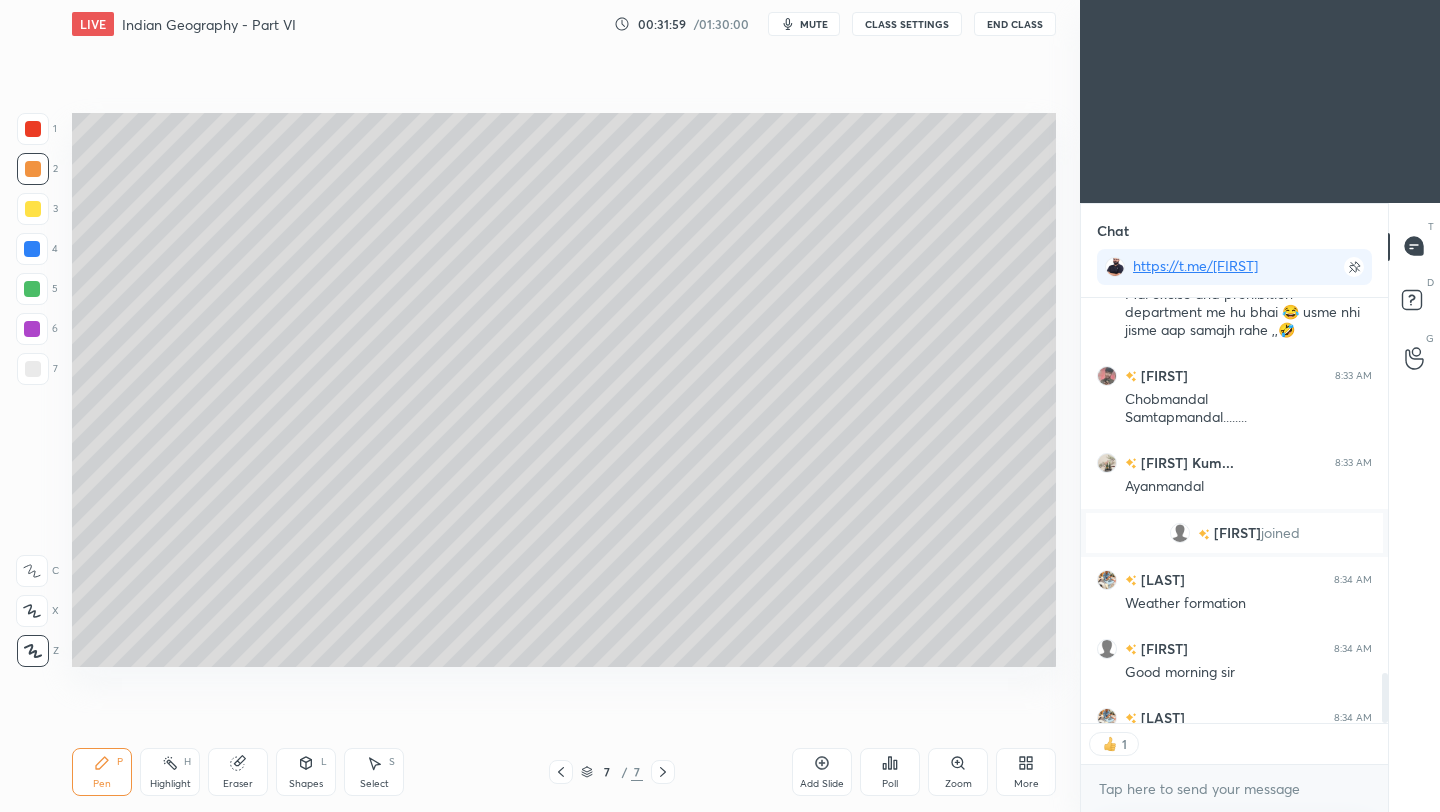 click 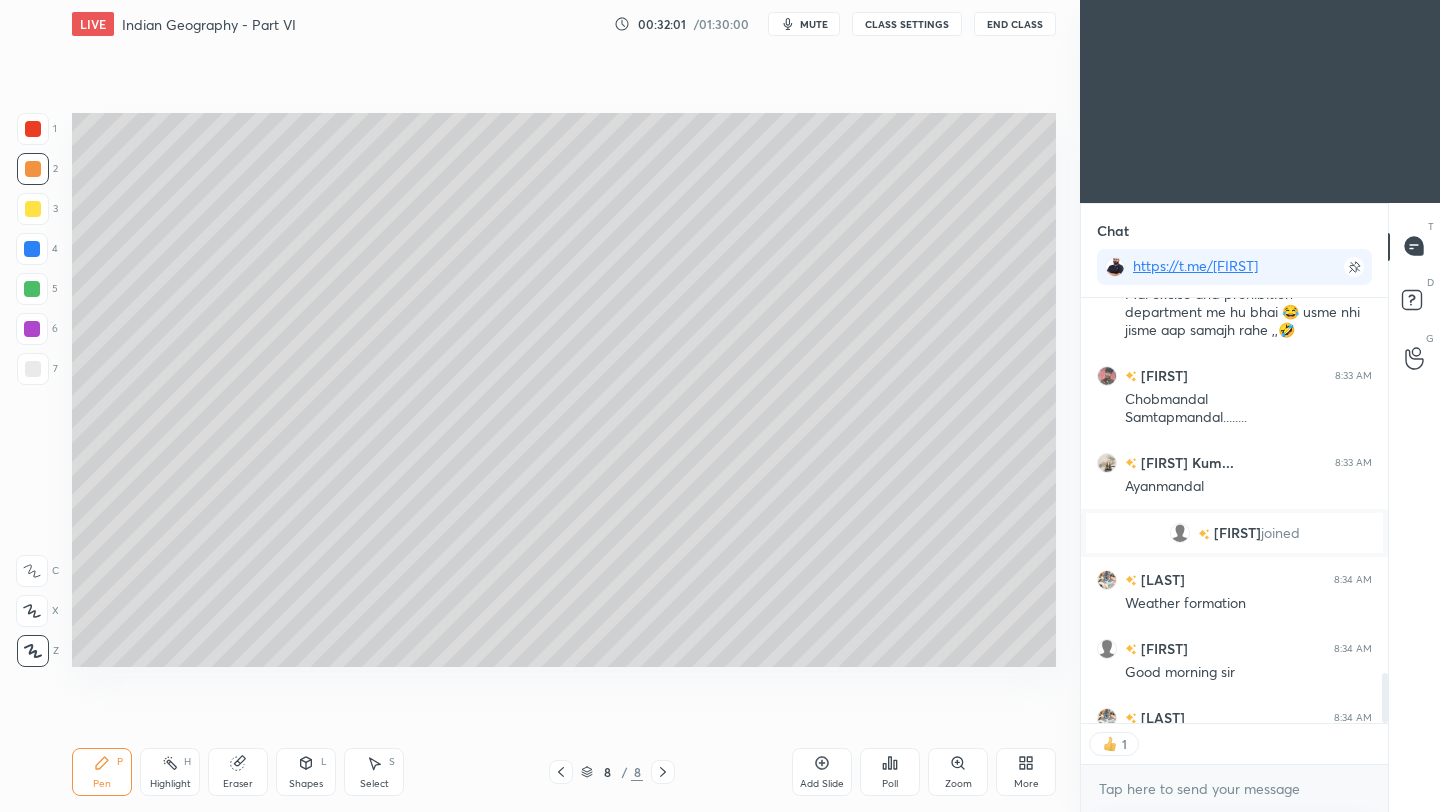click at bounding box center (33, 209) 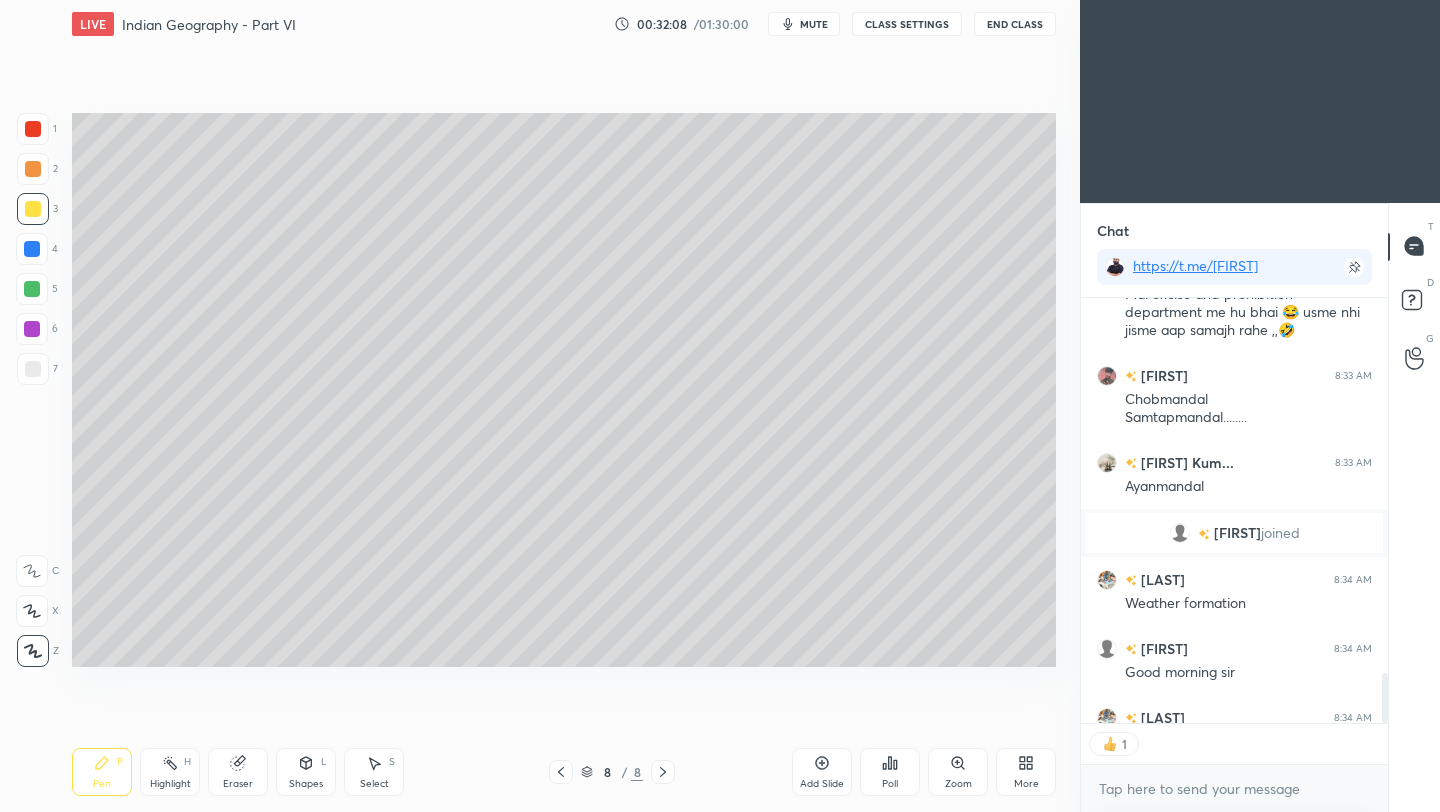 scroll, scrollTop: 7, scrollLeft: 7, axis: both 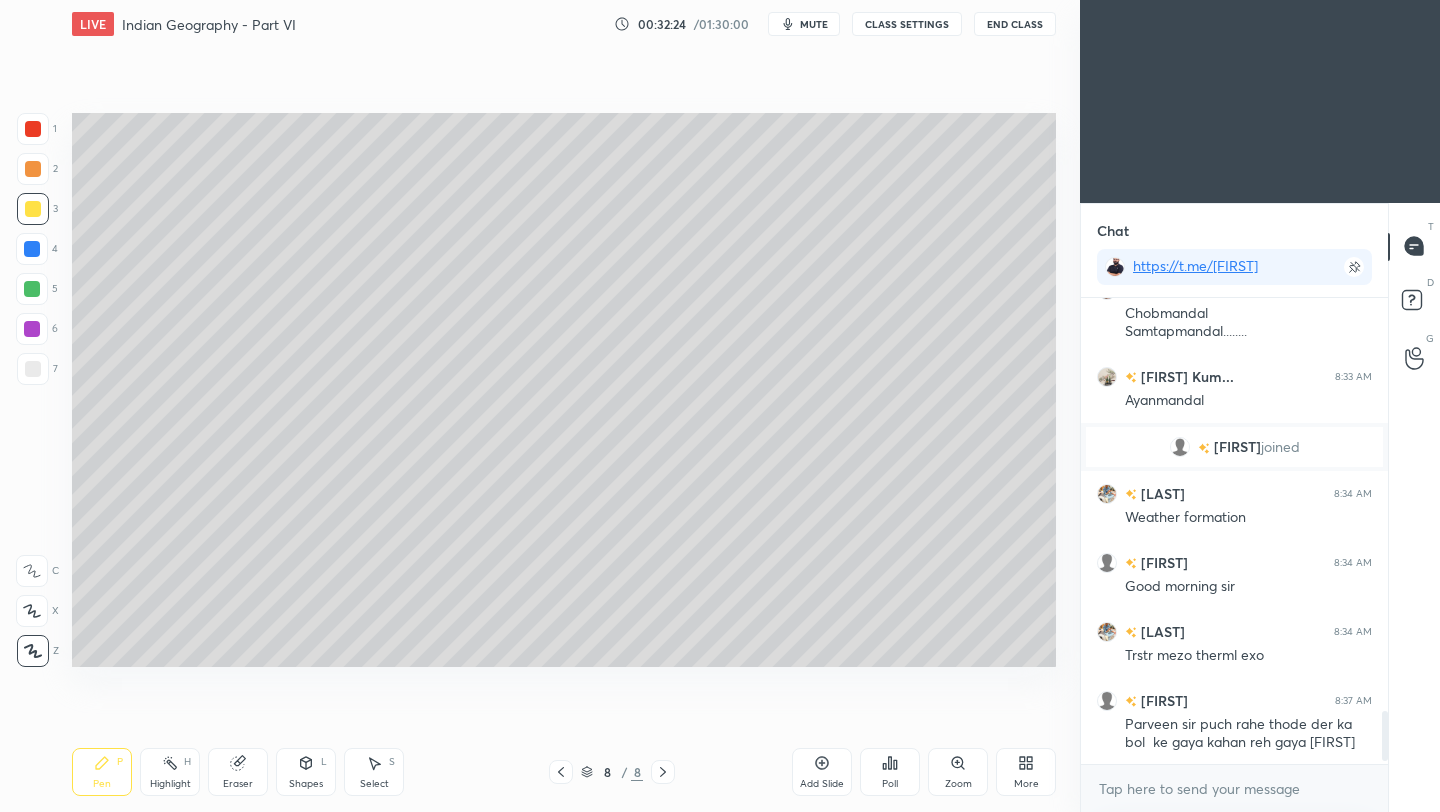 click at bounding box center [33, 369] 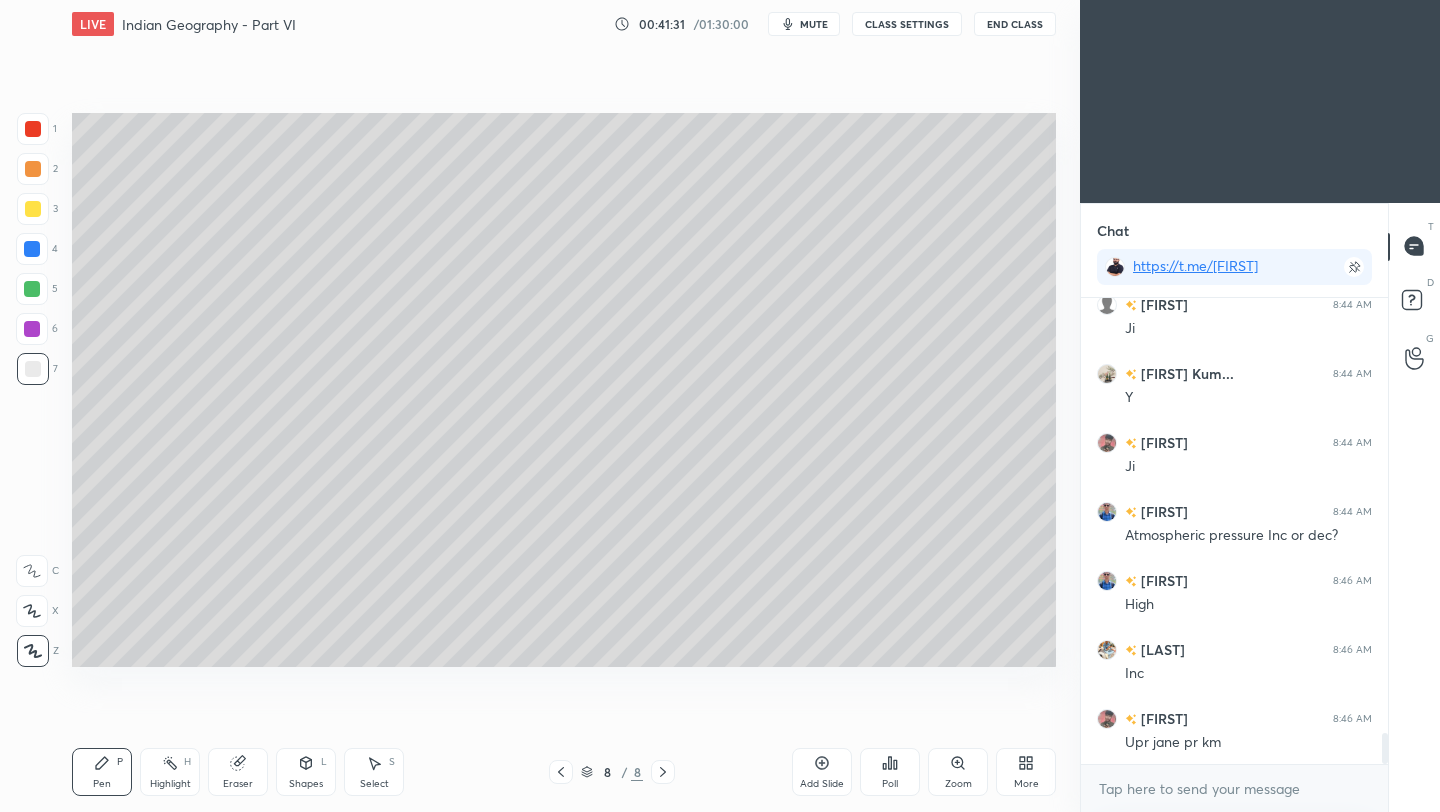 scroll, scrollTop: 6612, scrollLeft: 0, axis: vertical 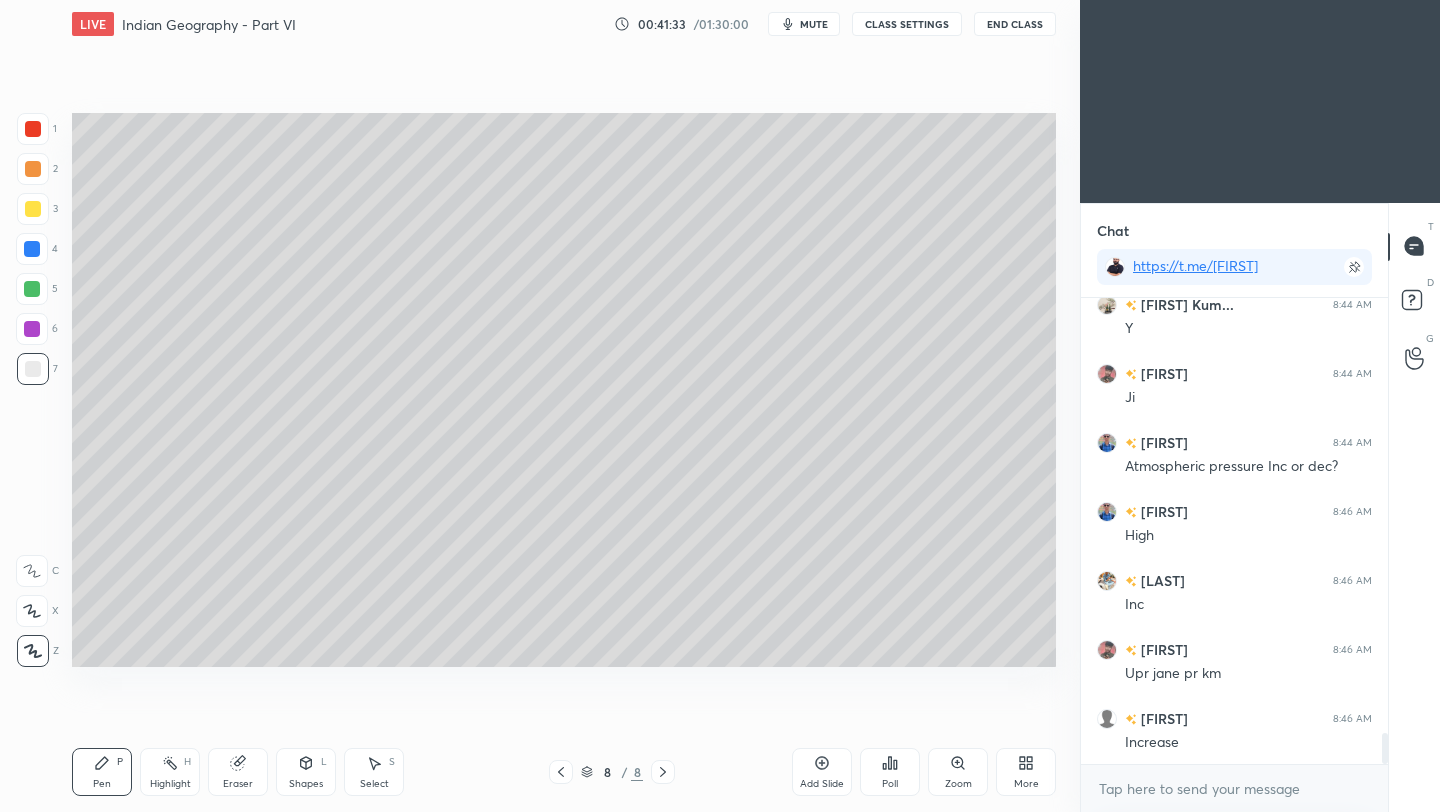 click on "End Class" at bounding box center (1015, 24) 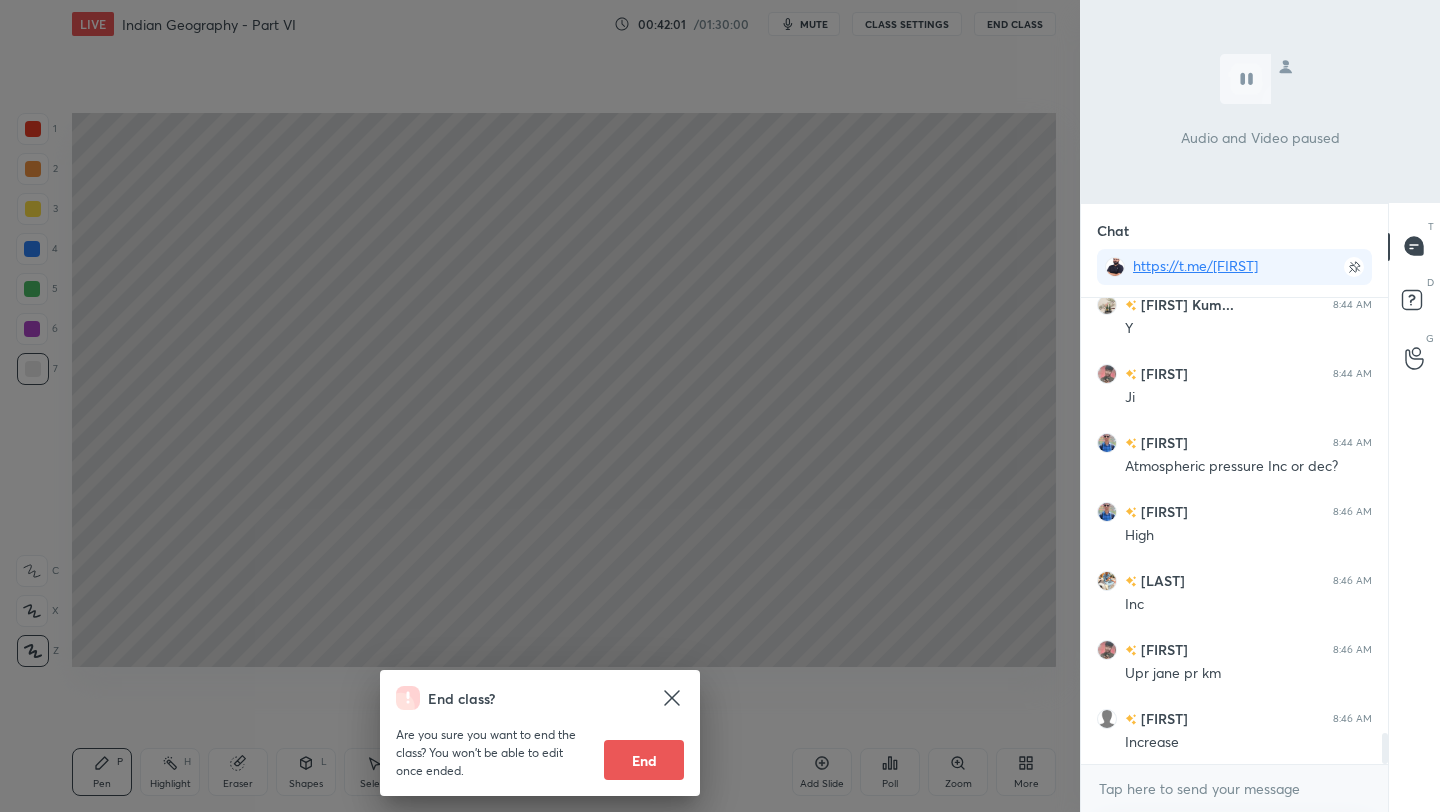click on "End class? Are you sure you want to end the class? You won’t be able to edit once ended. End" at bounding box center [540, 406] 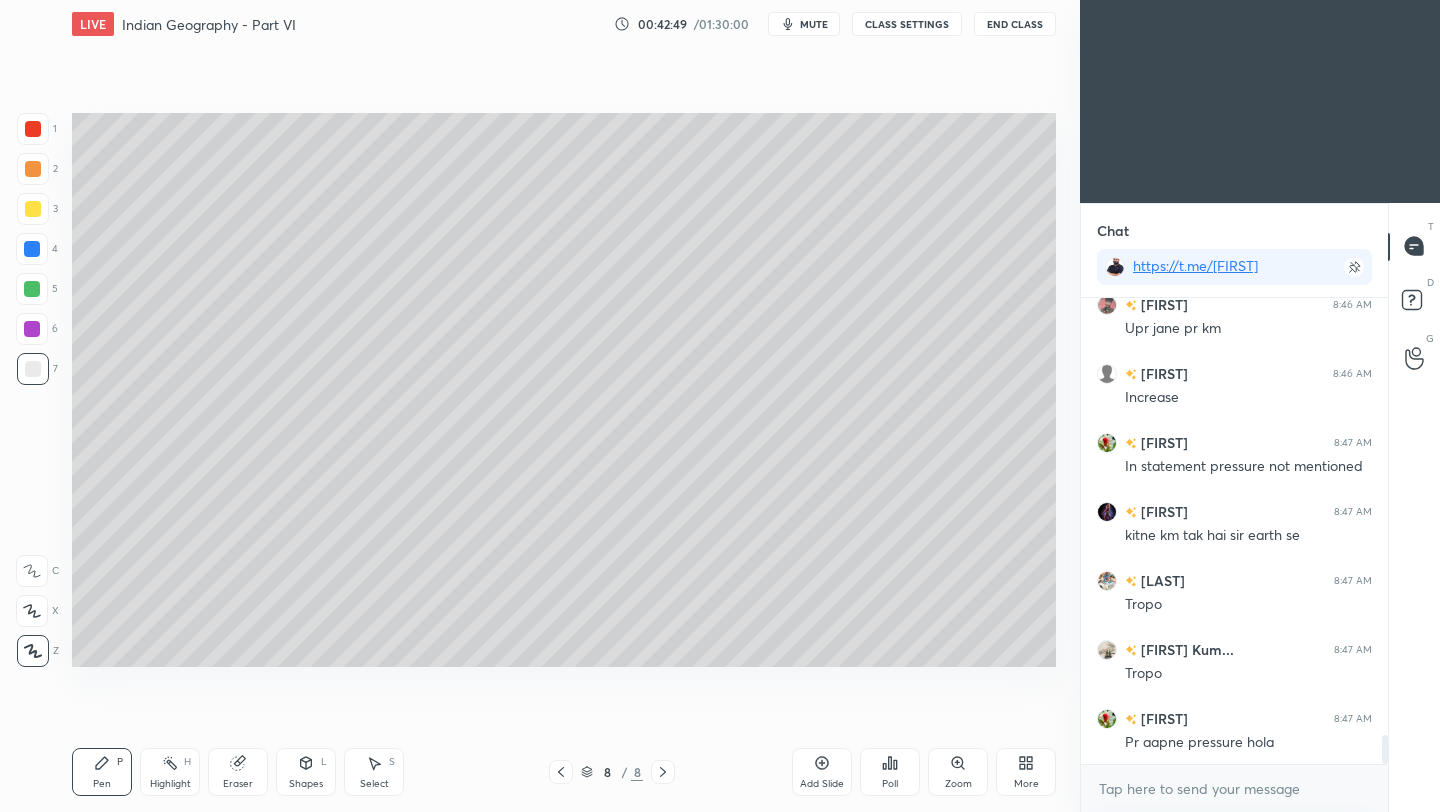 scroll, scrollTop: 7026, scrollLeft: 0, axis: vertical 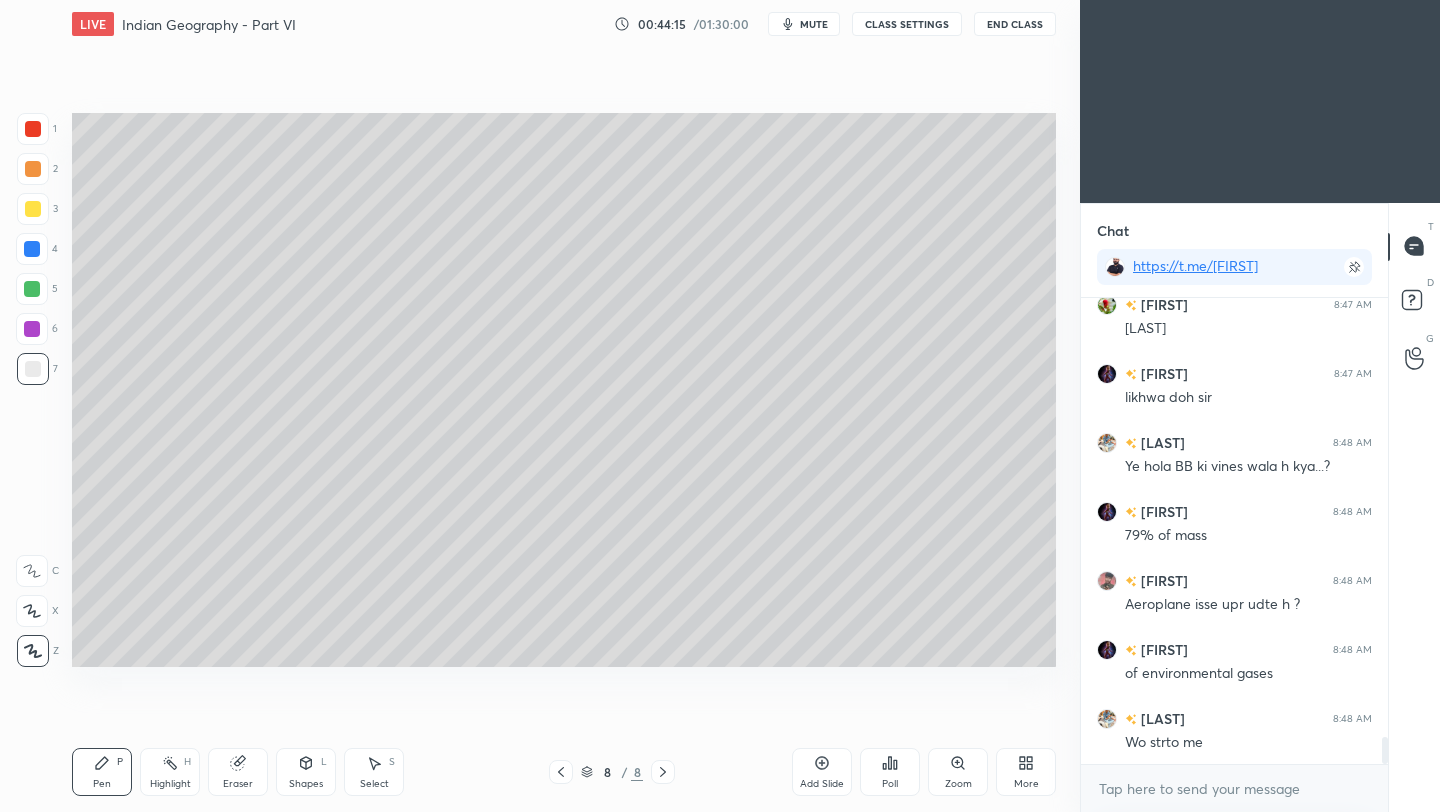 click on "End Class" at bounding box center [1015, 24] 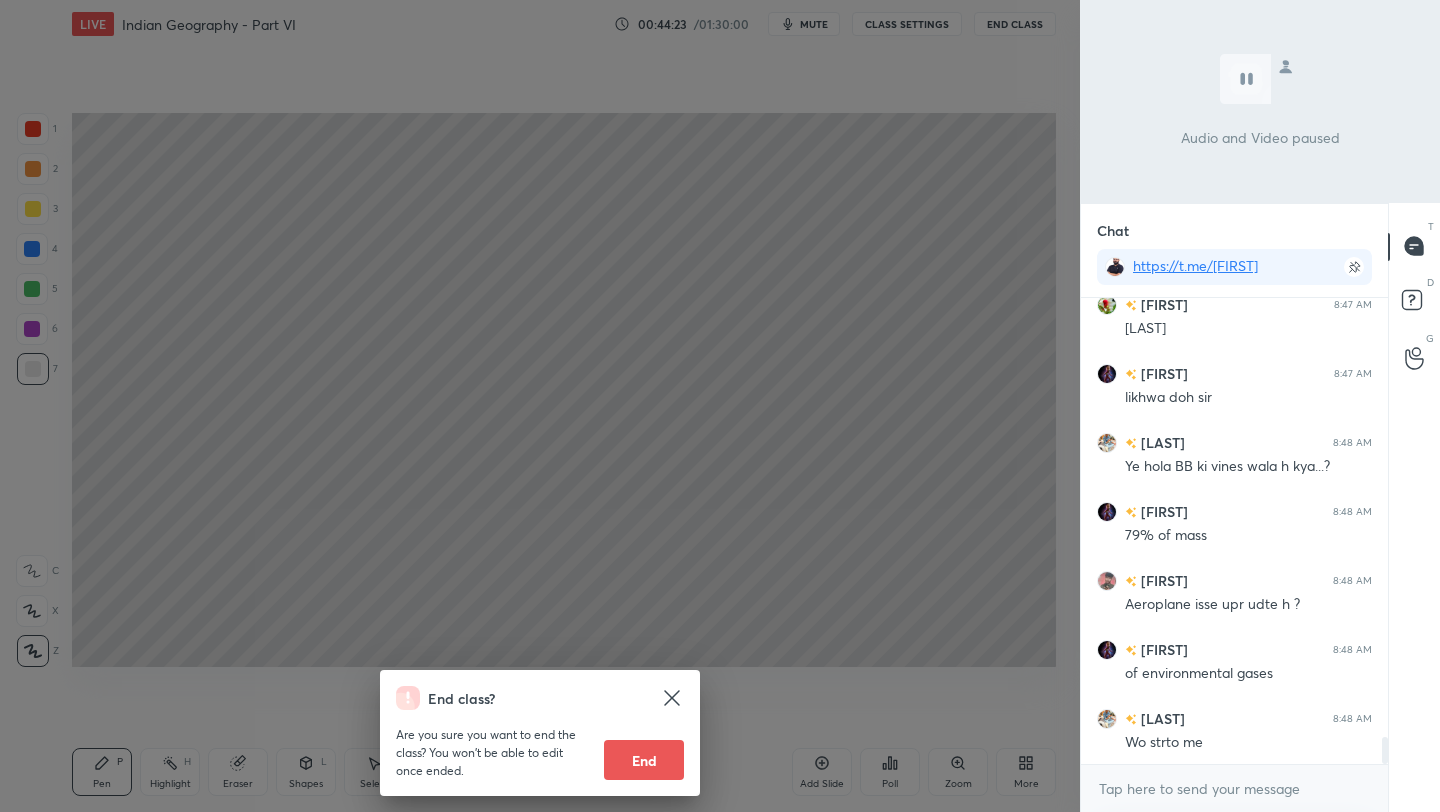 scroll, scrollTop: 7578, scrollLeft: 0, axis: vertical 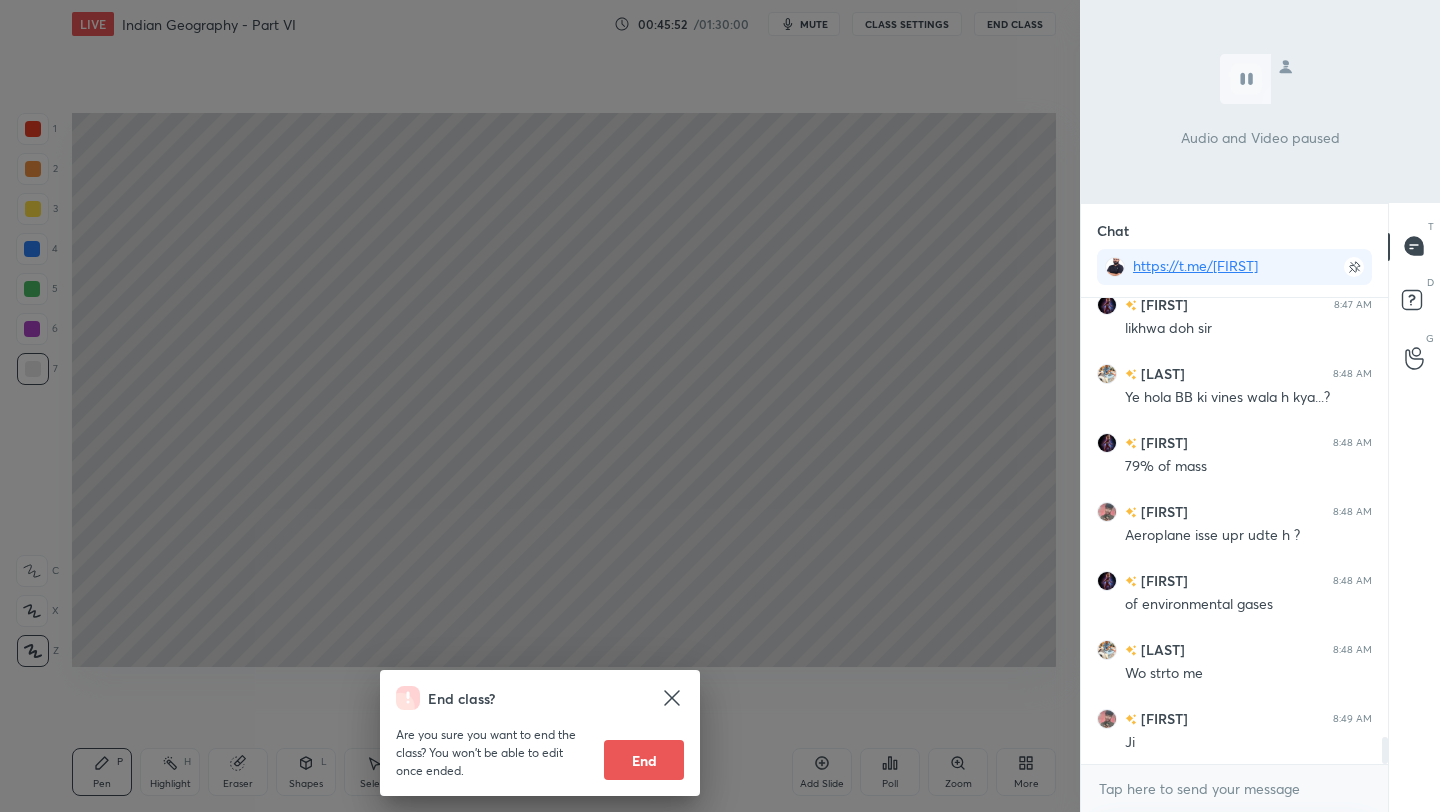 click on "End class? Are you sure you want to end the class? You won’t be able to edit once ended. End" at bounding box center (540, 406) 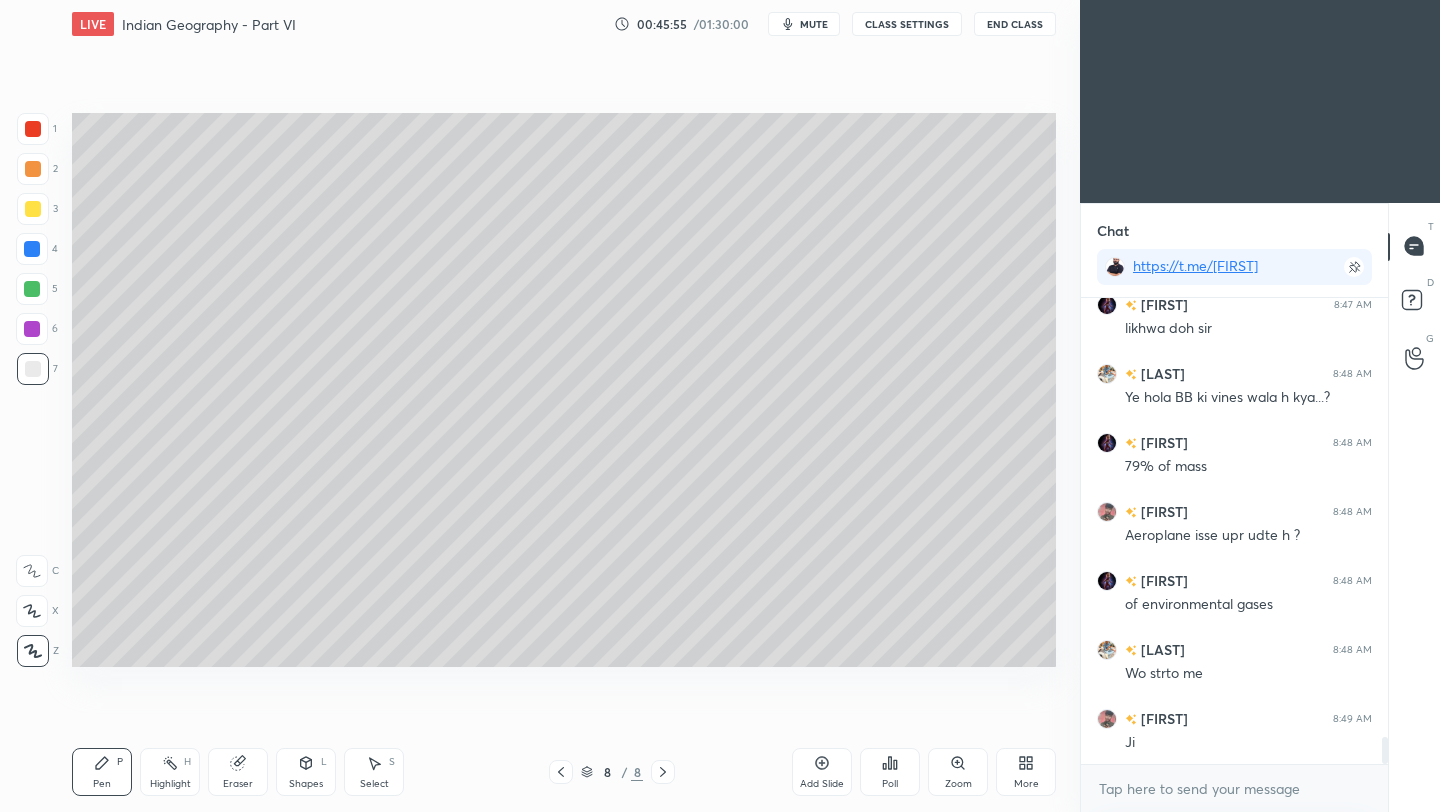 scroll, scrollTop: 7647, scrollLeft: 0, axis: vertical 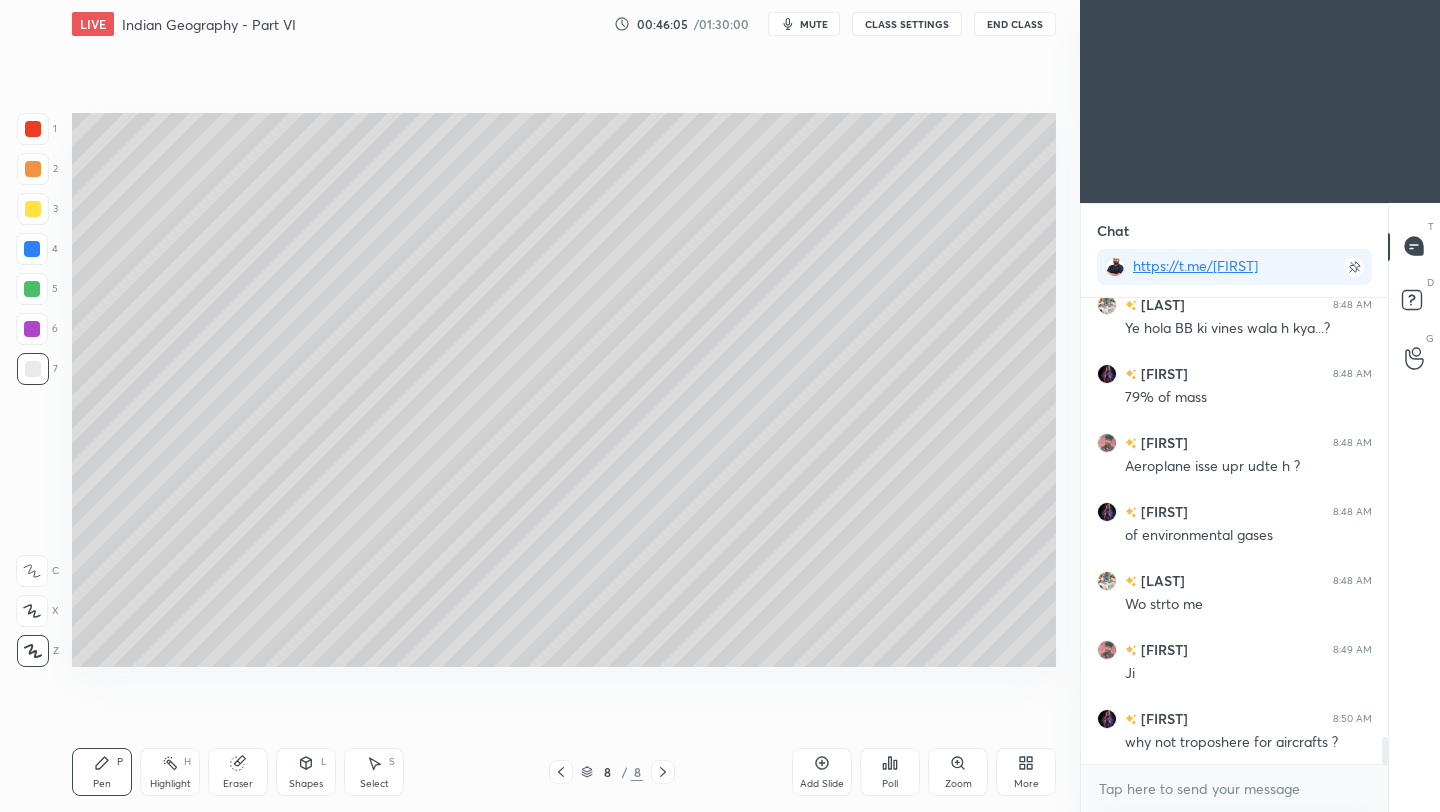 click on "Add Slide" at bounding box center (822, 772) 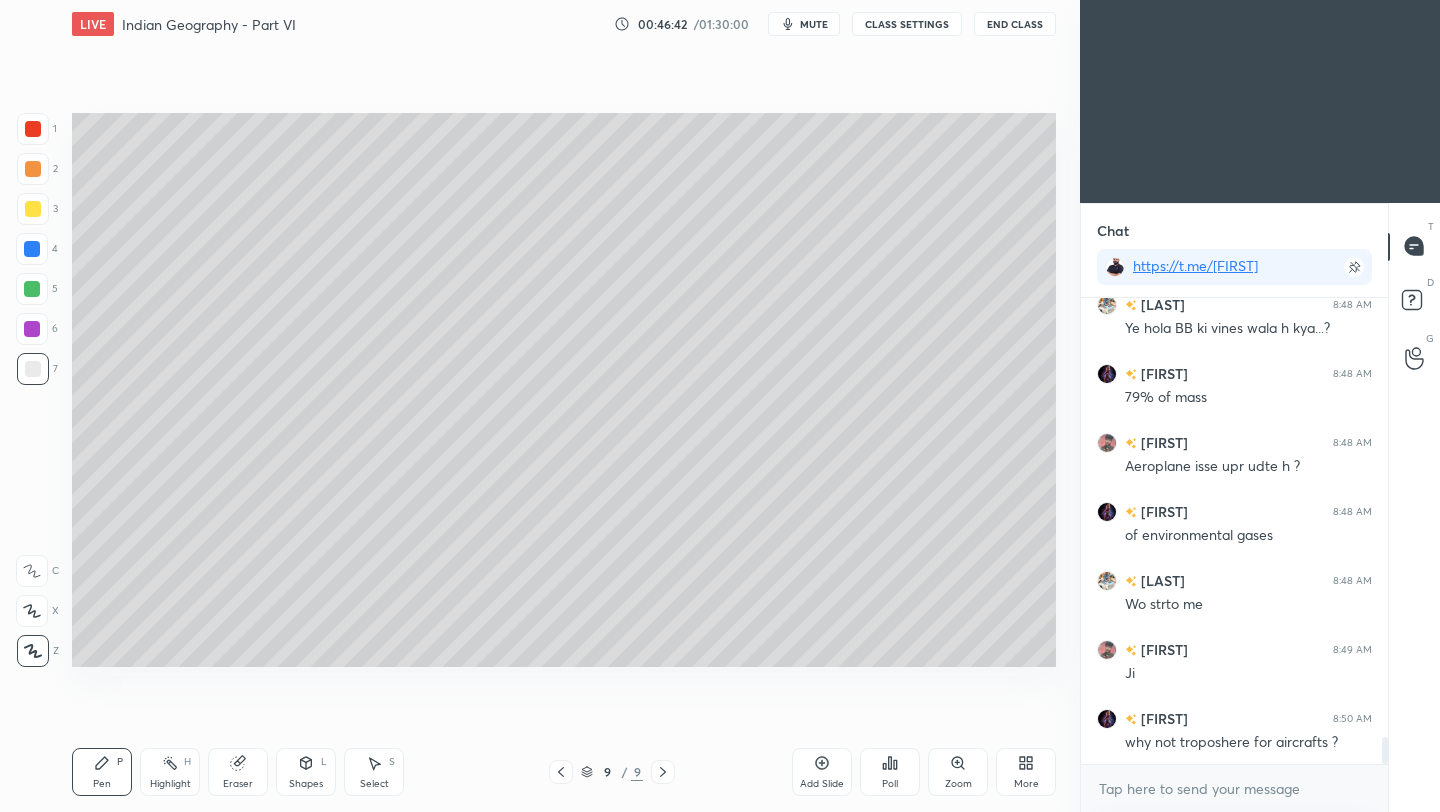drag, startPoint x: 242, startPoint y: 776, endPoint x: 281, endPoint y: 754, distance: 44.777225 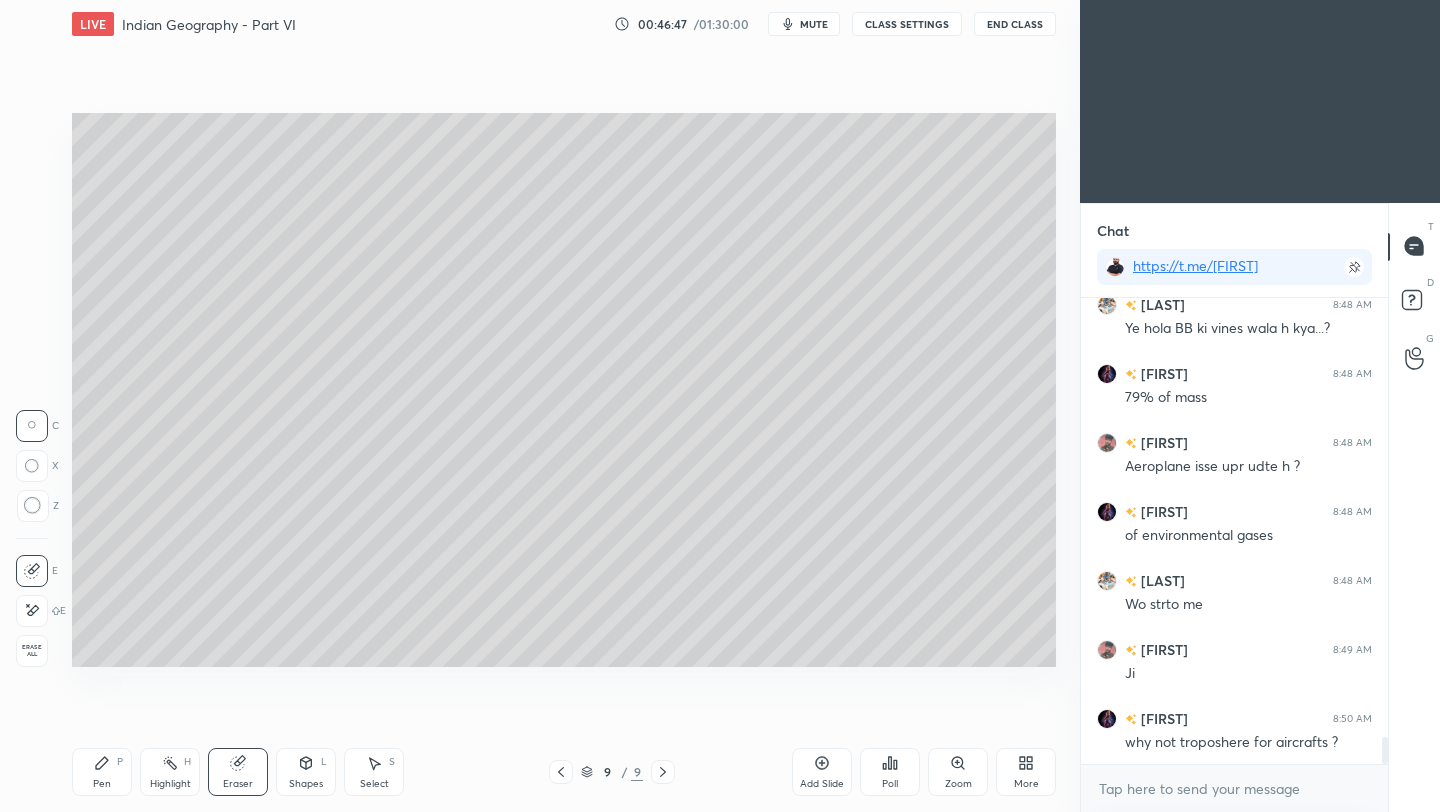 drag, startPoint x: 84, startPoint y: 779, endPoint x: 130, endPoint y: 741, distance: 59.665737 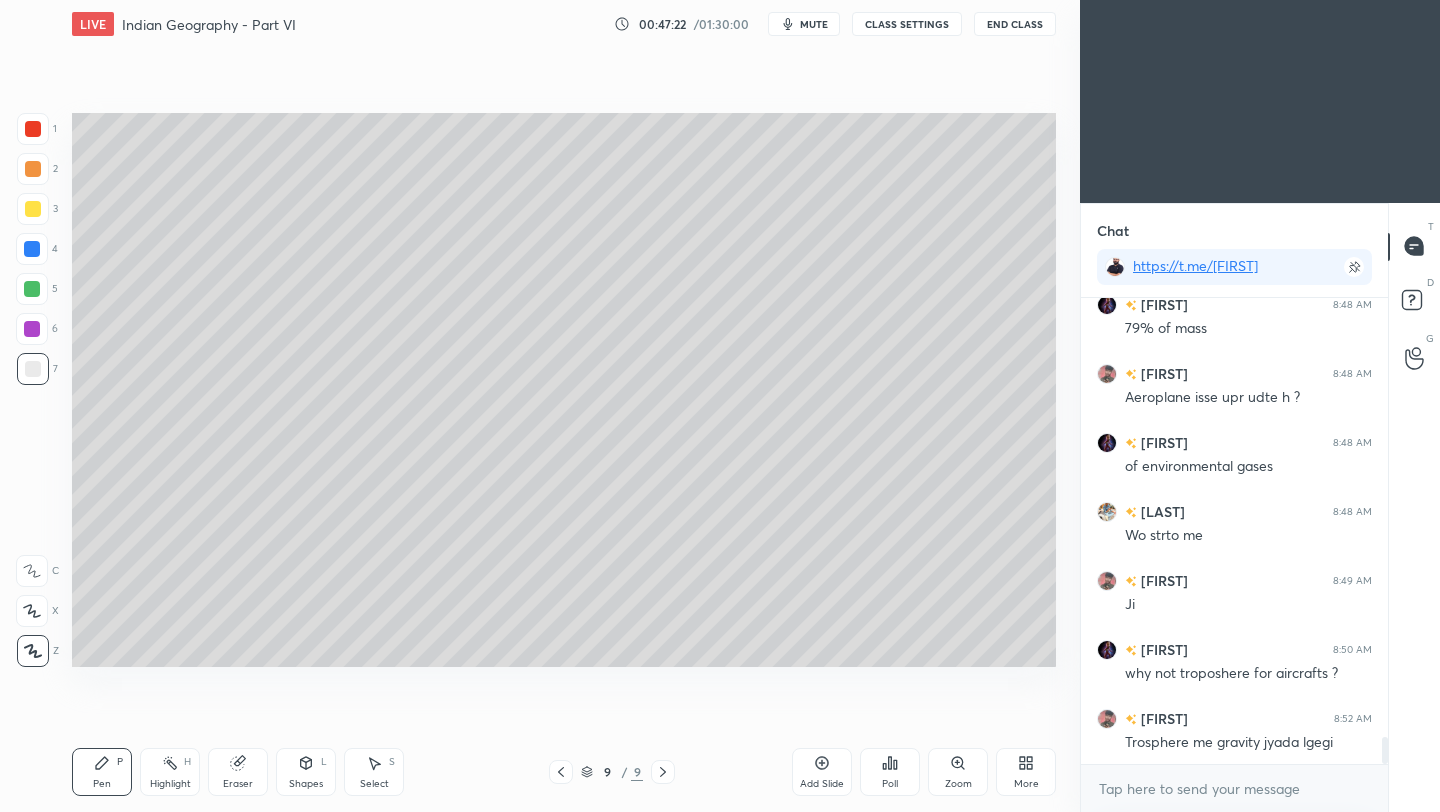 scroll, scrollTop: 7785, scrollLeft: 0, axis: vertical 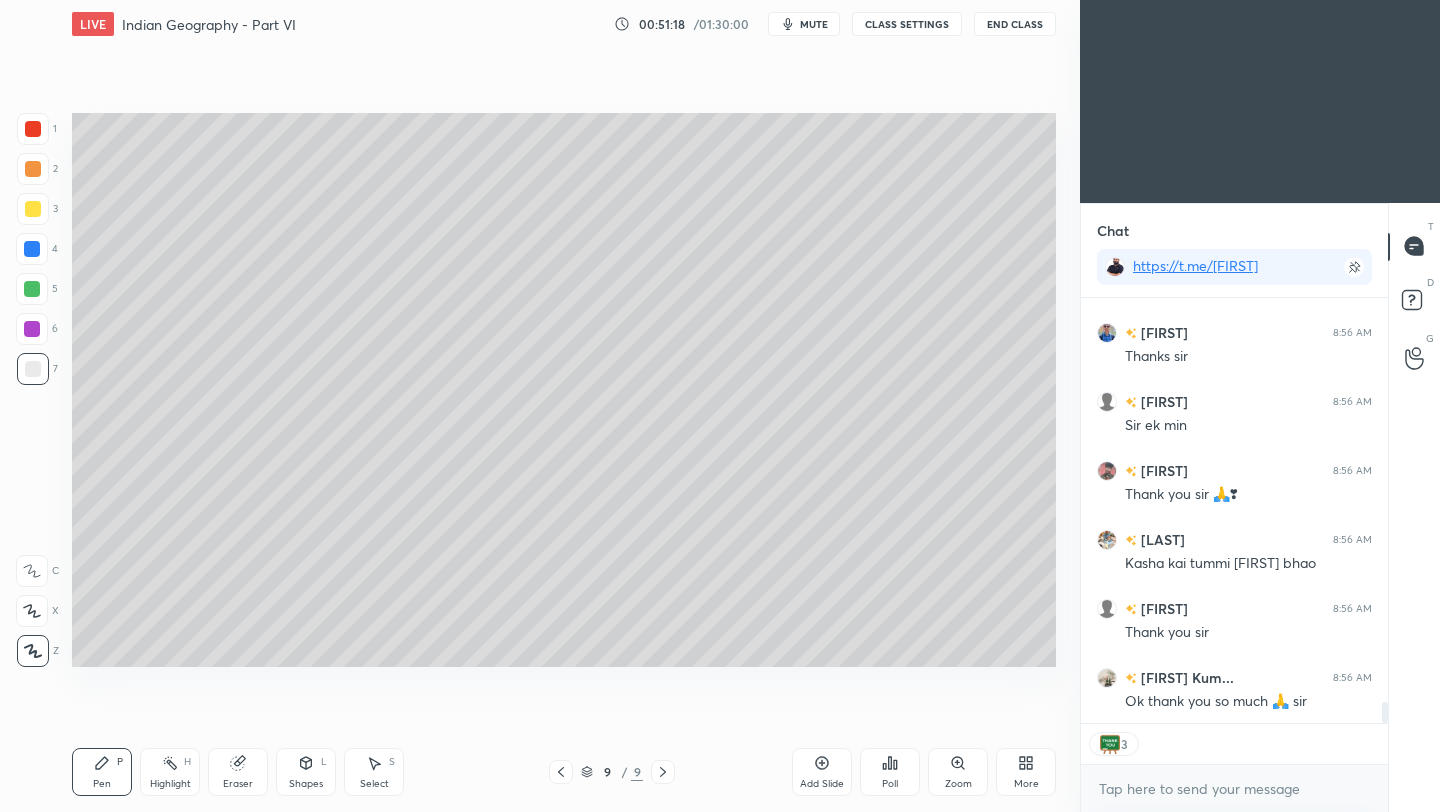 click on "End Class" at bounding box center (1015, 24) 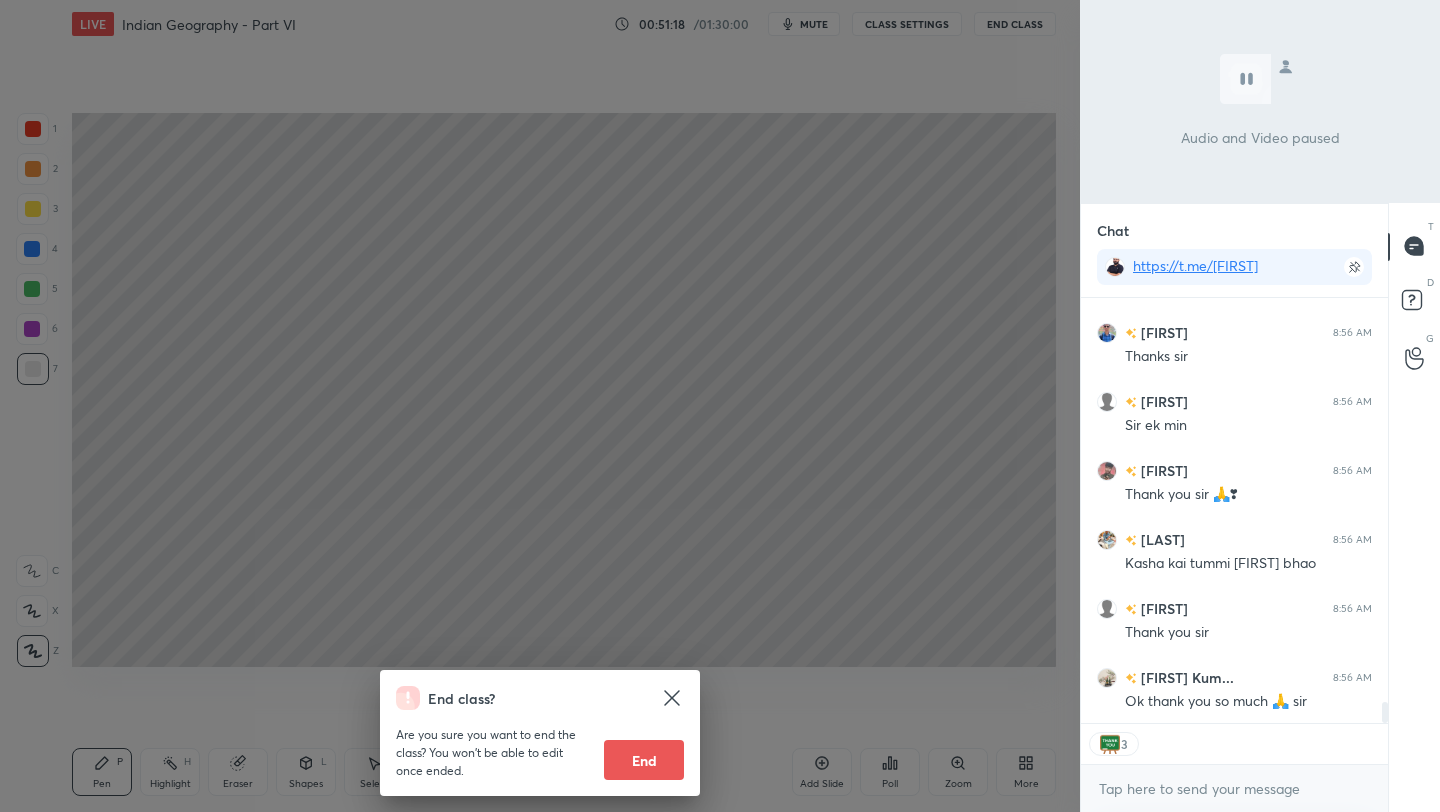 scroll, scrollTop: 8462, scrollLeft: 0, axis: vertical 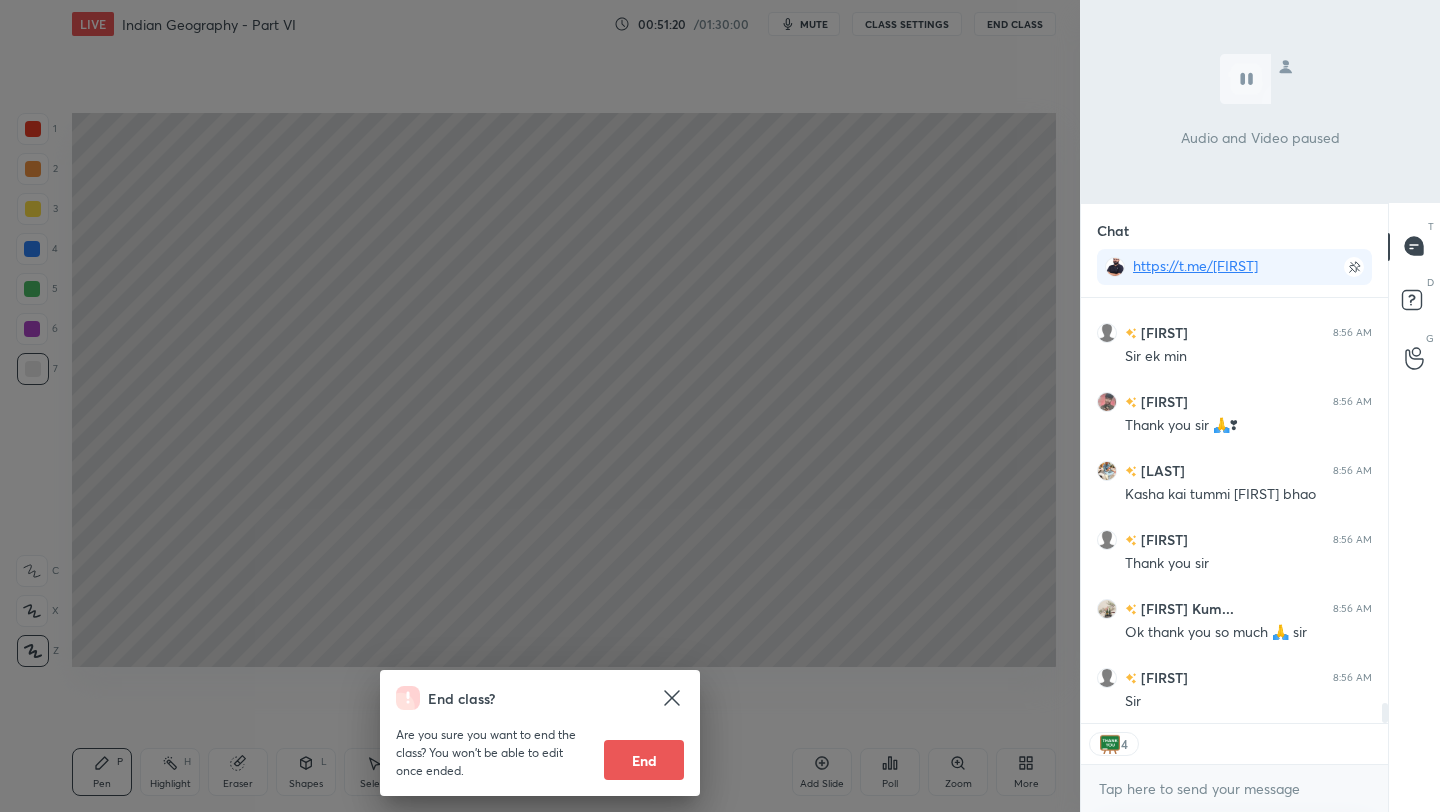 click on "End" at bounding box center (644, 760) 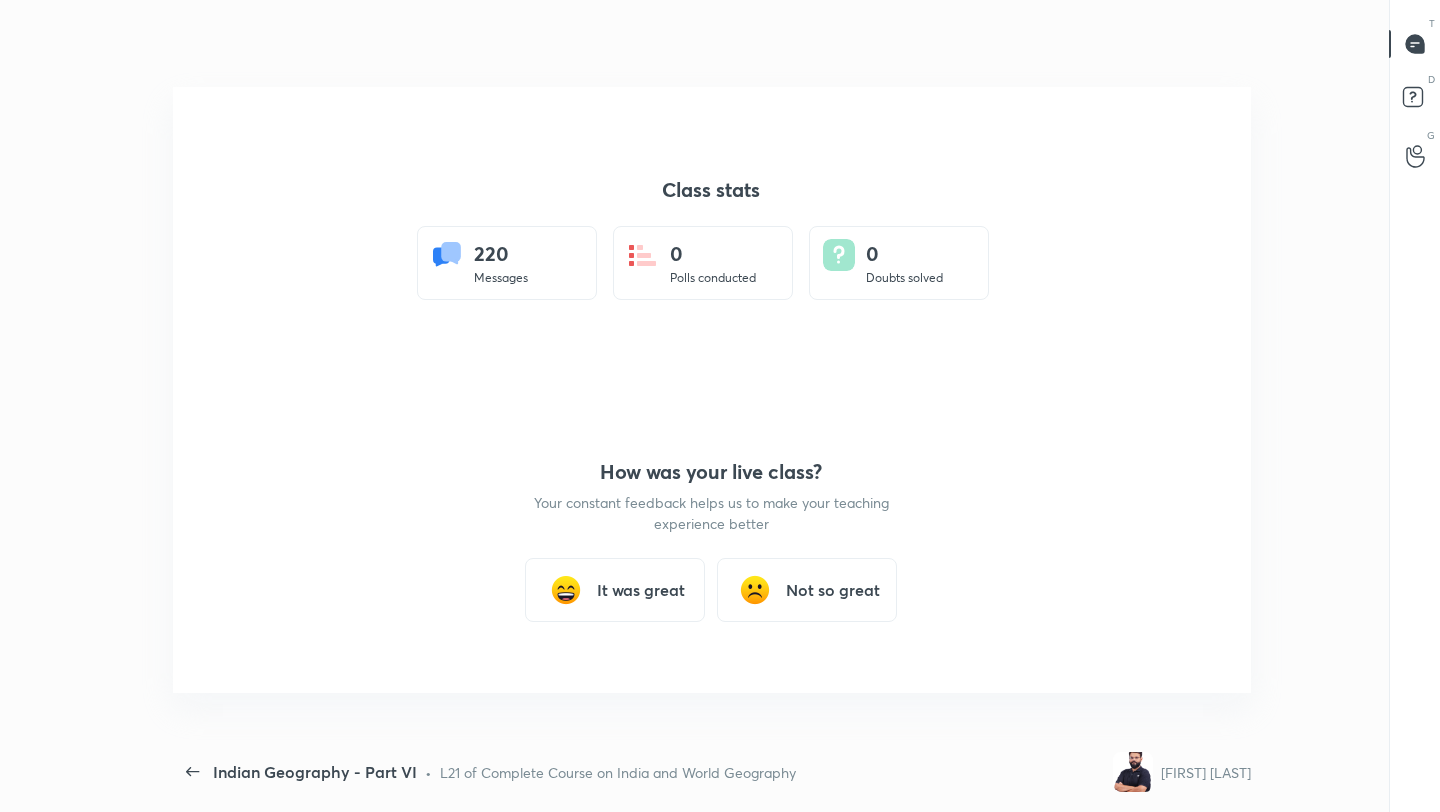 scroll, scrollTop: 99316, scrollLeft: 98616, axis: both 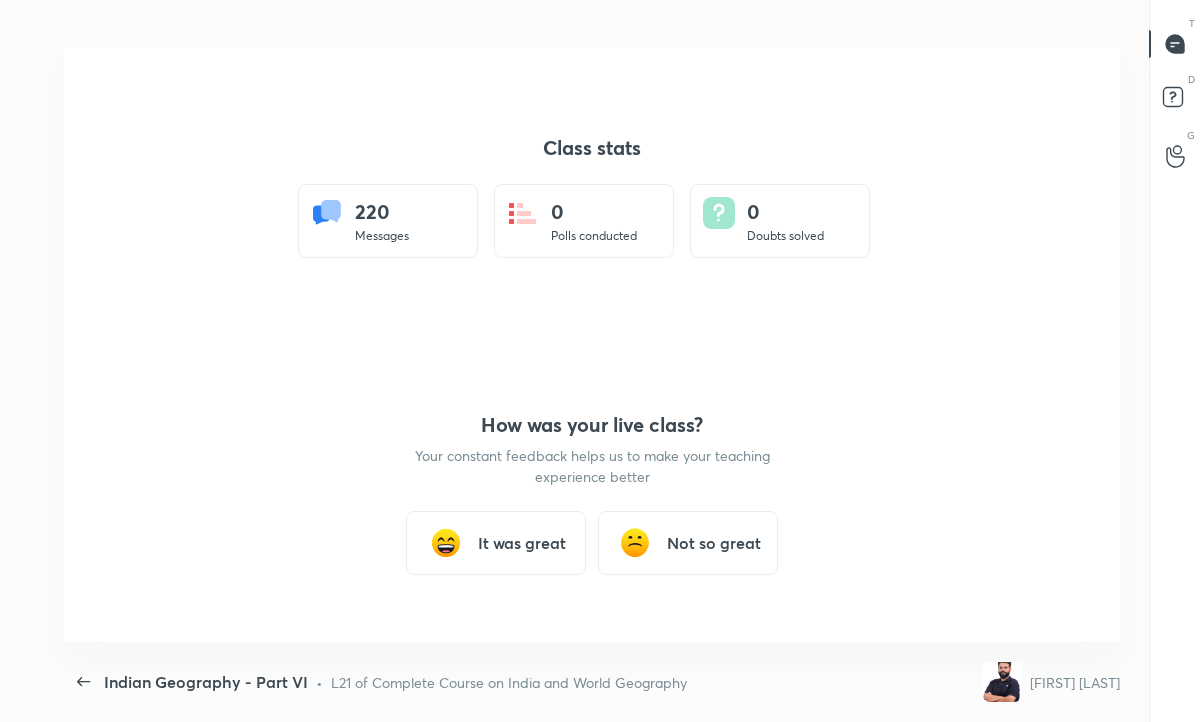 type on "x" 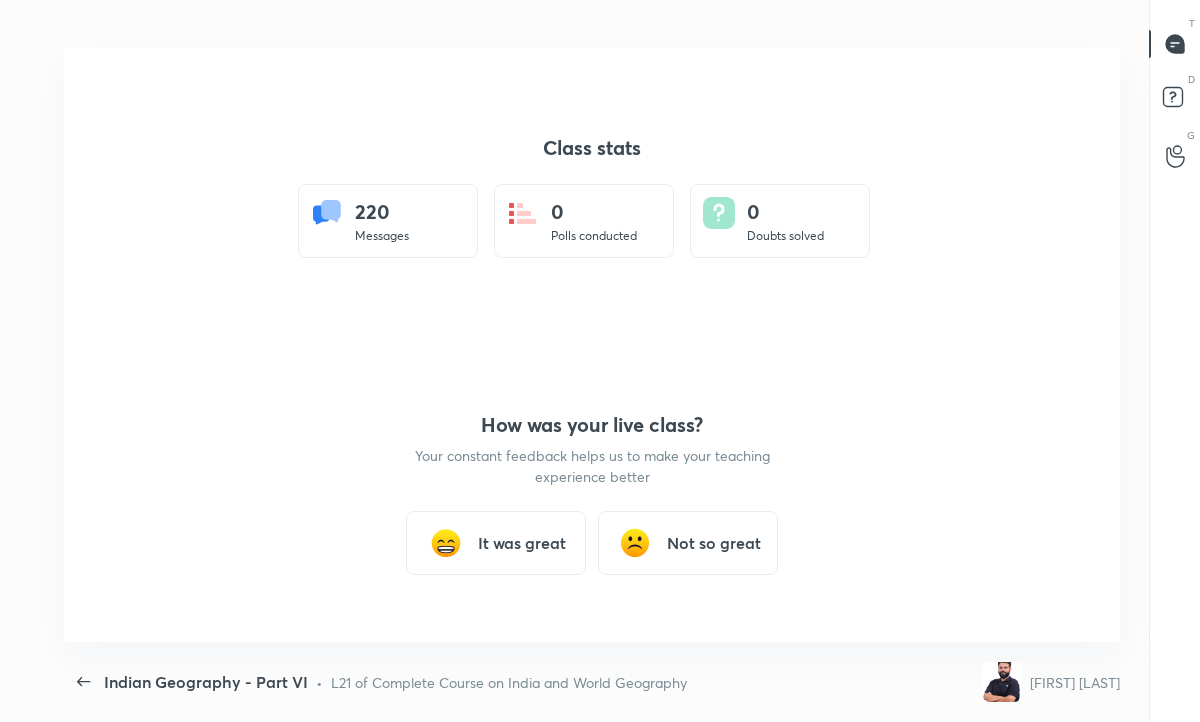 scroll, scrollTop: 594, scrollLeft: 1184, axis: both 